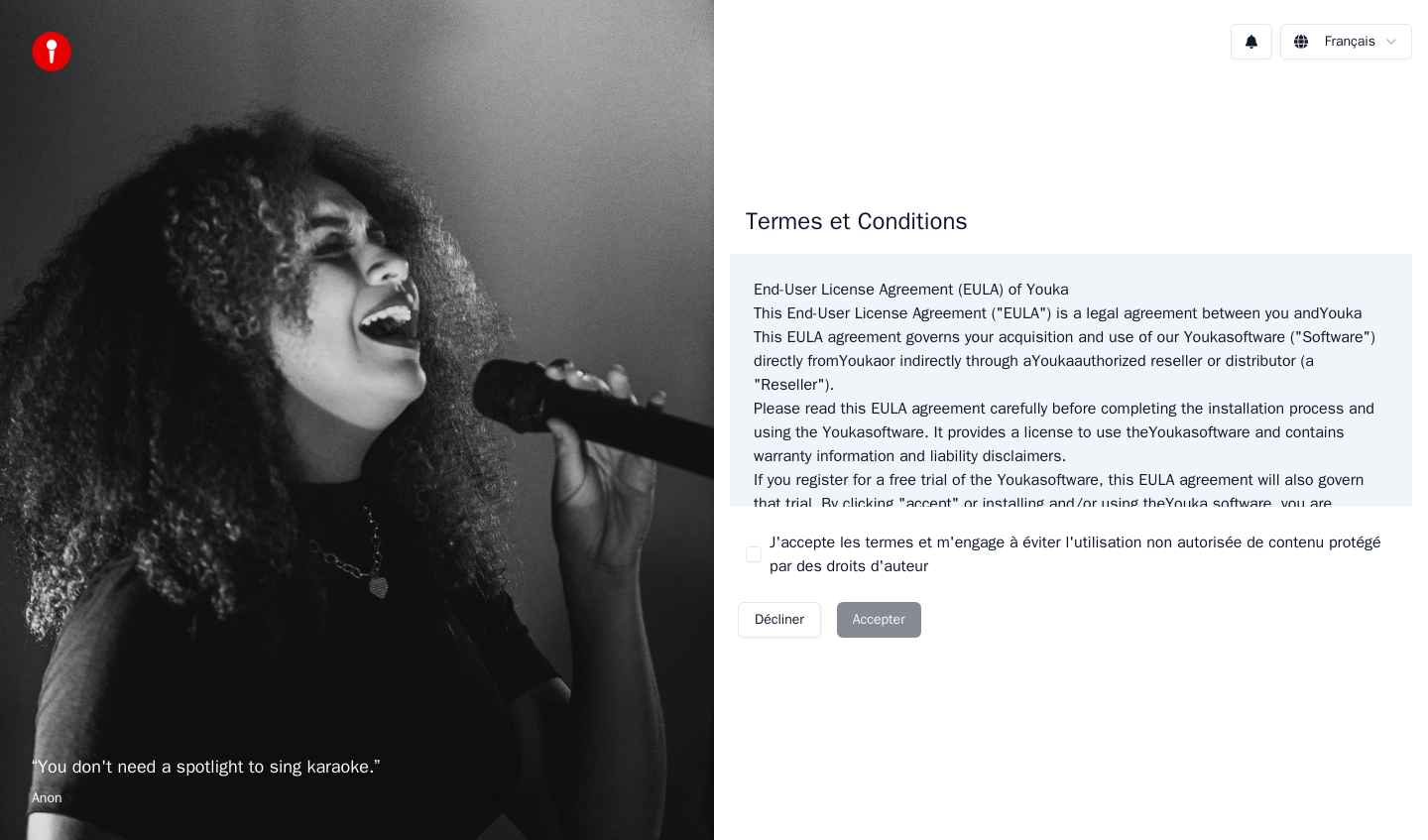 click on "J'accepte les termes et m'engage à éviter l'utilisation non autorisée de contenu protégé par des droits d'auteur" at bounding box center (1071, 554) 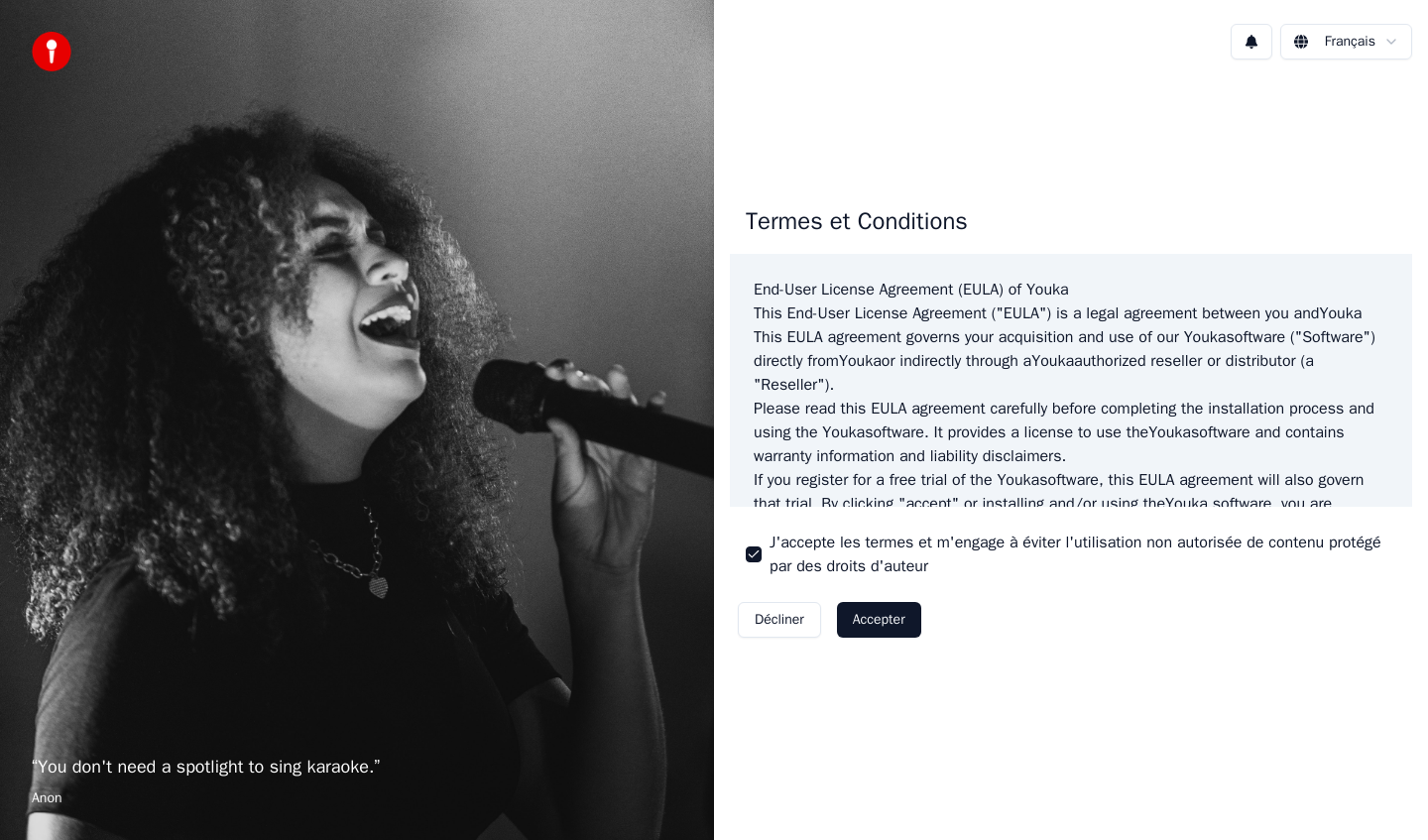 click on "Accepter" at bounding box center (879, 620) 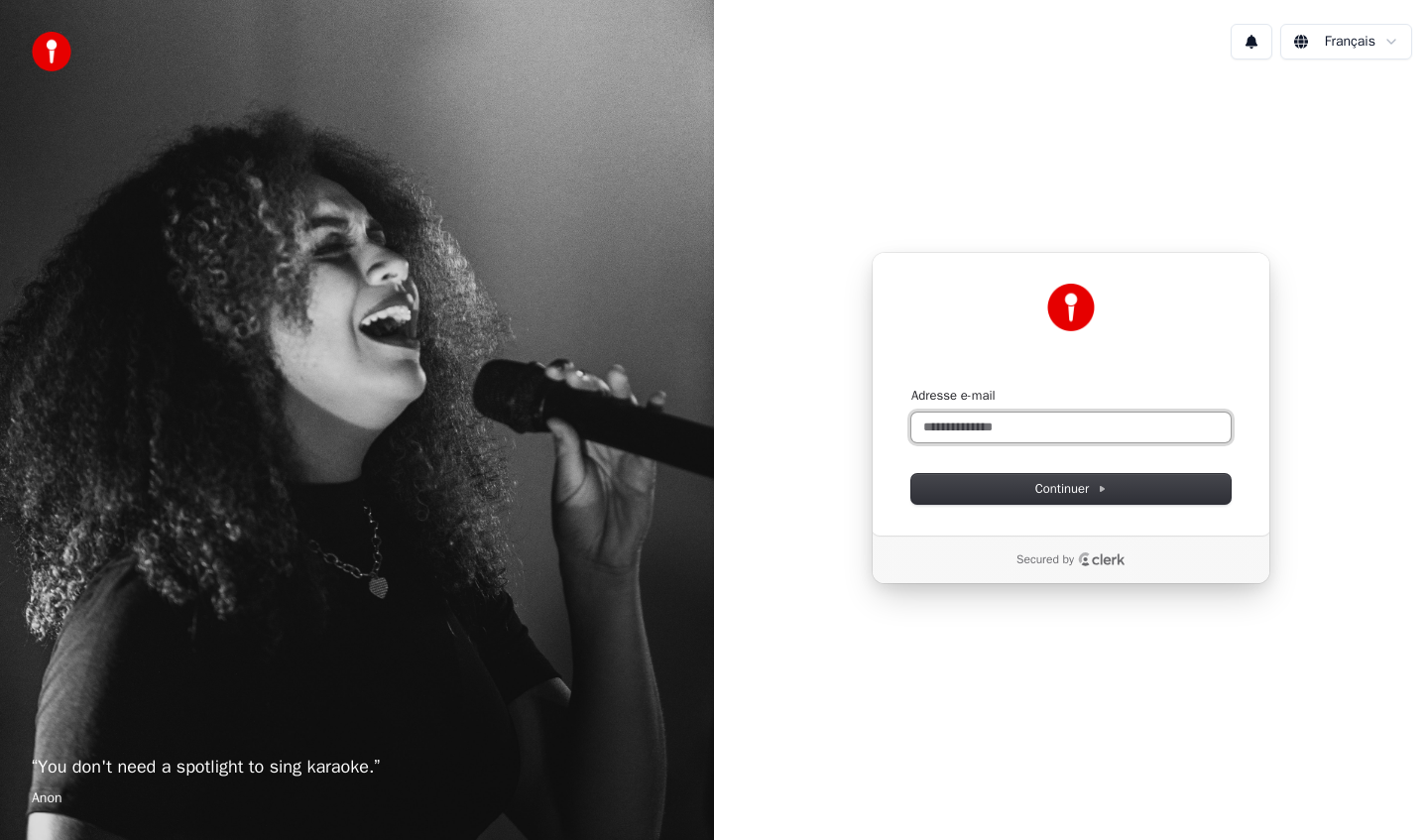 click on "Adresse e-mail" at bounding box center [1071, 427] 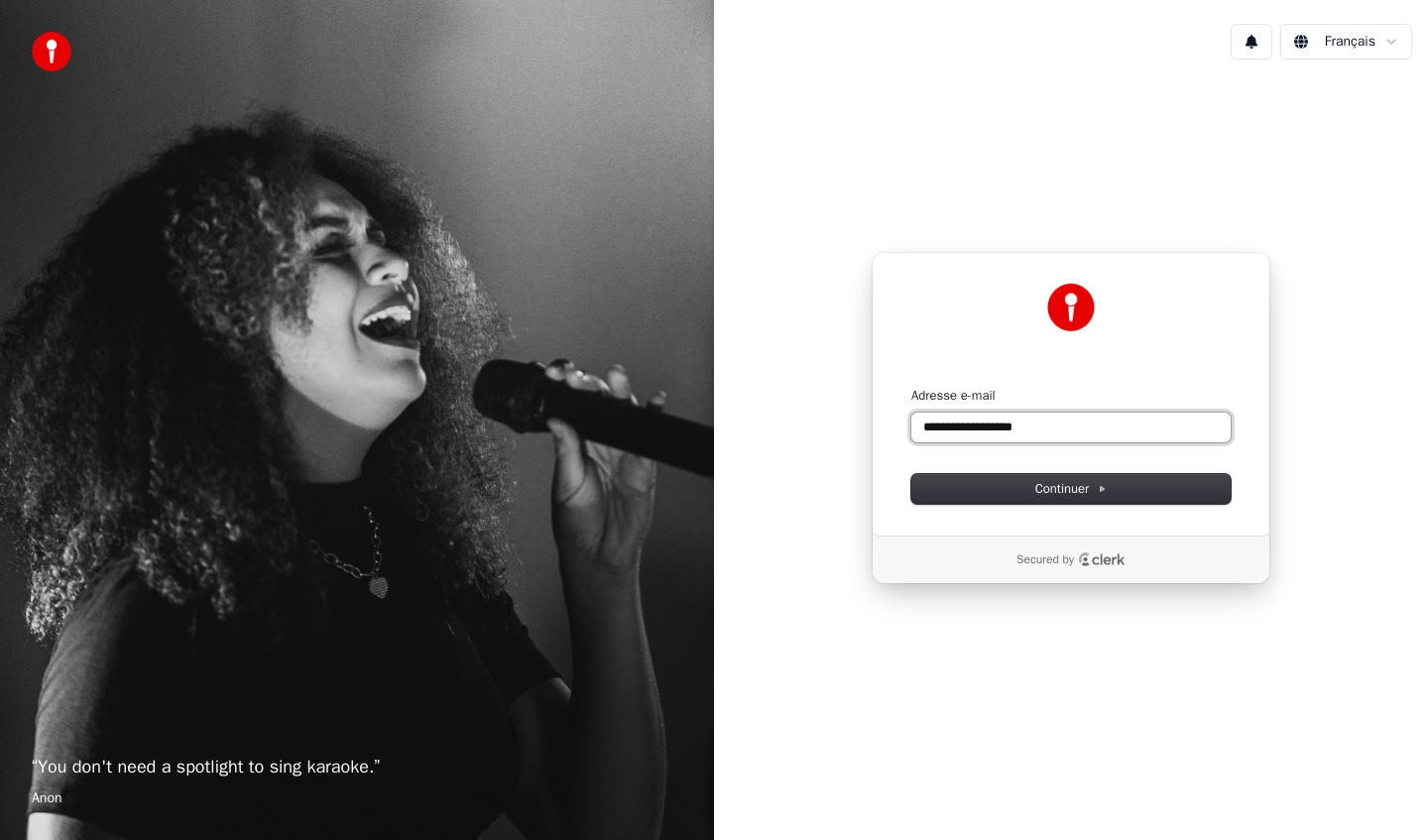 click at bounding box center [911, 387] 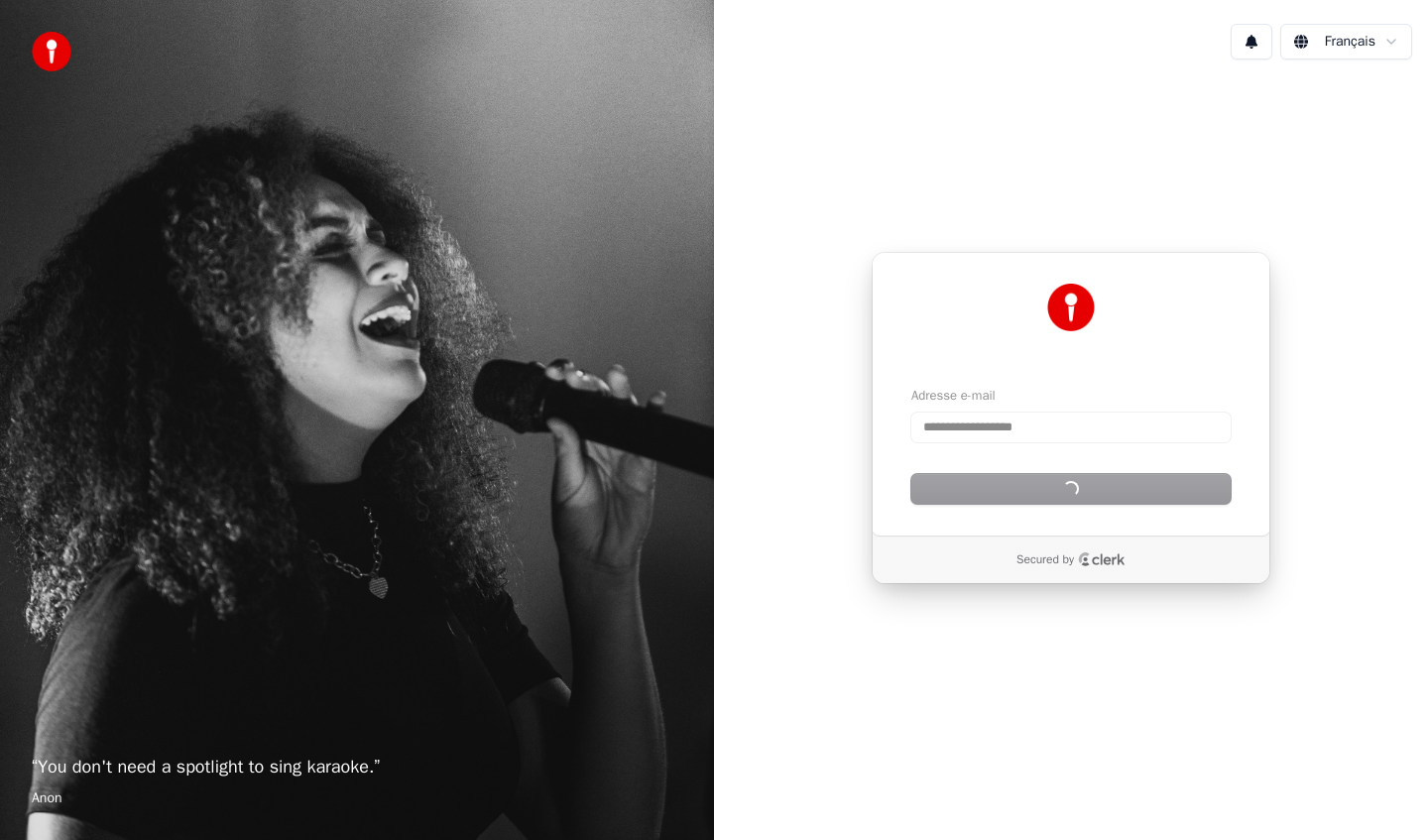 type on "**********" 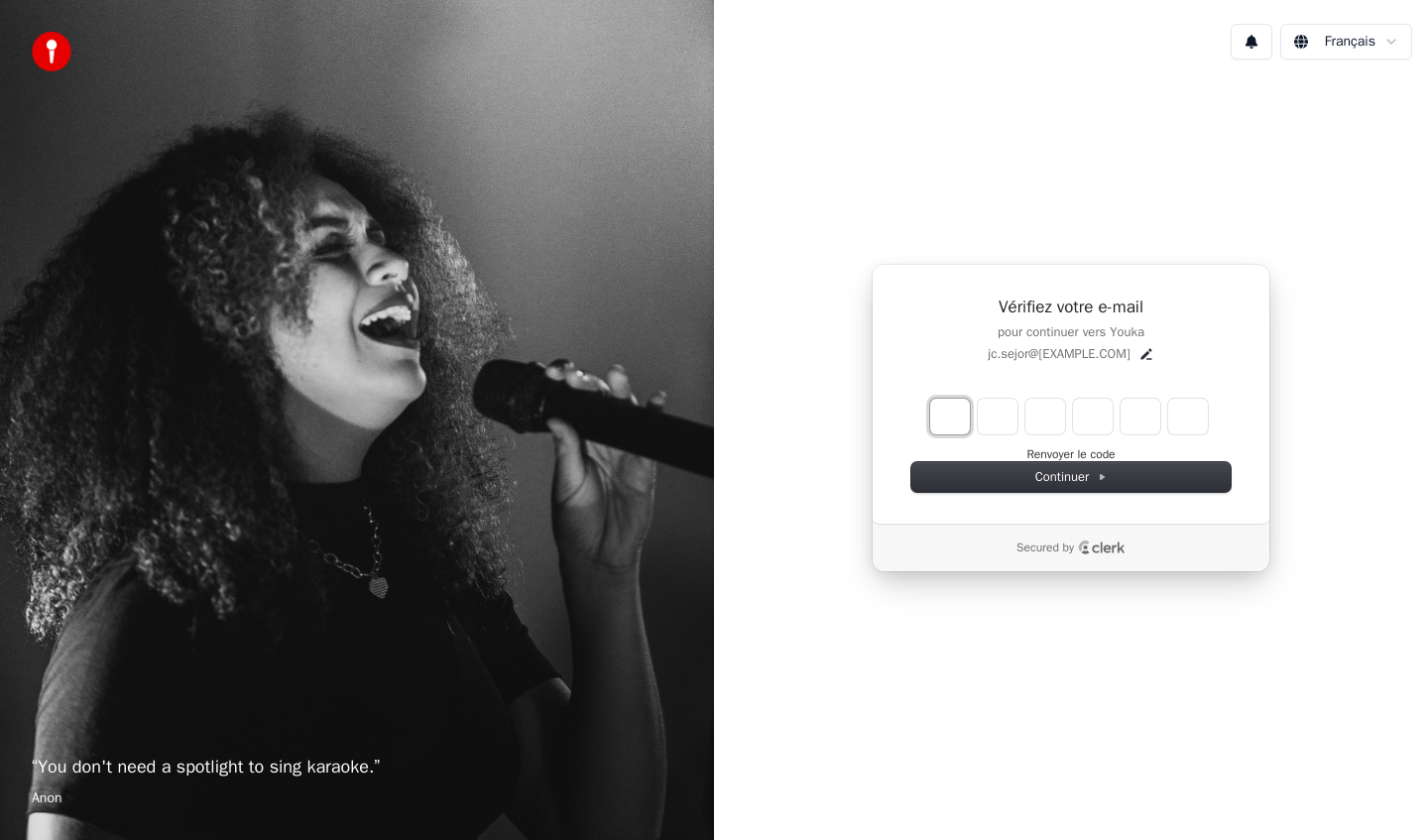 type on "*" 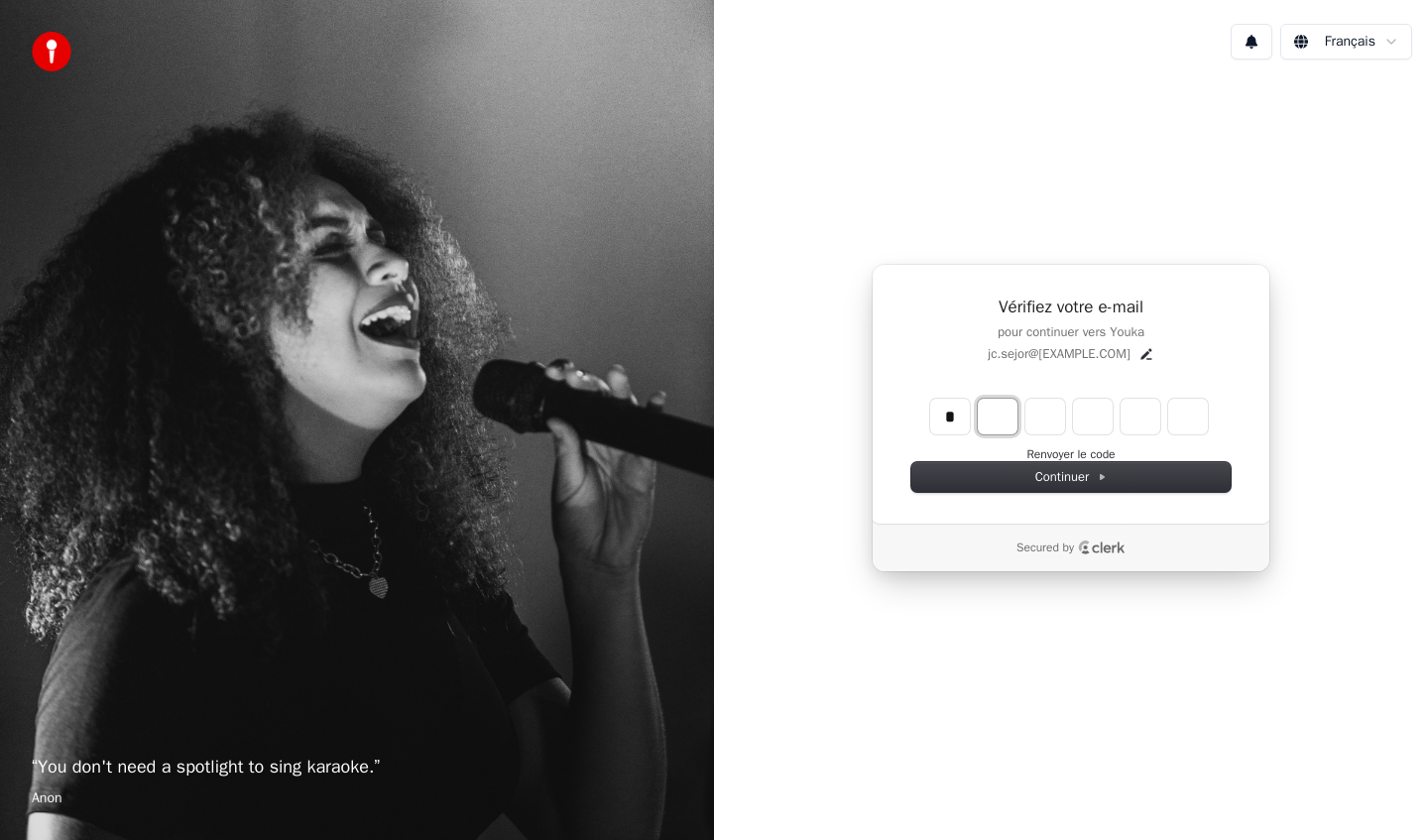 type on "*" 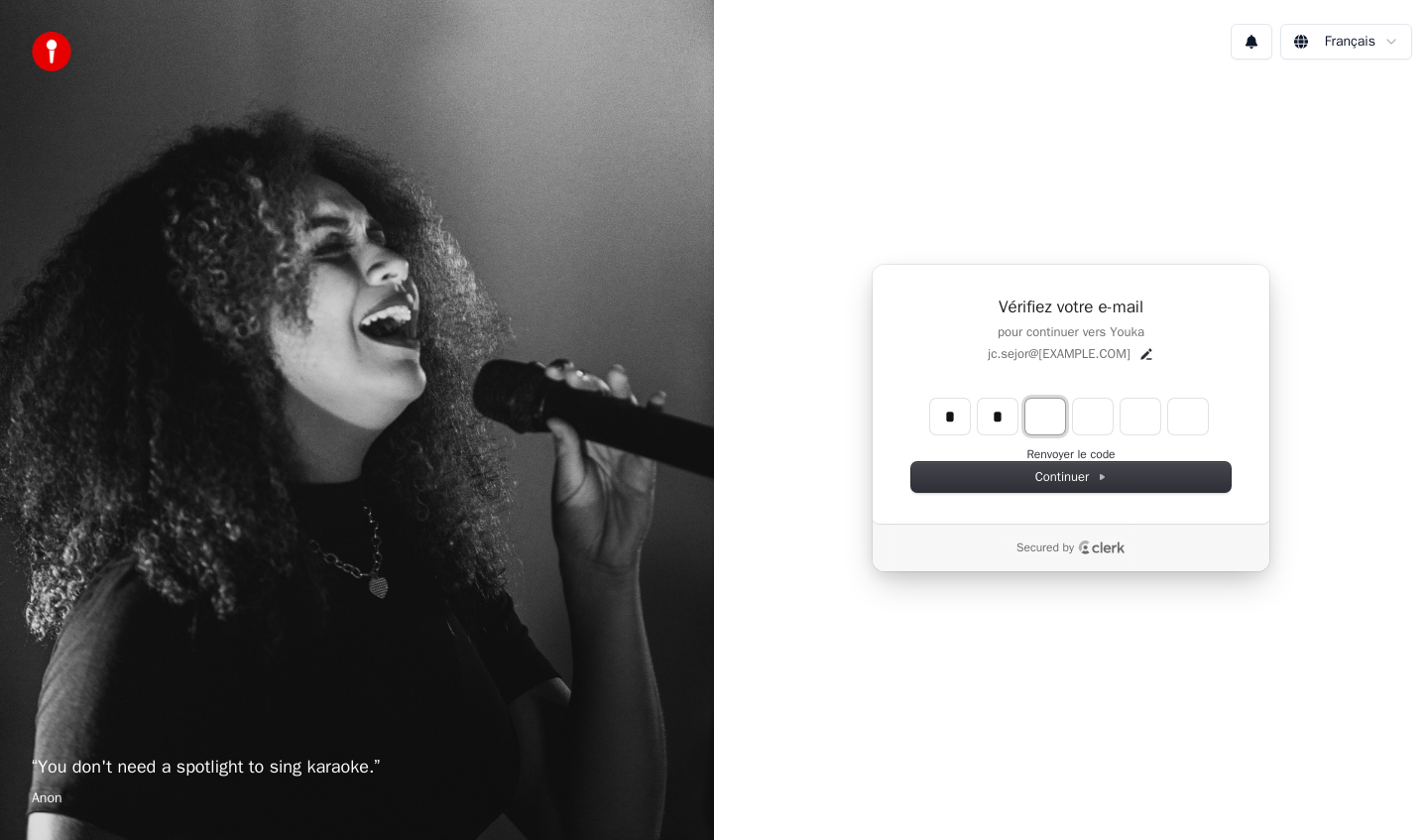 type on "**" 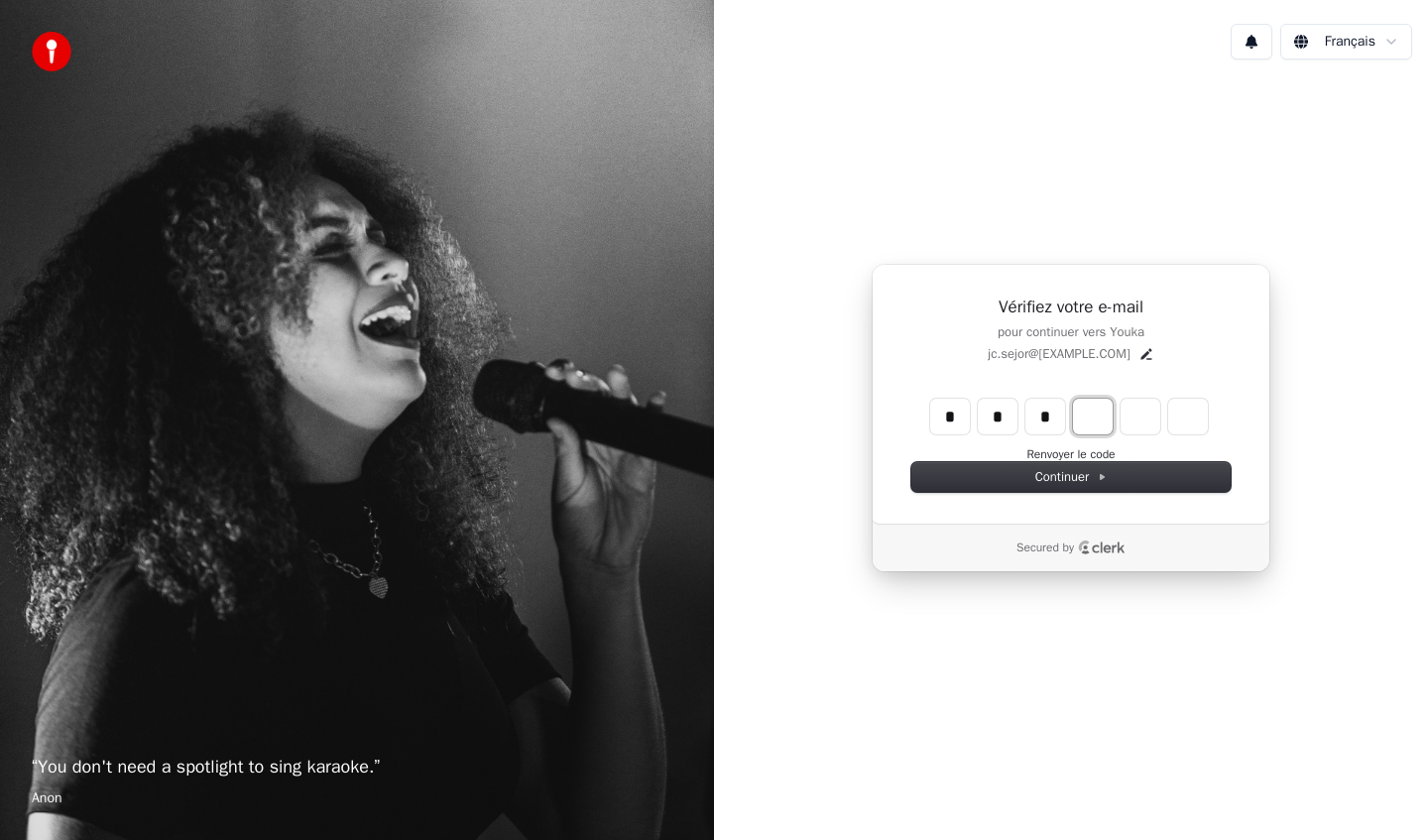 type on "***" 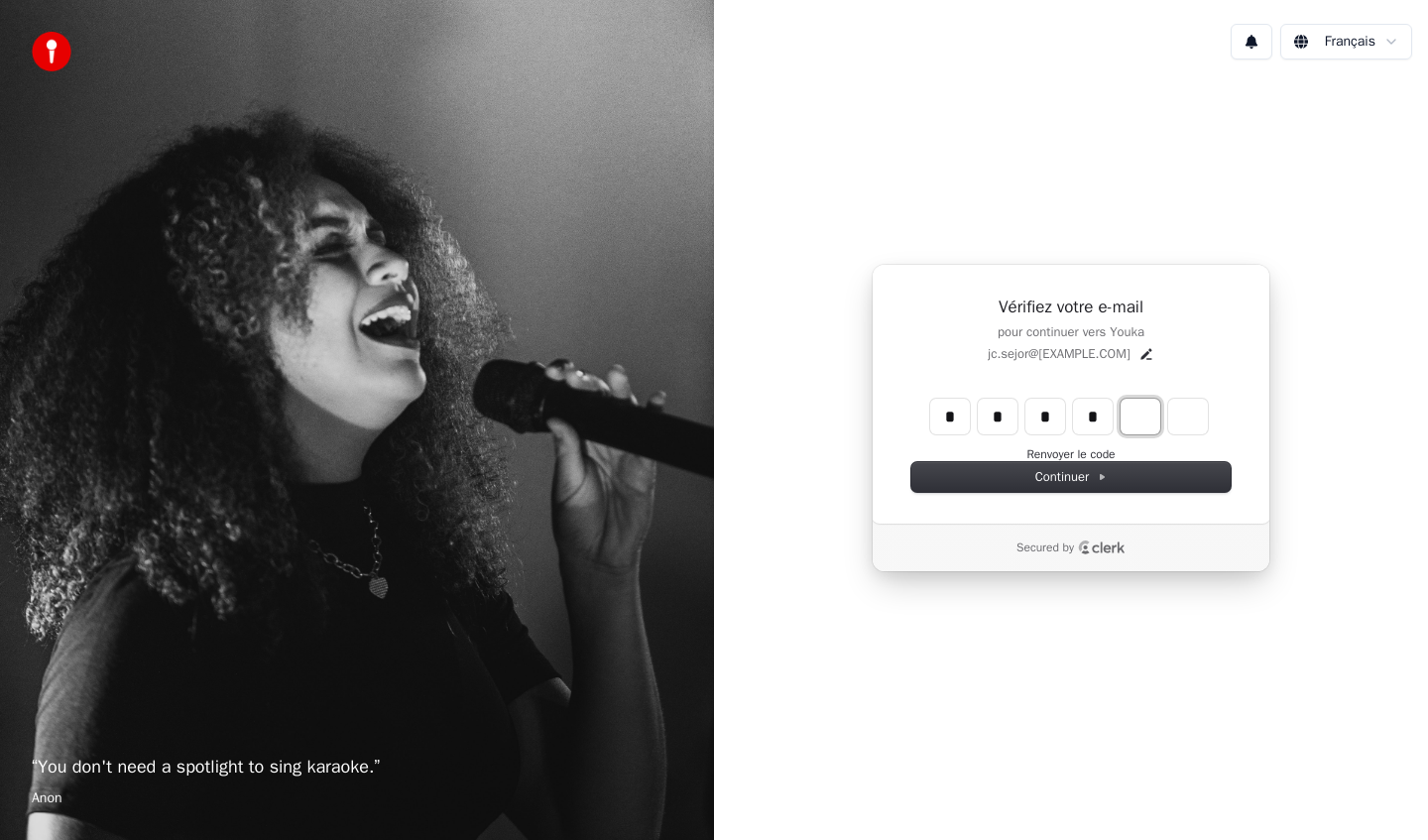 type on "****" 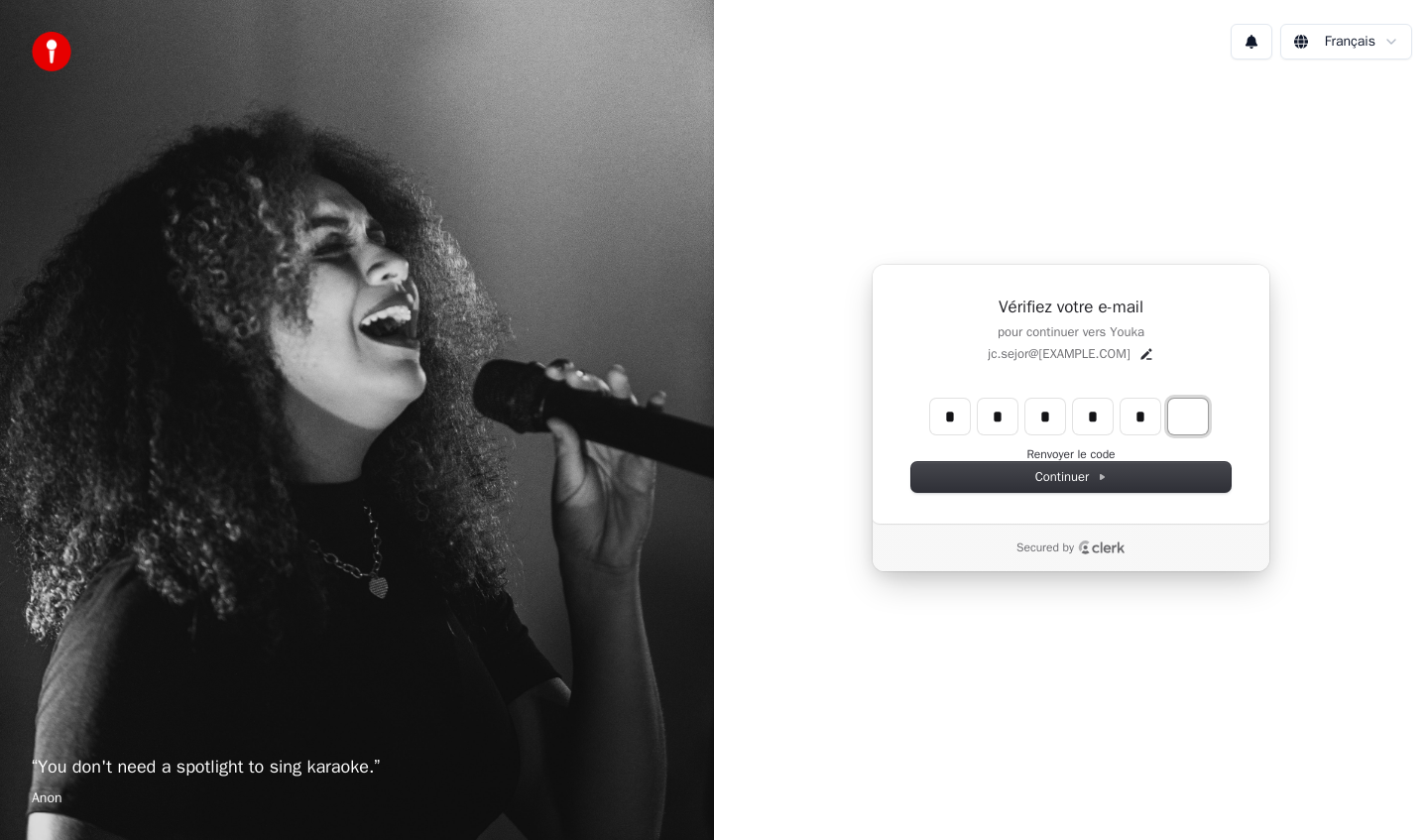 type on "******" 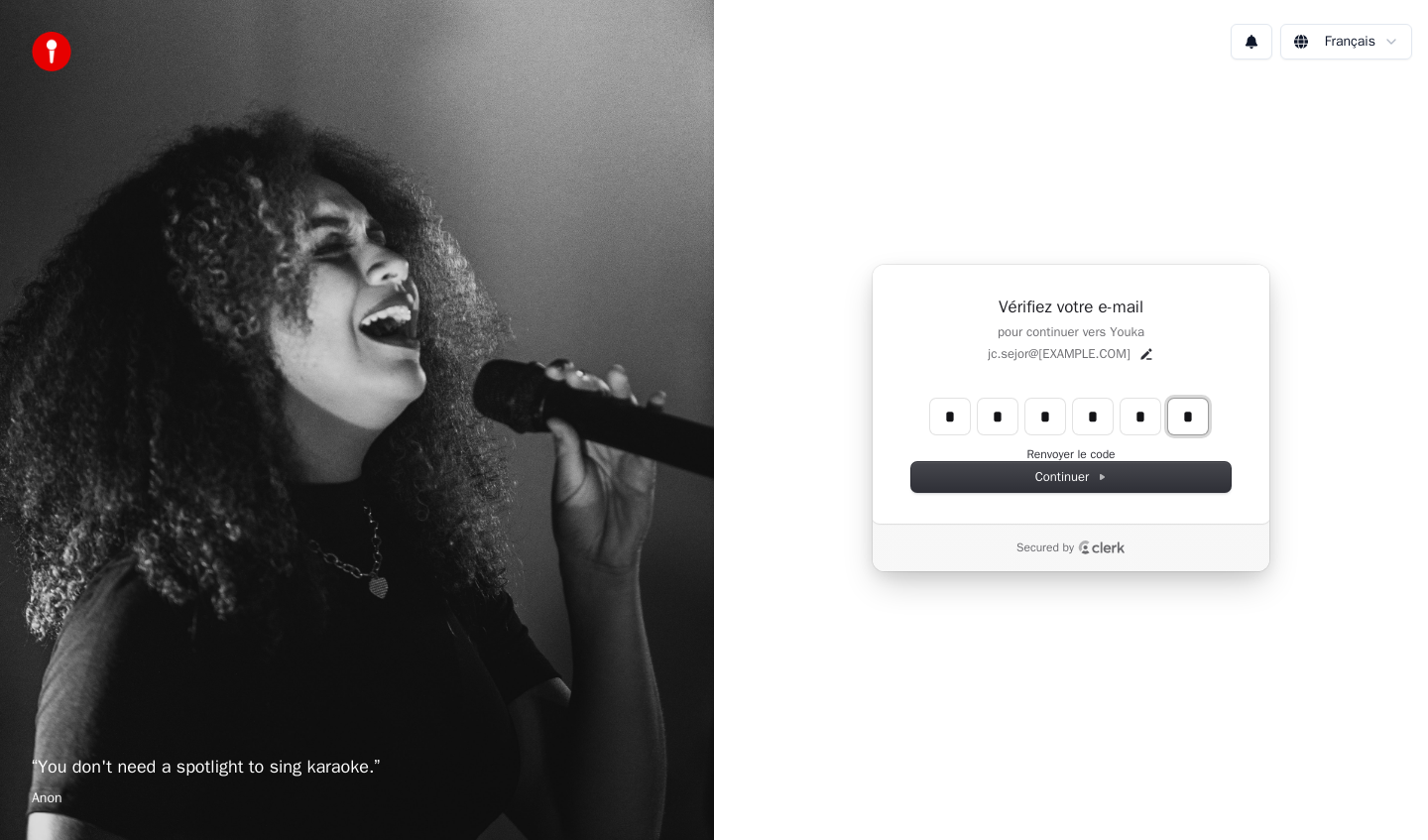 type on "*" 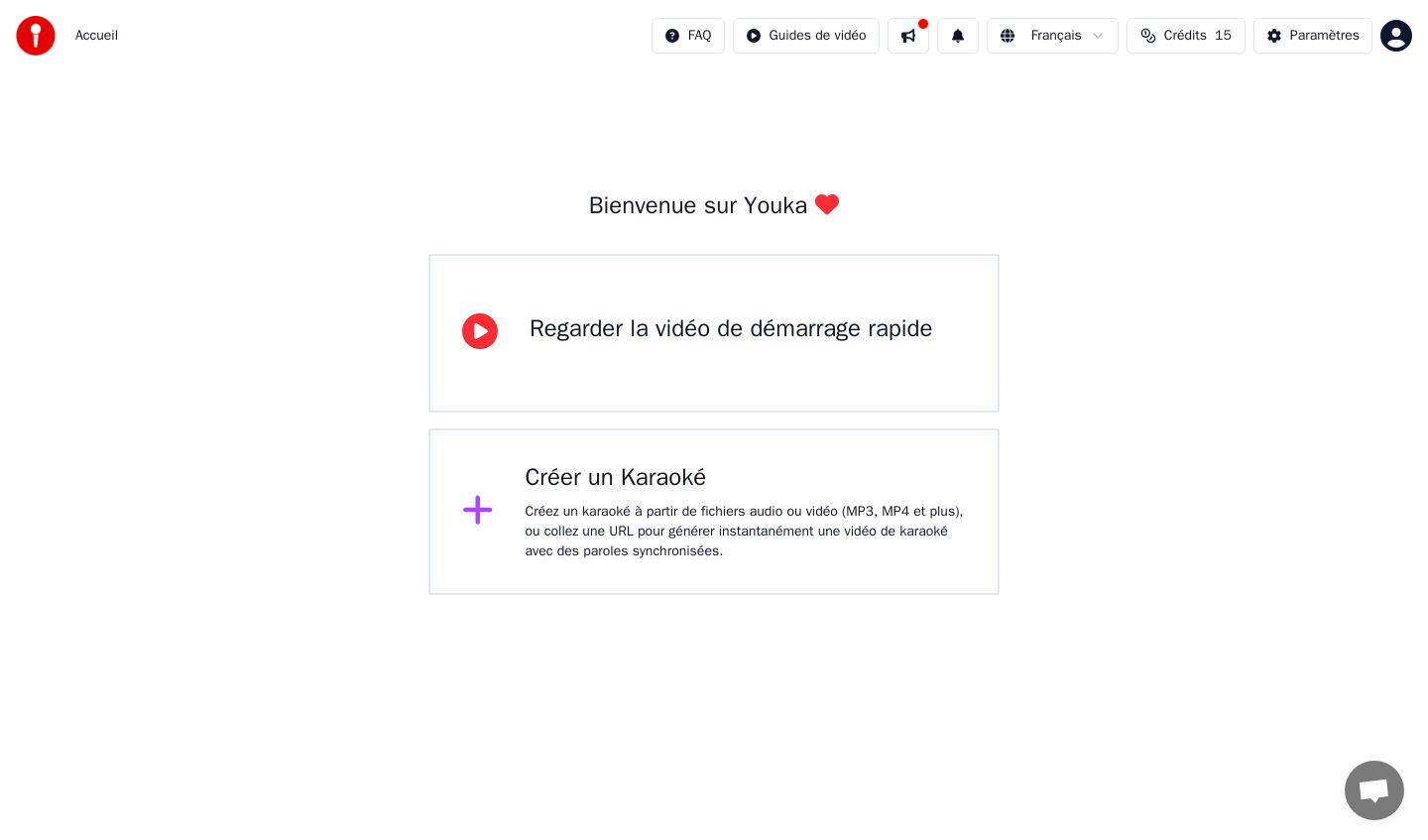click on "Regarder la vidéo de démarrage rapide" at bounding box center (731, 329) 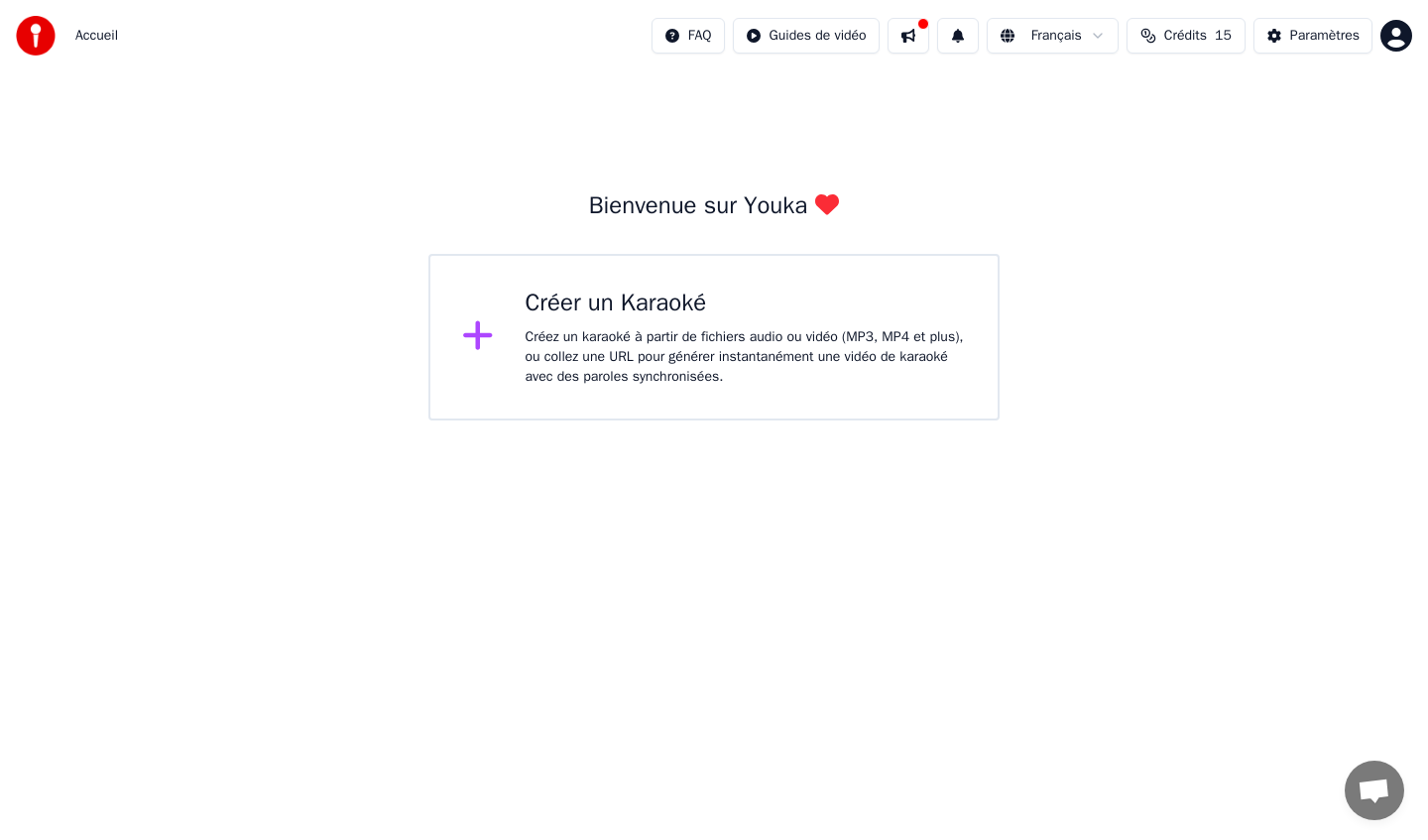 click on "Créez un karaoké à partir de fichiers audio ou vidéo (MP3, MP4 et plus), ou collez une URL pour générer instantanément une vidéo de karaoké avec des paroles synchronisées." at bounding box center (746, 357) 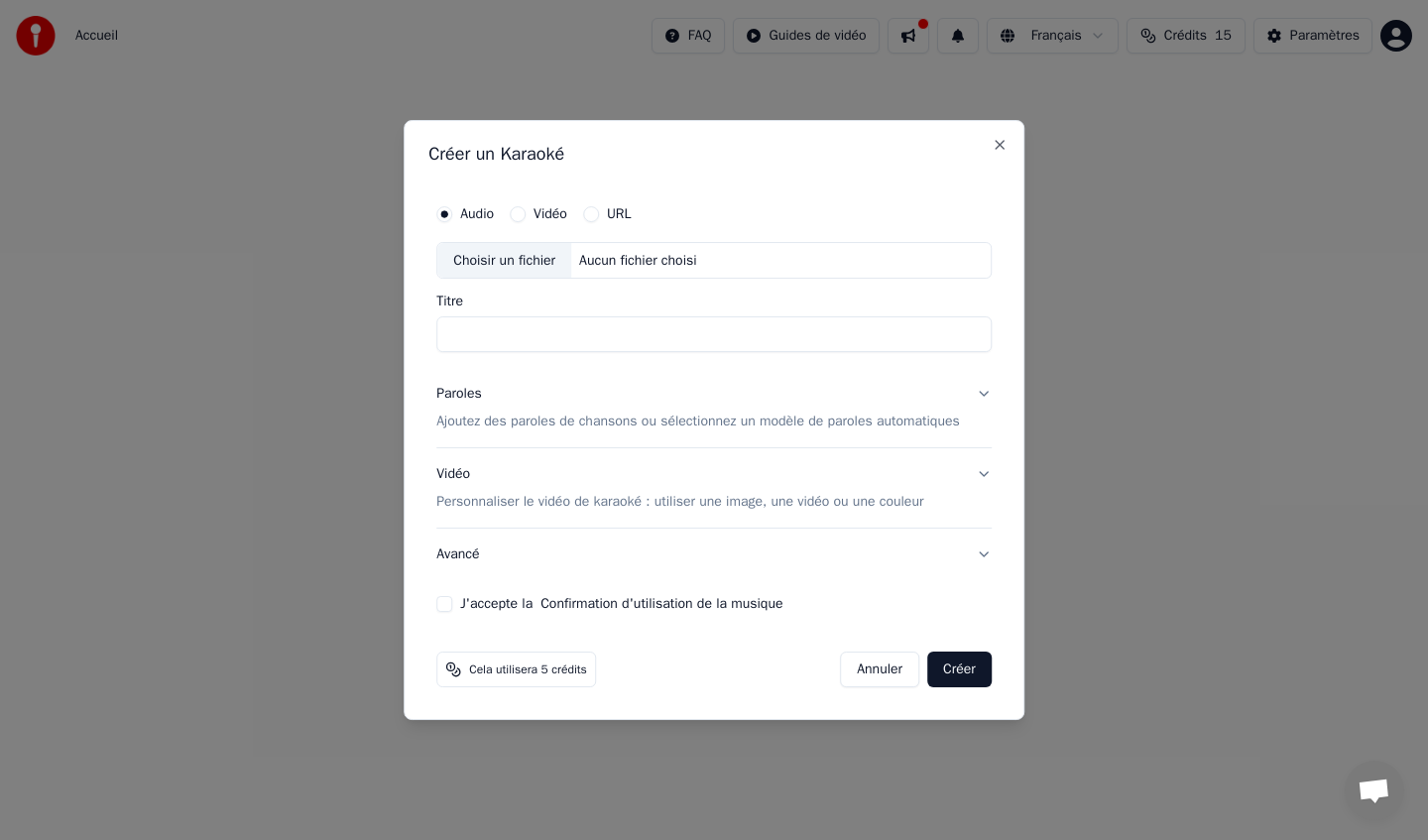 click on "Aucun fichier choisi" at bounding box center [638, 261] 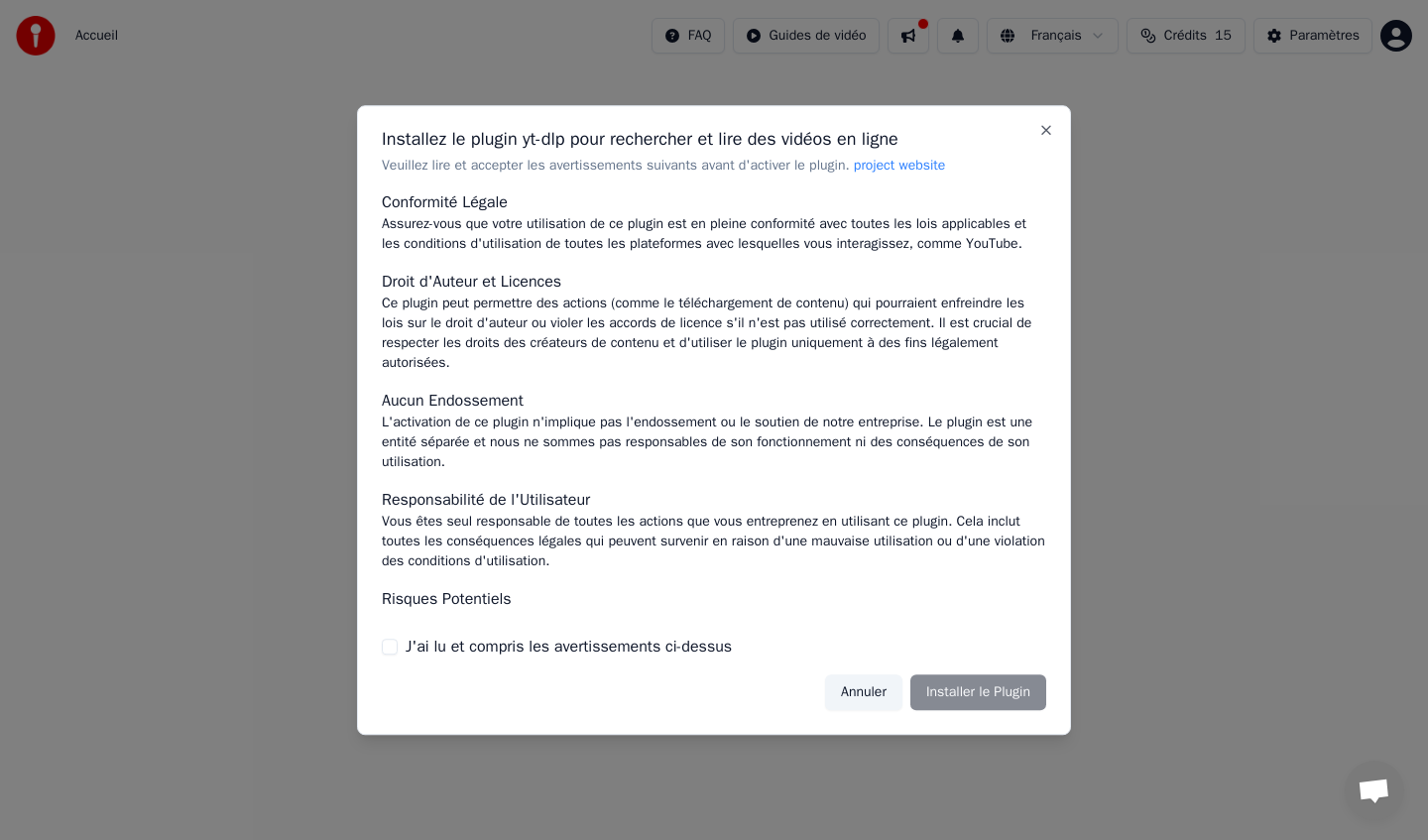 click on "Annuler Installer le Plugin" at bounding box center [935, 692] 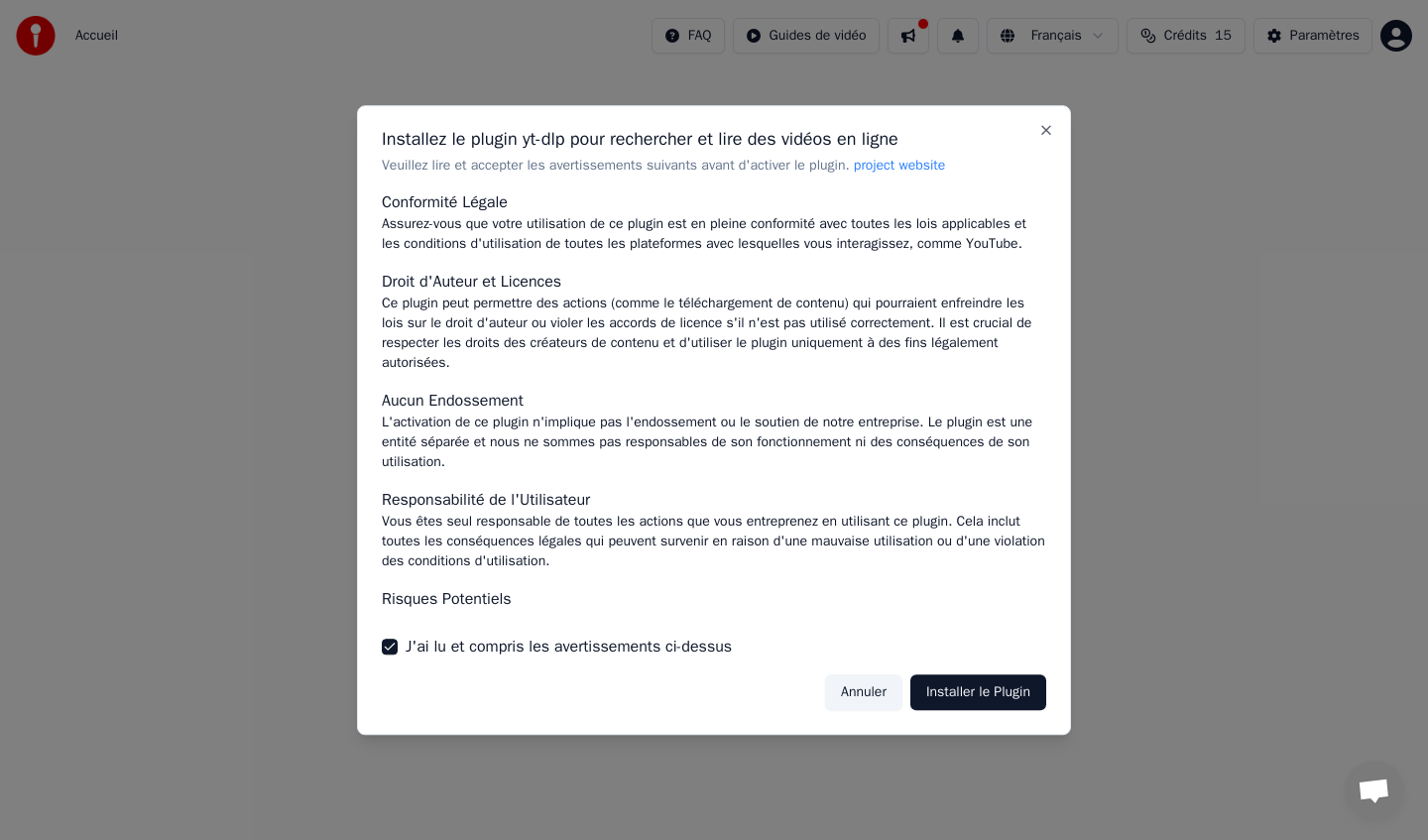 click on "Installer le Plugin" at bounding box center (978, 692) 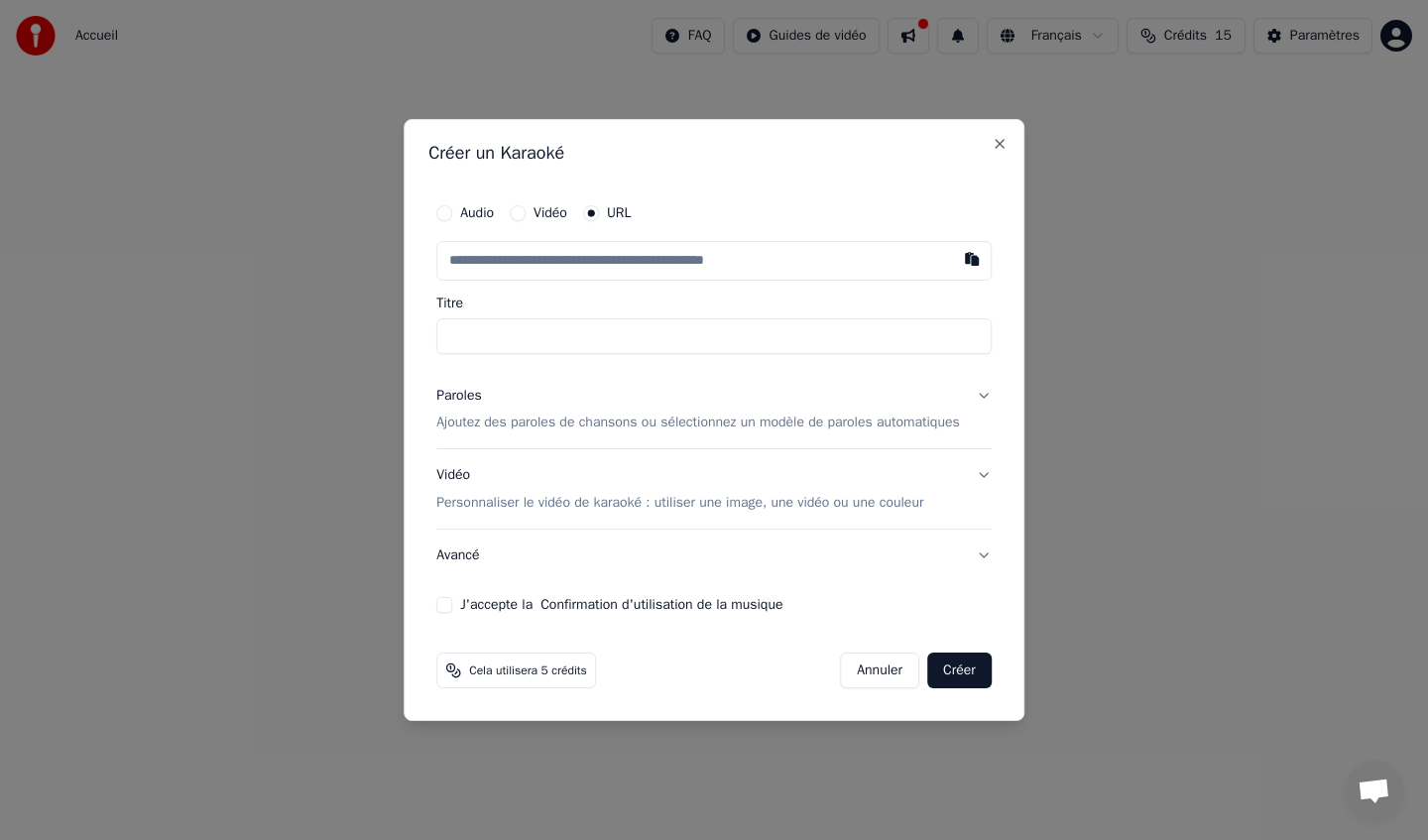 click at bounding box center (714, 261) 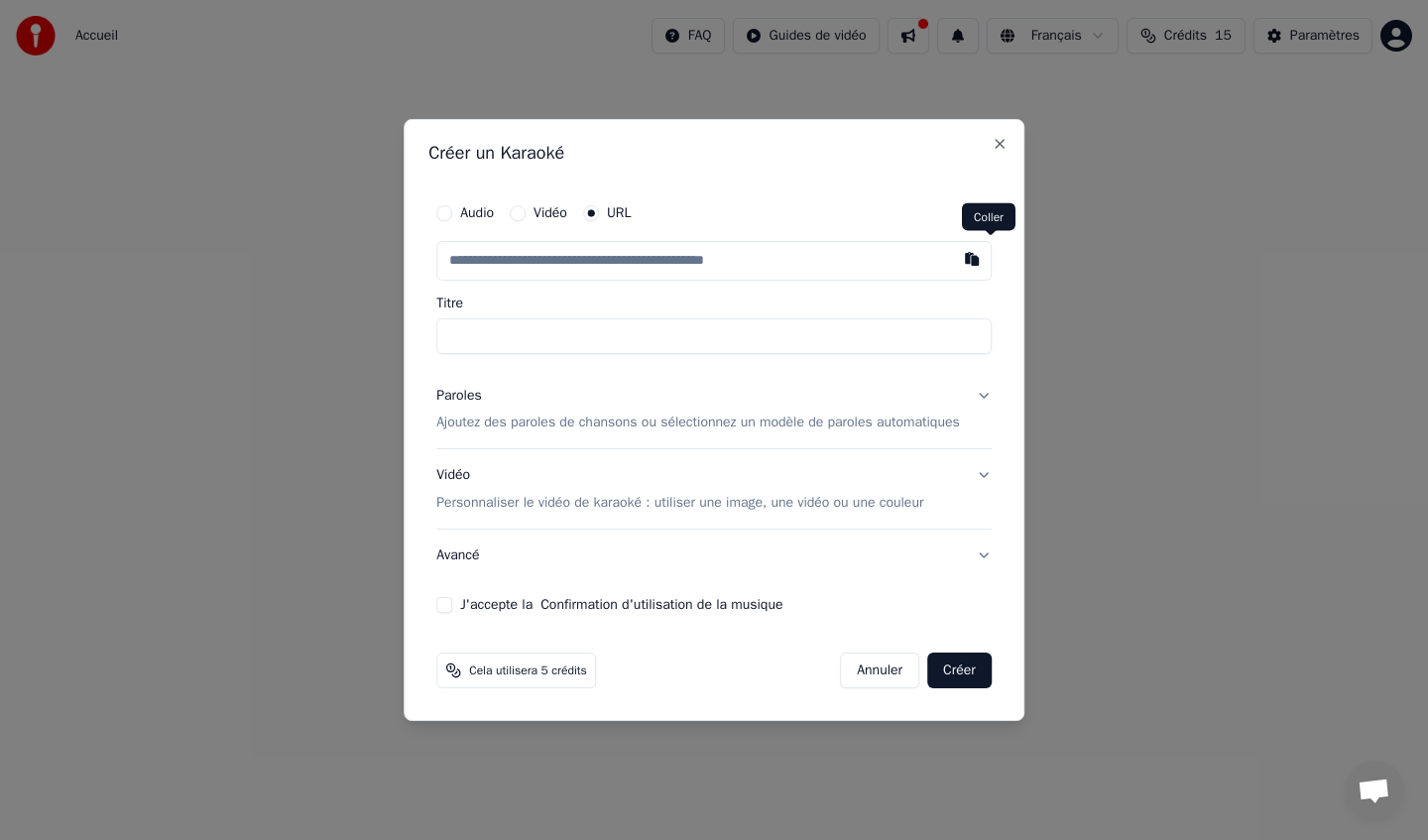 click at bounding box center [972, 259] 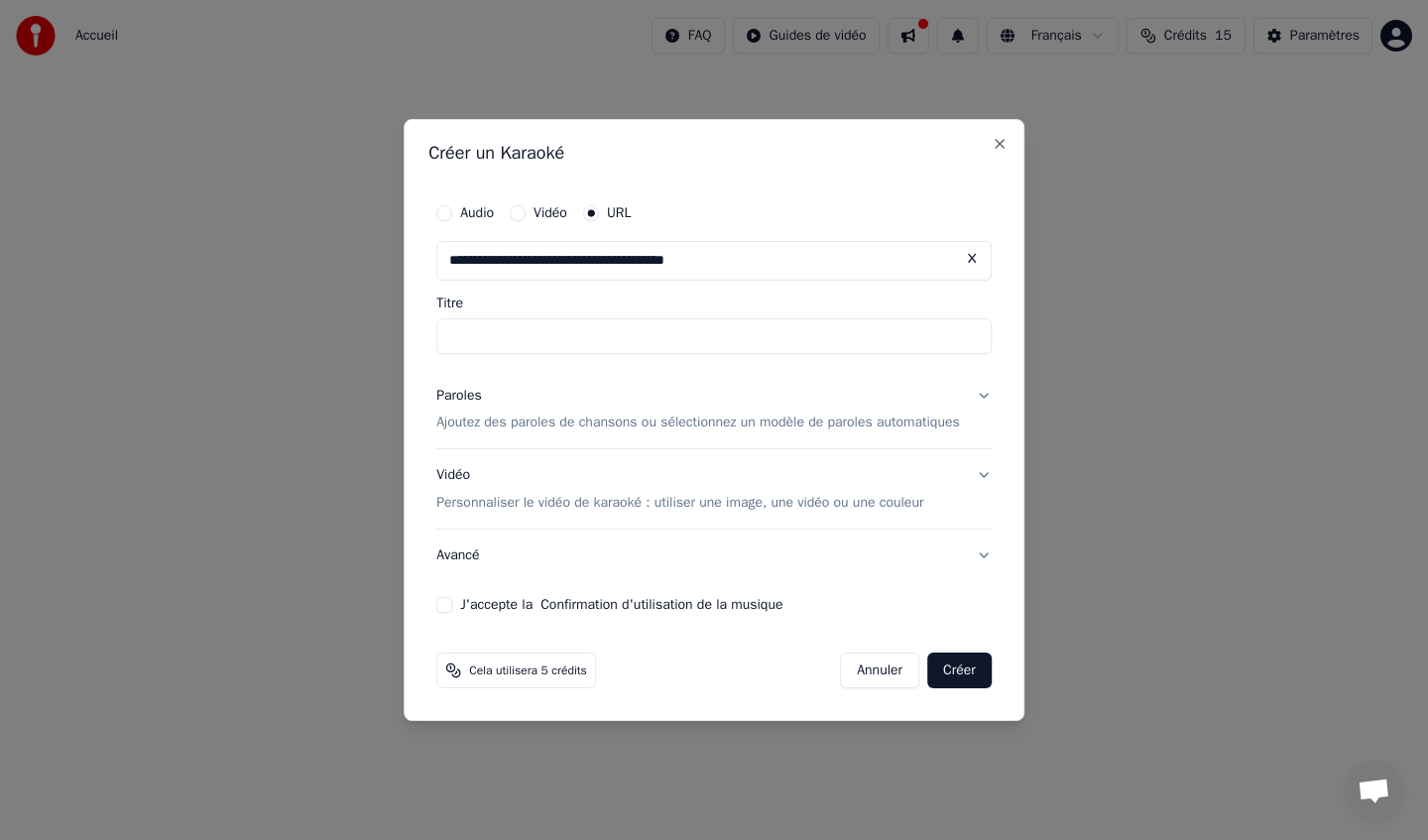 type on "**********" 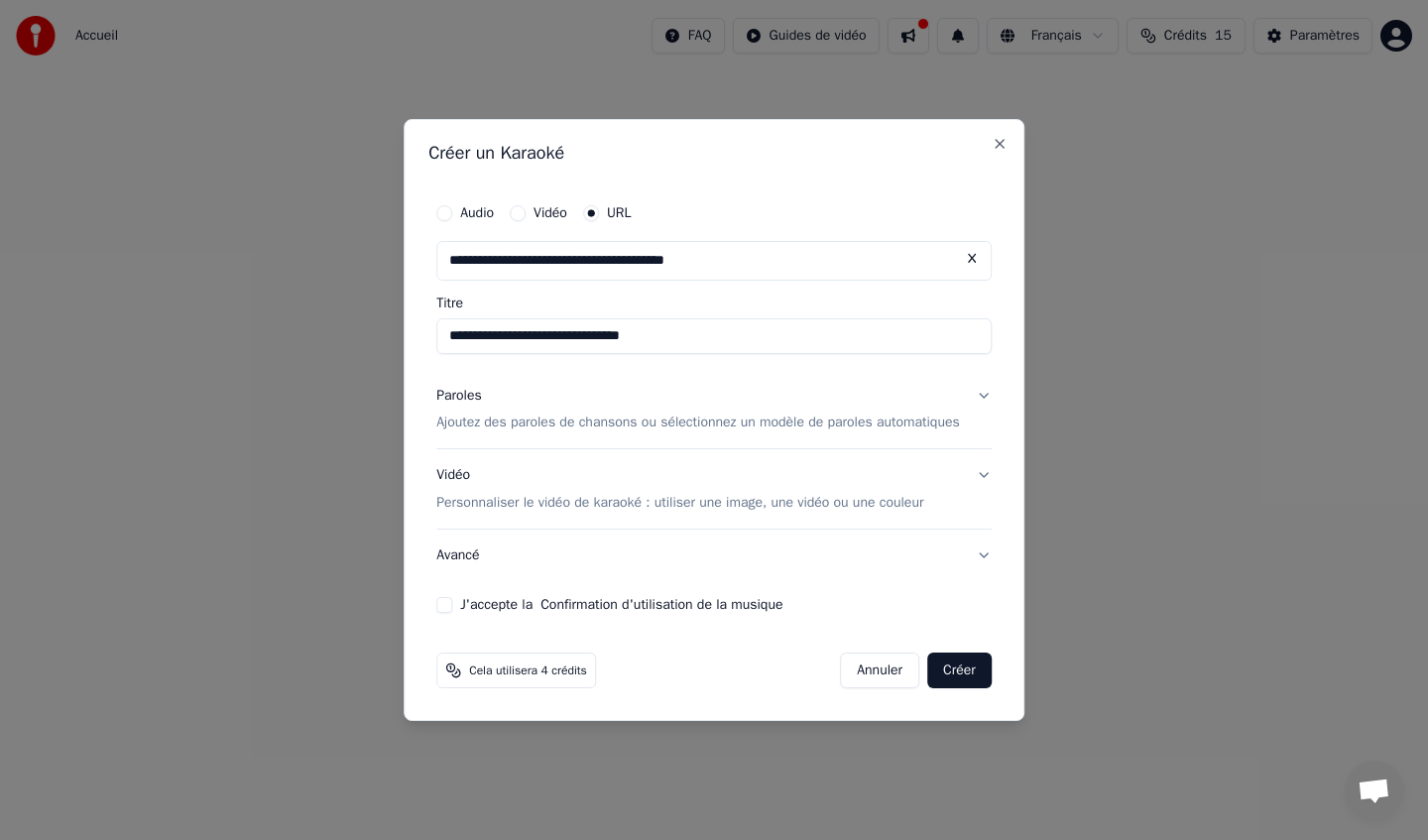 click on "Ajoutez des paroles de chansons ou sélectionnez un modèle de paroles automatiques" at bounding box center [698, 423] 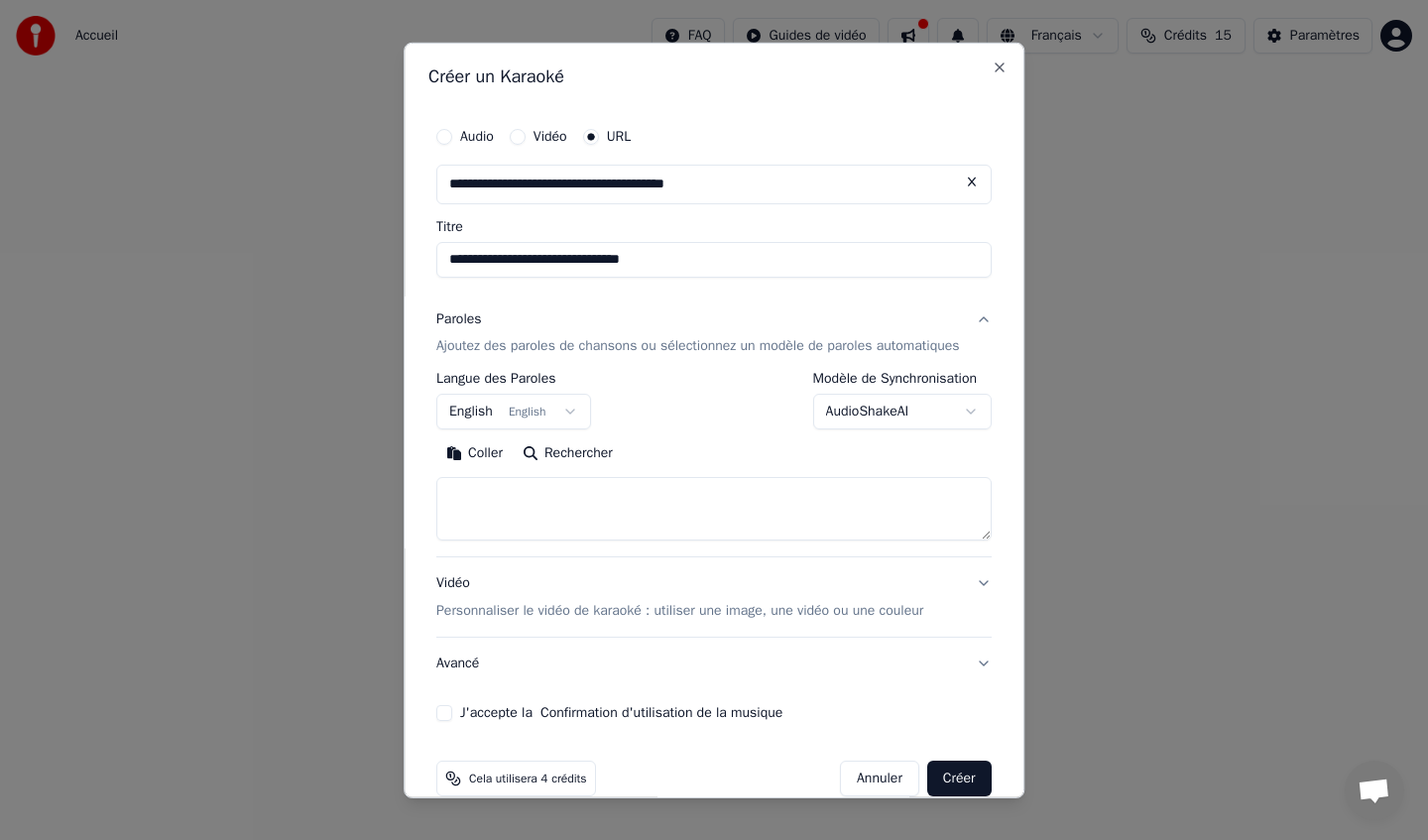 click on "English English" at bounding box center [514, 412] 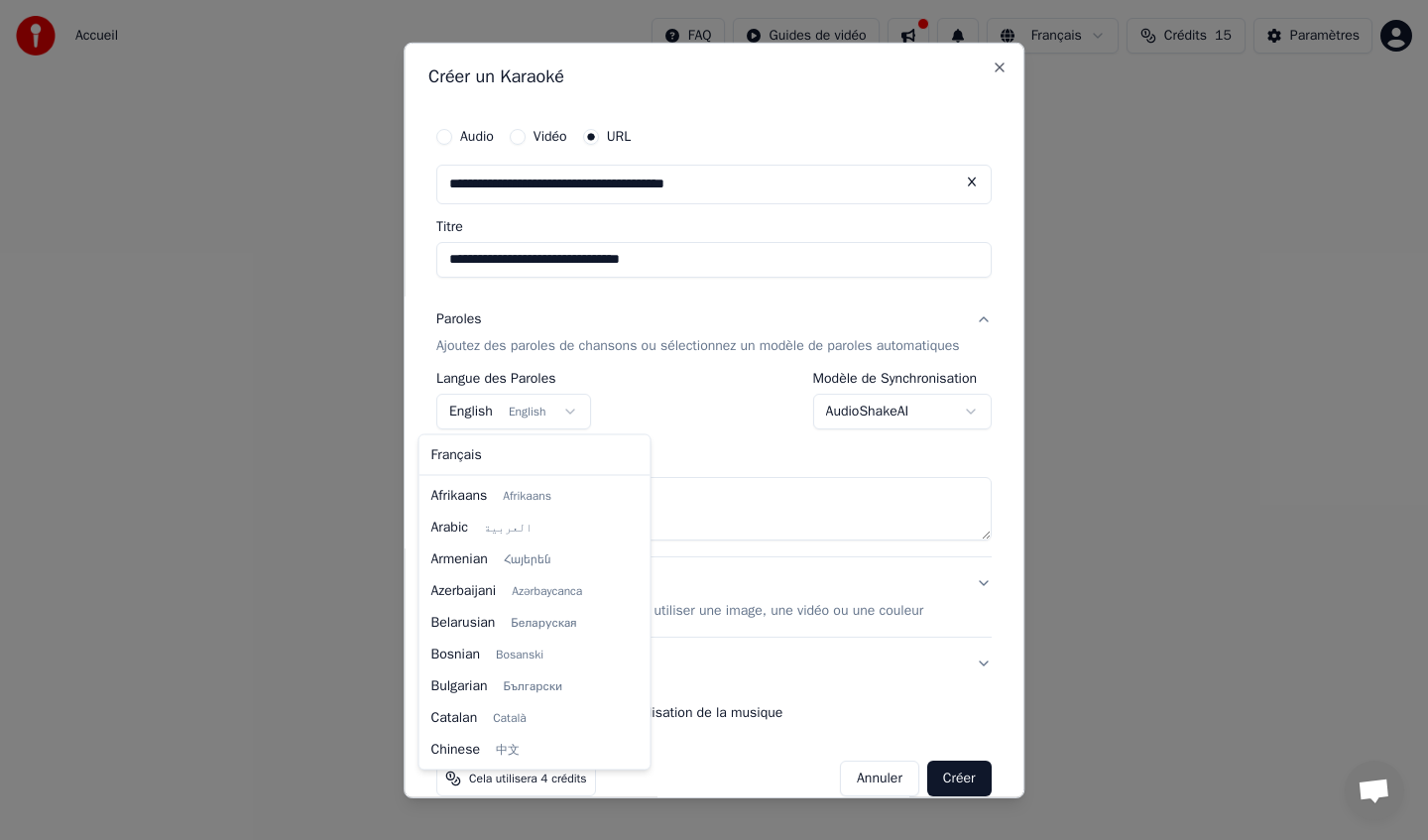 scroll, scrollTop: 159, scrollLeft: 0, axis: vertical 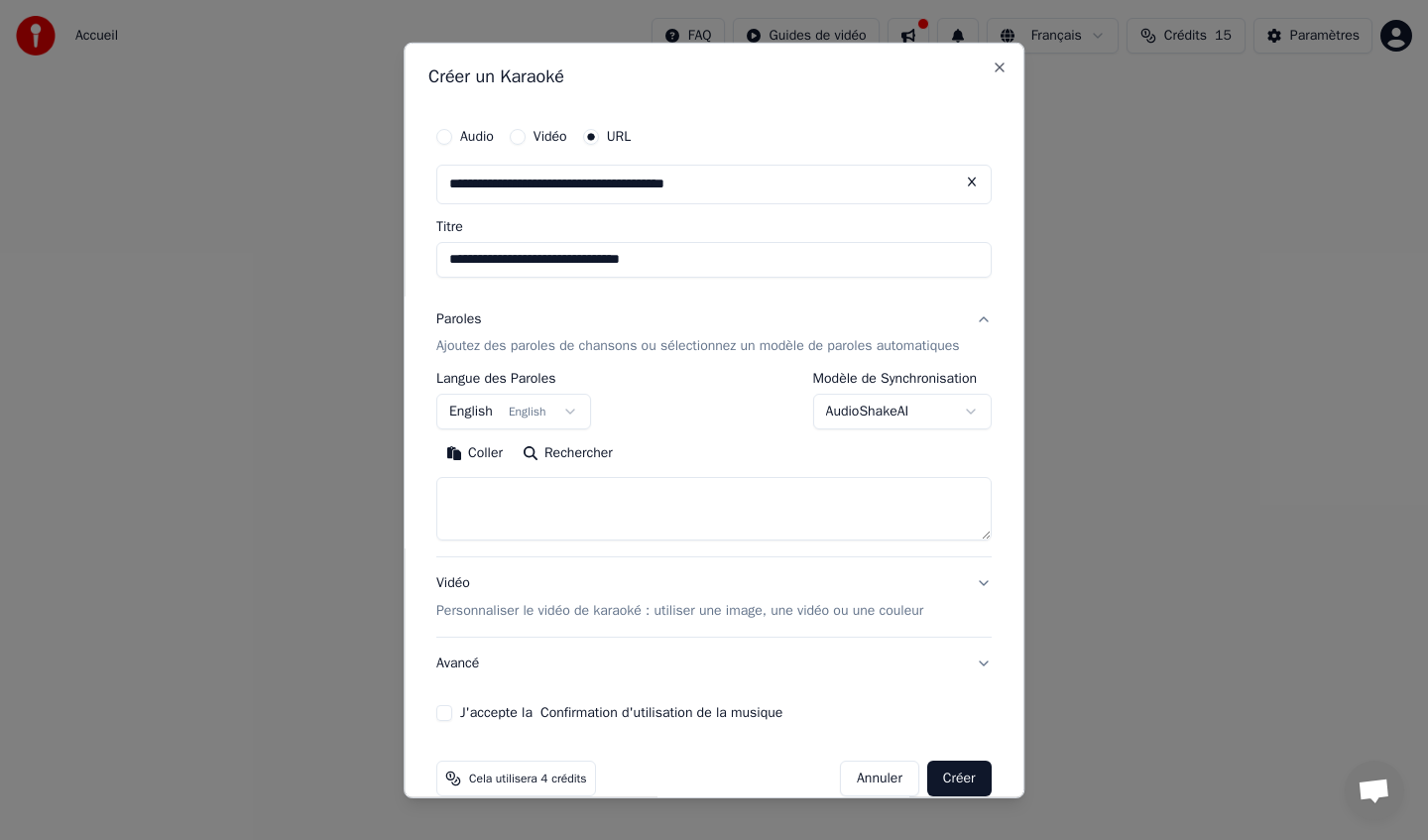 click on "**********" at bounding box center (714, 210) 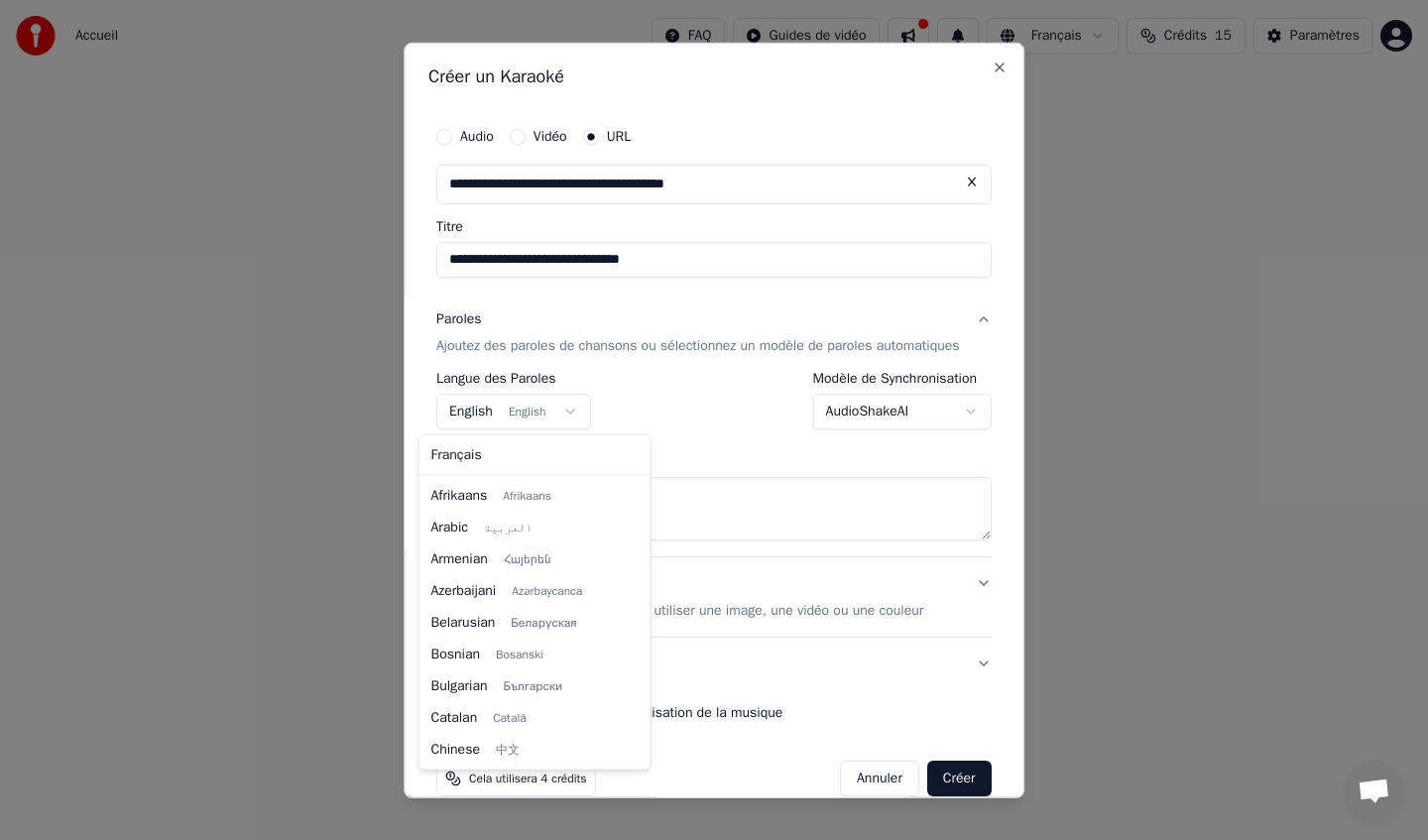 scroll, scrollTop: 159, scrollLeft: 0, axis: vertical 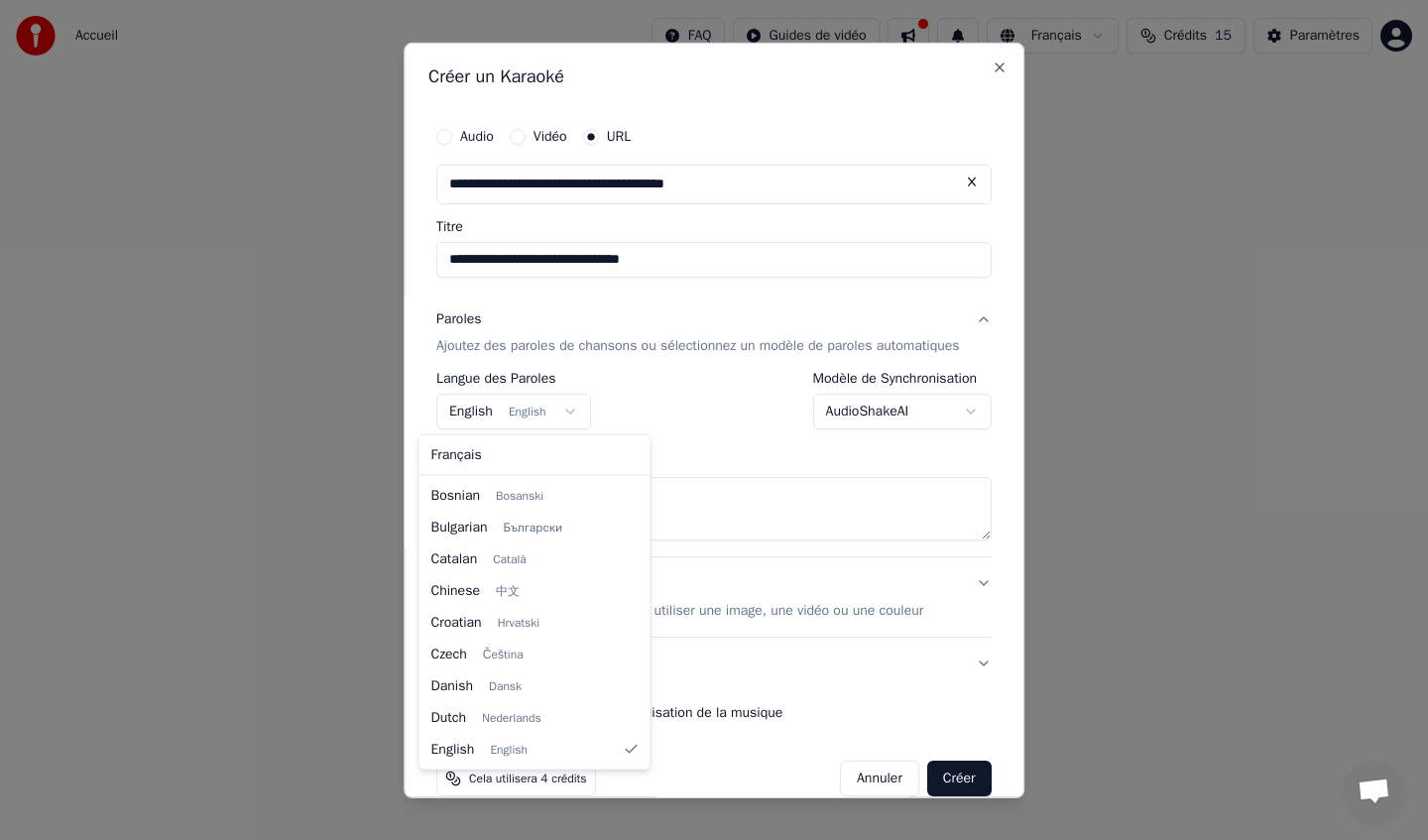 select on "**" 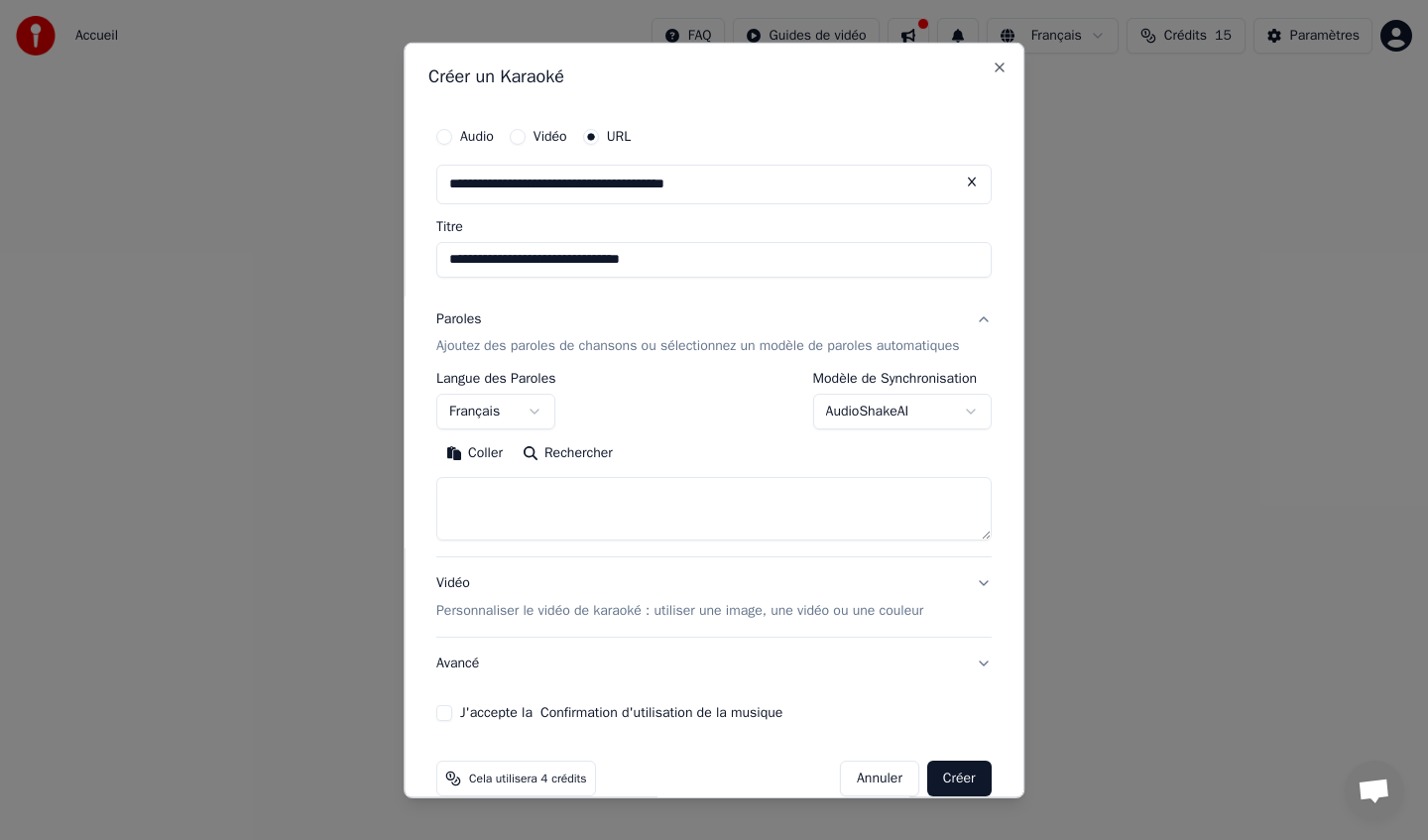 click on "Personnaliser le vidéo de karaoké : utiliser une image, une vidéo ou une couleur" at bounding box center (679, 611) 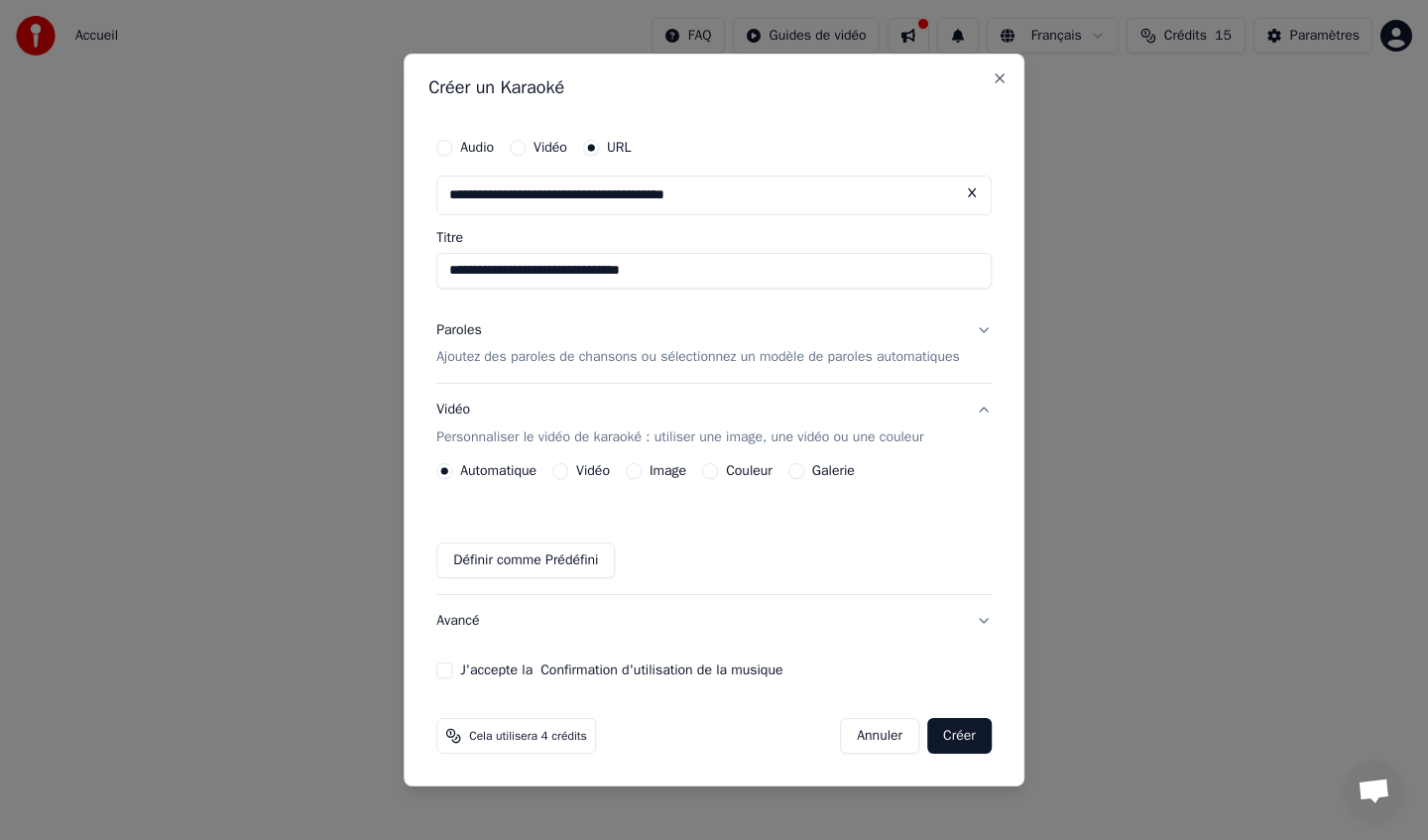 click on "Vidéo" at bounding box center (560, 471) 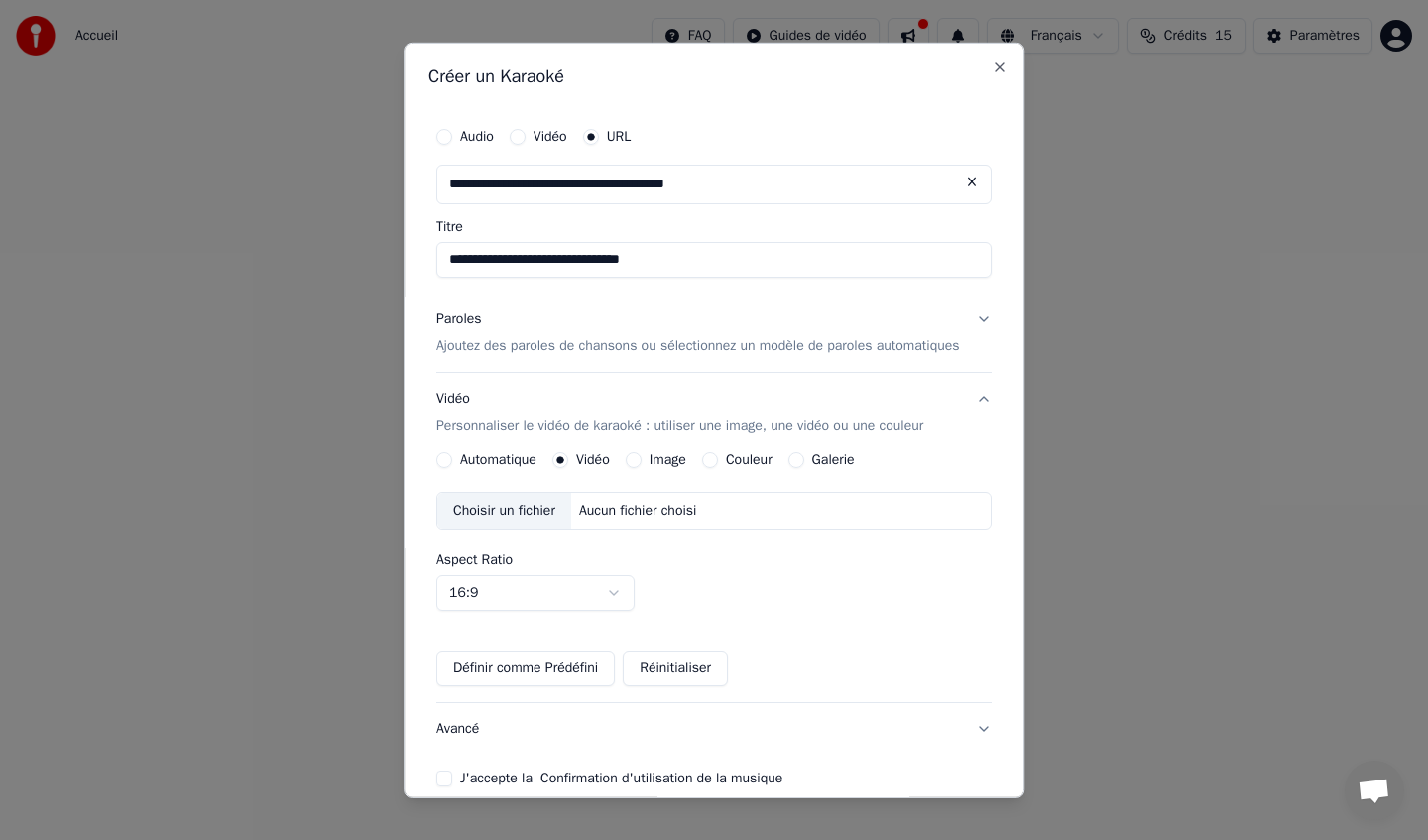 click on "Image" at bounding box center [634, 460] 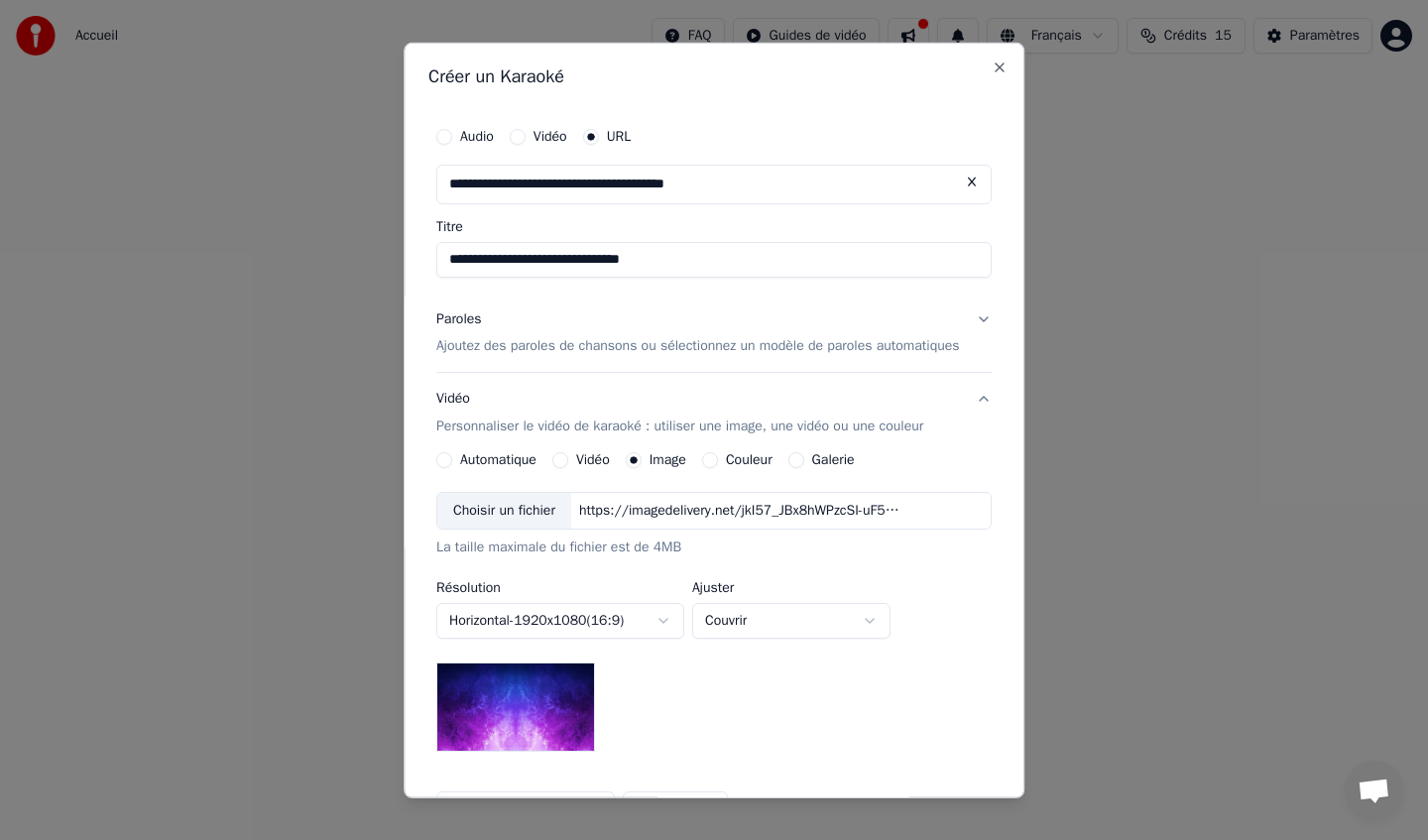 click on "Couleur" at bounding box center [710, 460] 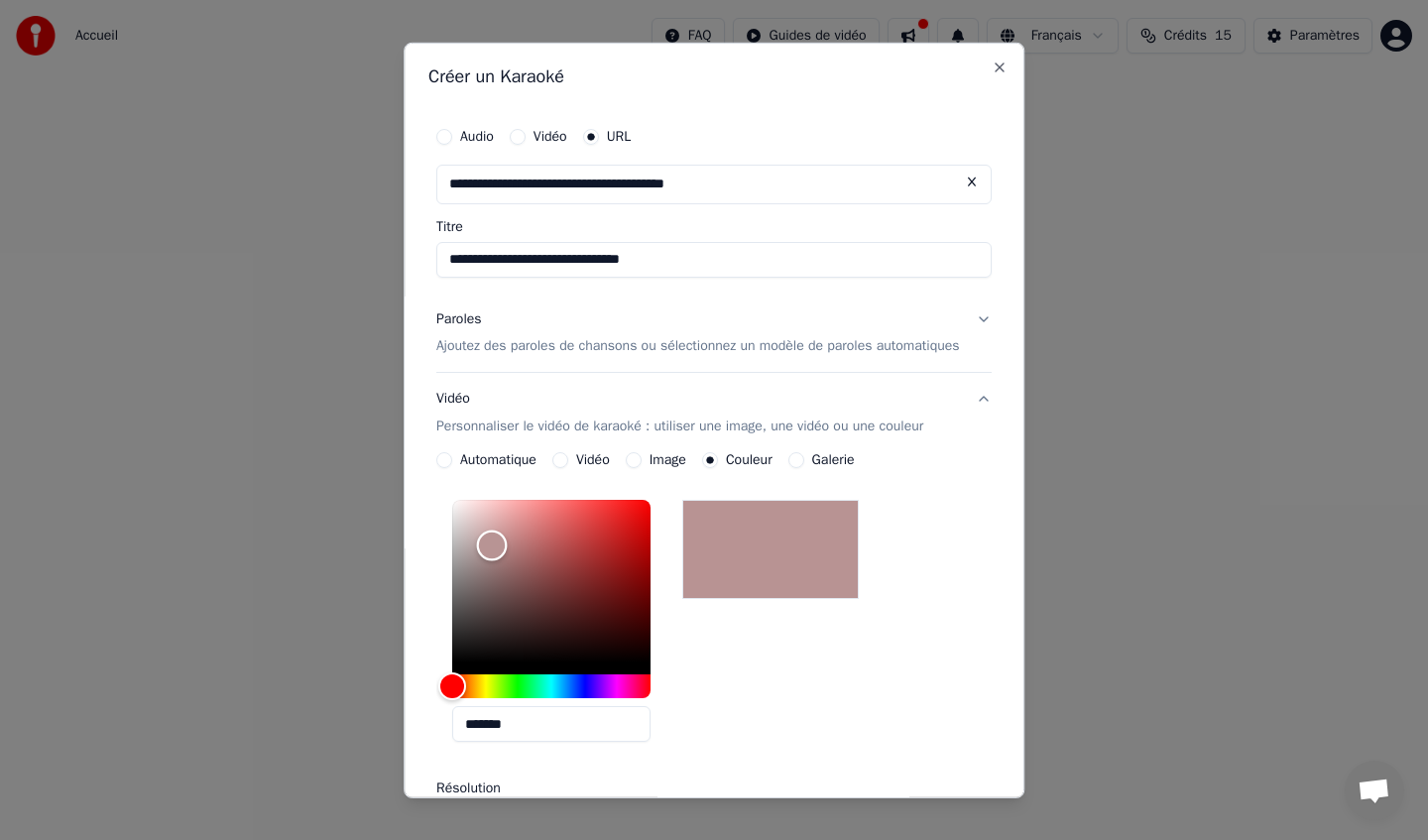 drag, startPoint x: 436, startPoint y: 654, endPoint x: 473, endPoint y: 545, distance: 115.10864 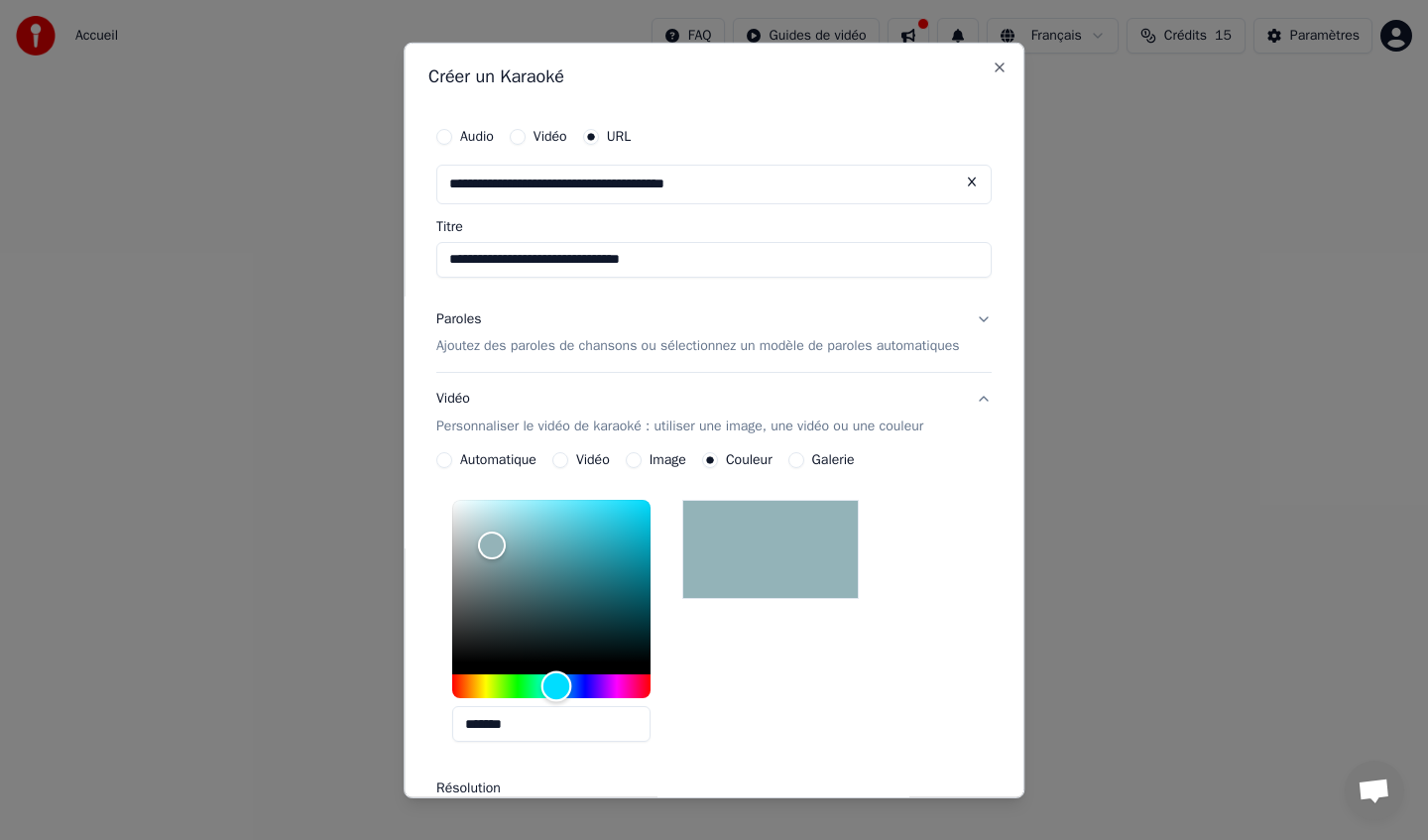 type on "*******" 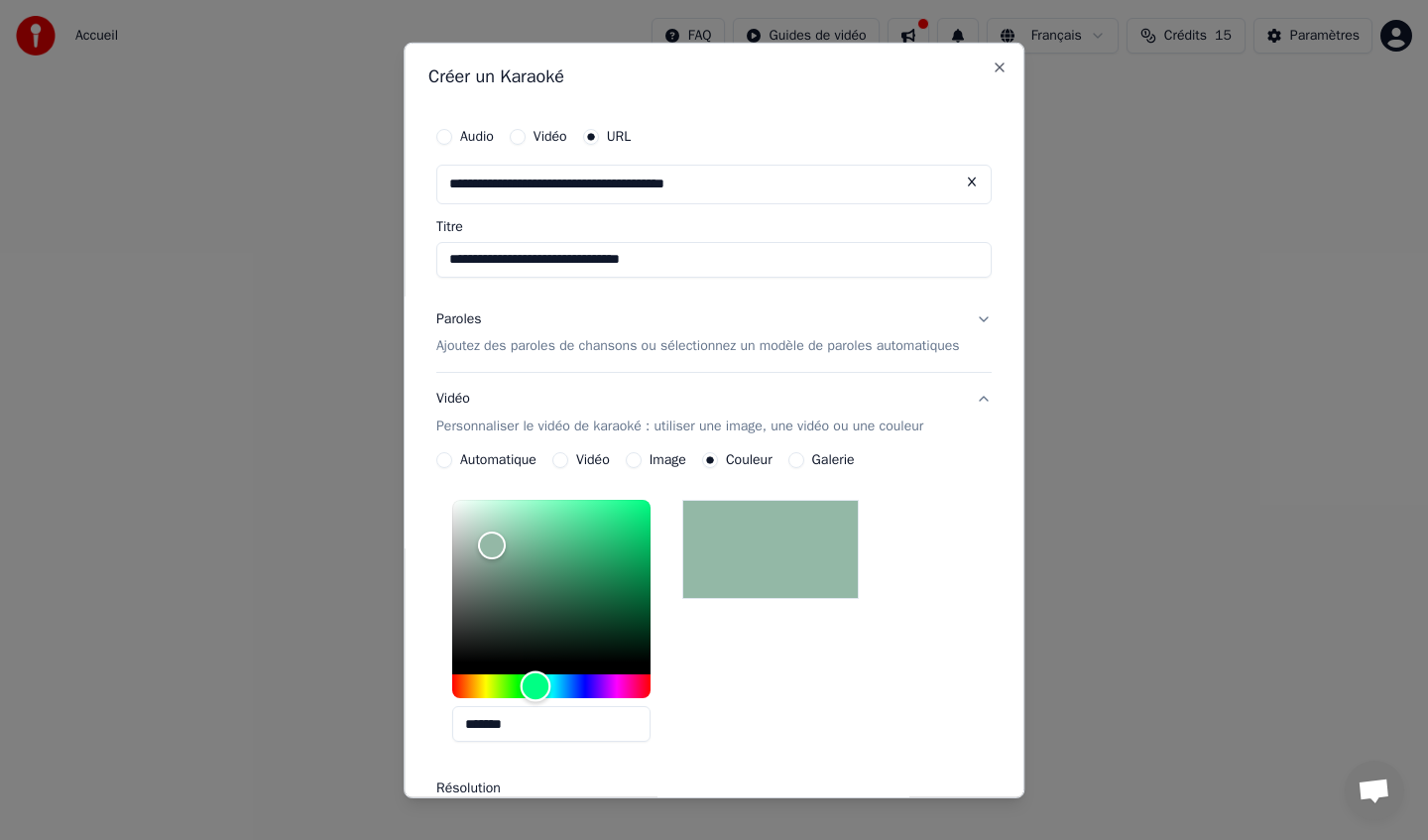 drag, startPoint x: 436, startPoint y: 692, endPoint x: 517, endPoint y: 694, distance: 81.02469 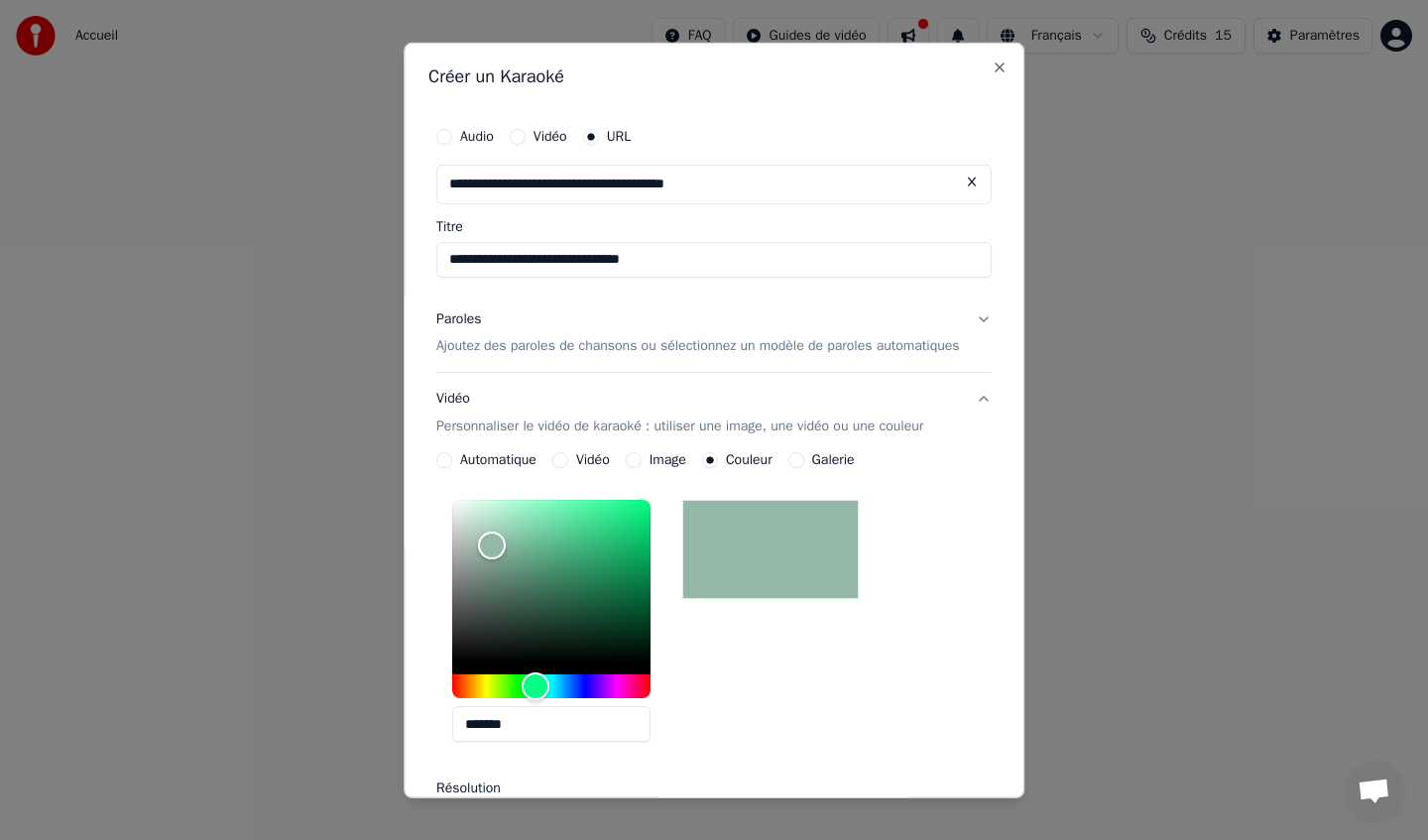 click on "Galerie" at bounding box center (796, 460) 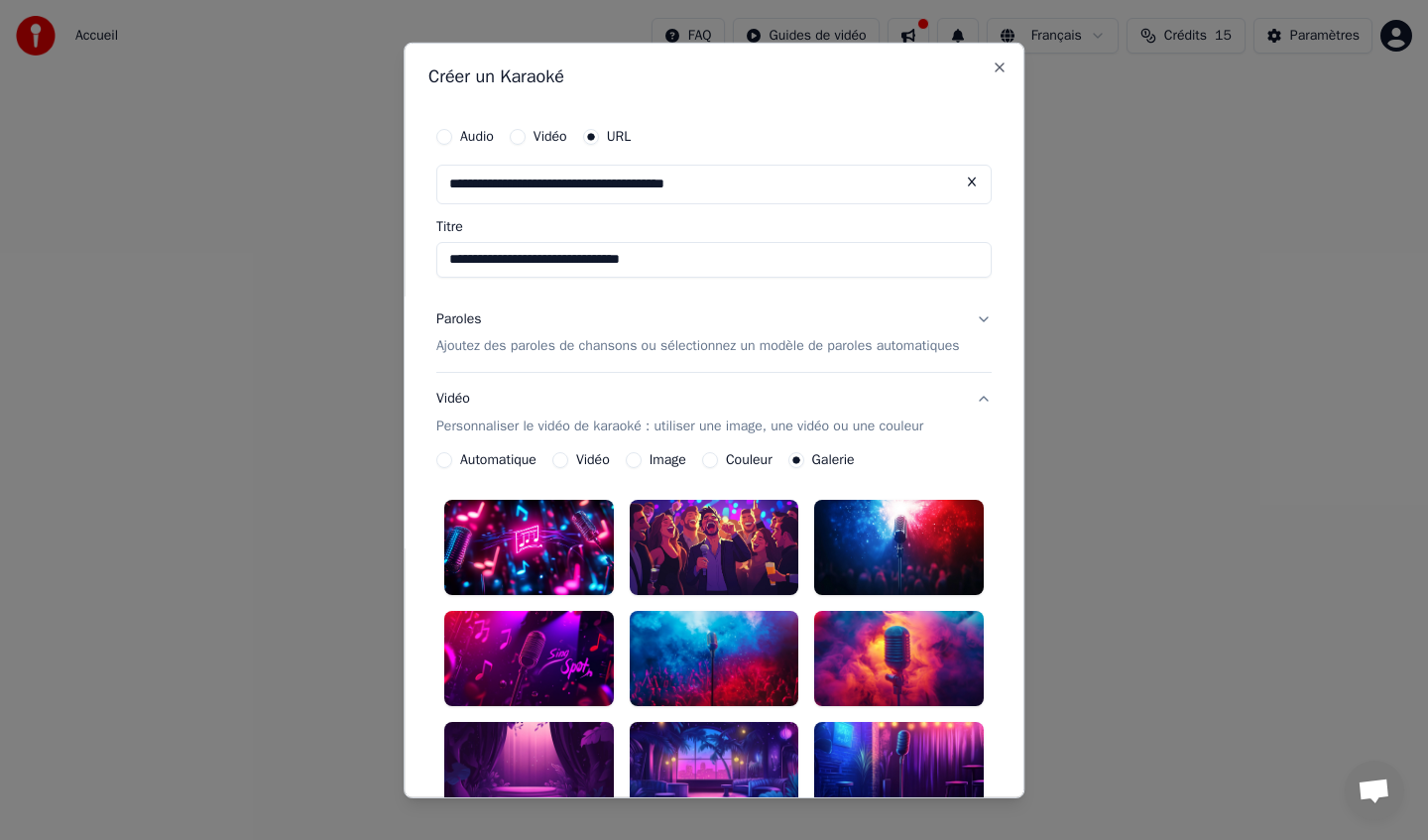 click at bounding box center [529, 547] 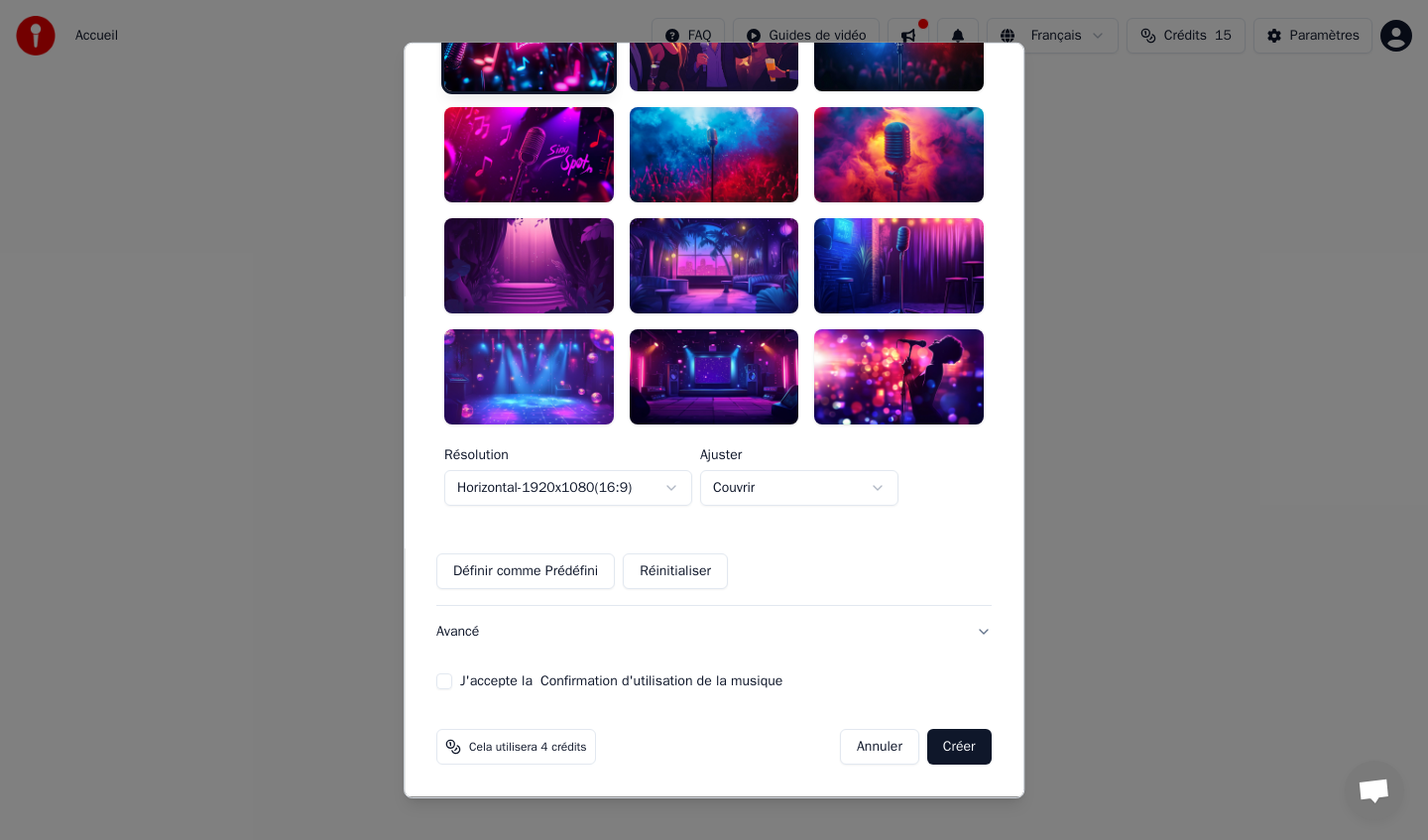 scroll, scrollTop: 508, scrollLeft: 0, axis: vertical 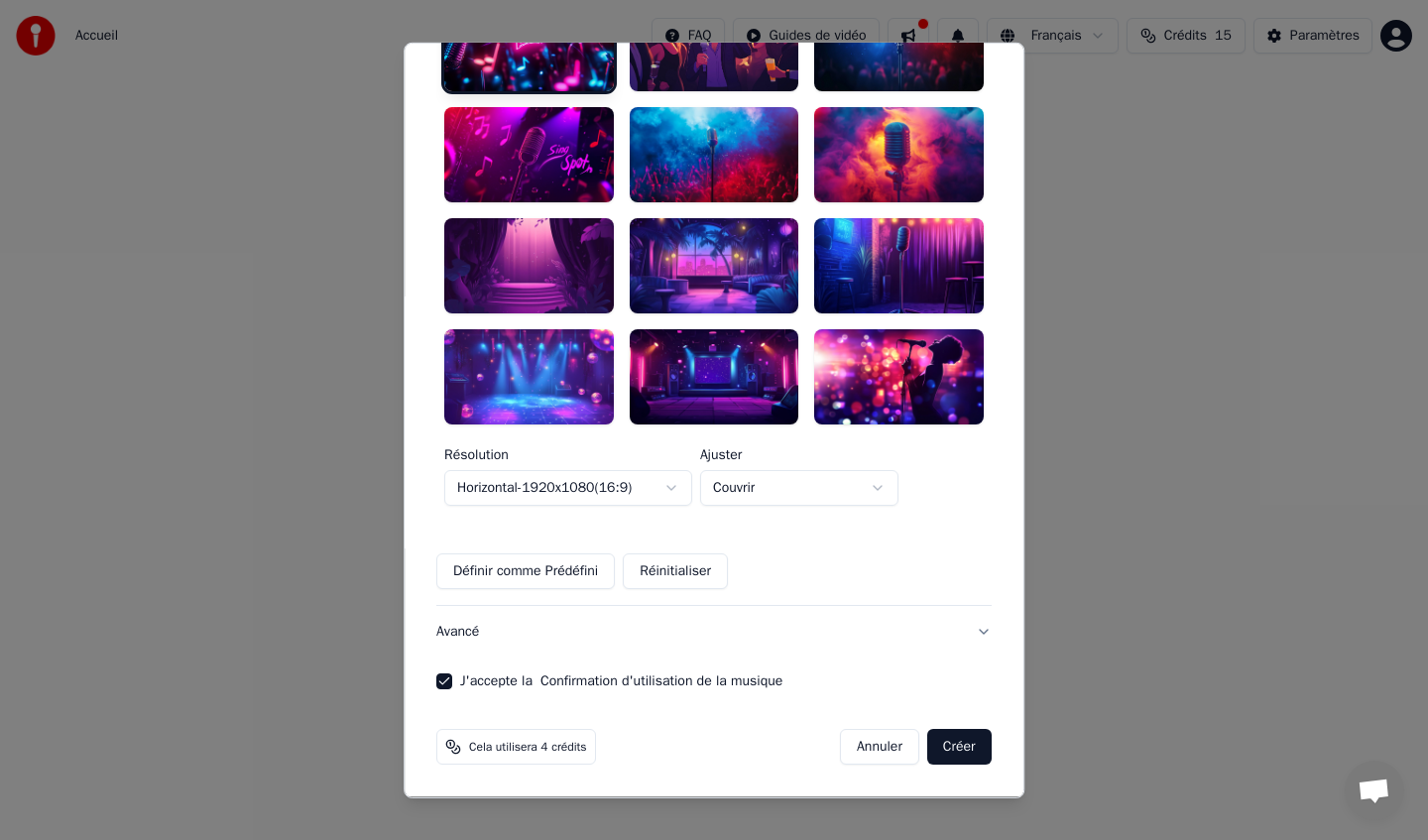 click on "Créer" at bounding box center (959, 747) 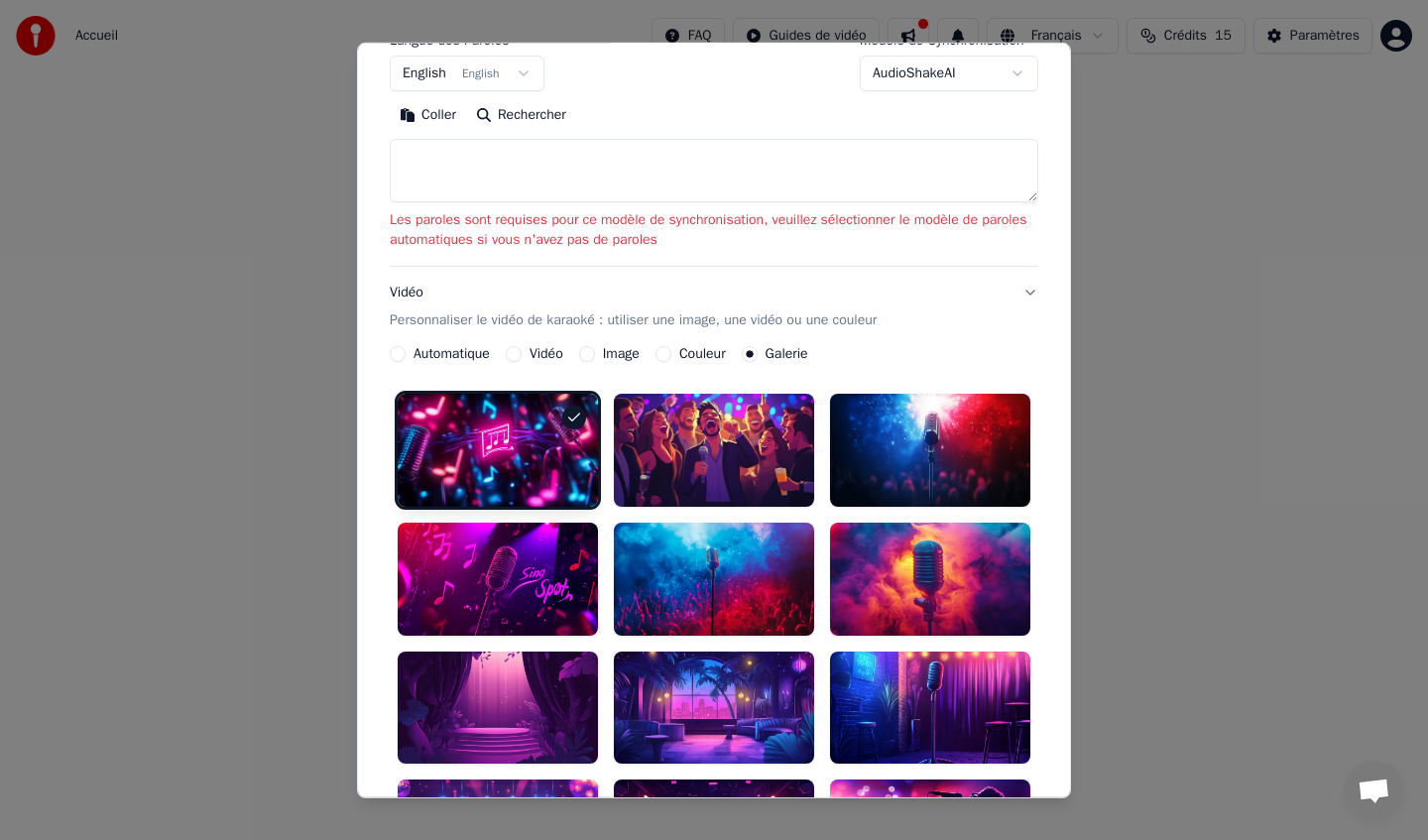 scroll, scrollTop: 78, scrollLeft: 0, axis: vertical 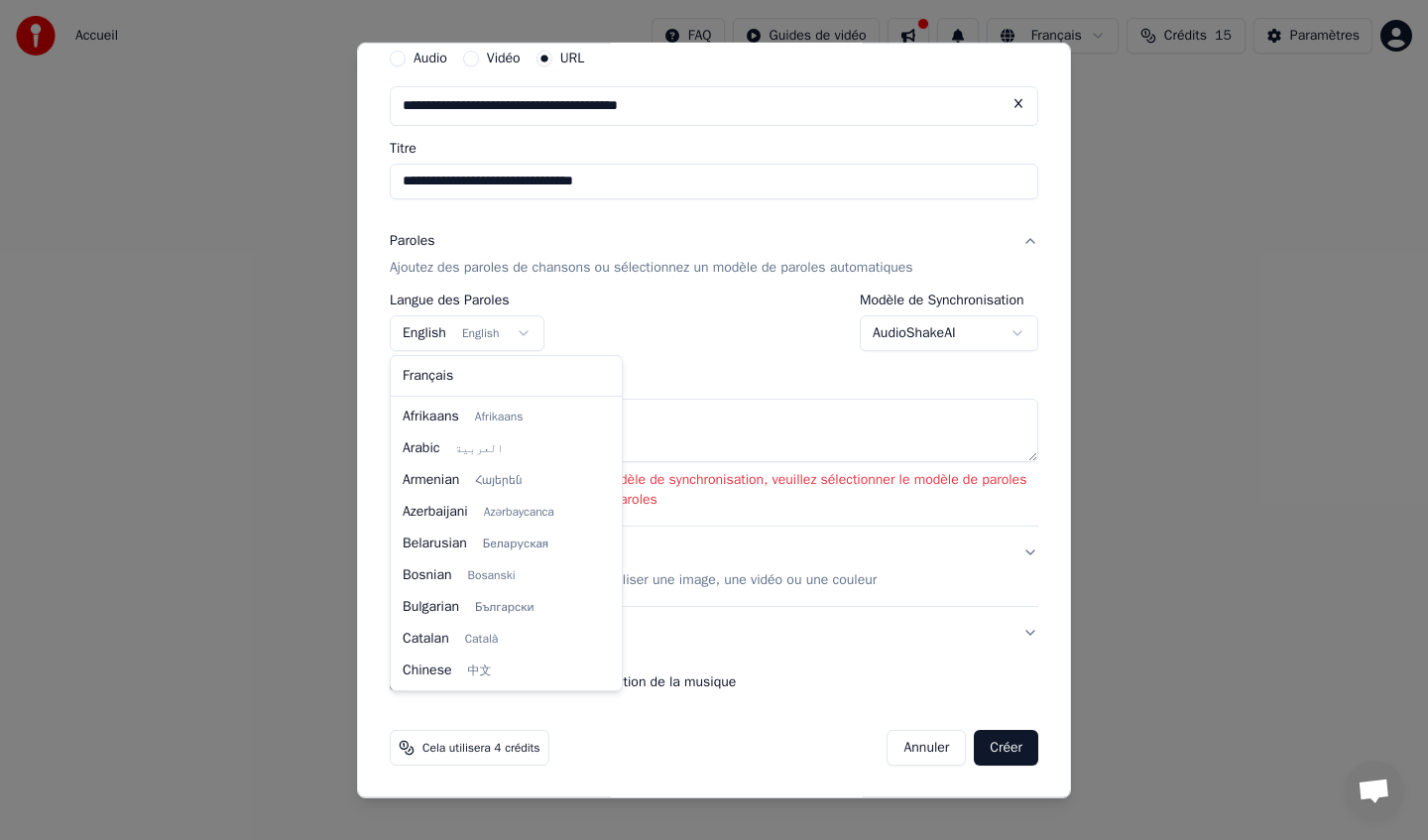 click on "**********" at bounding box center [714, 210] 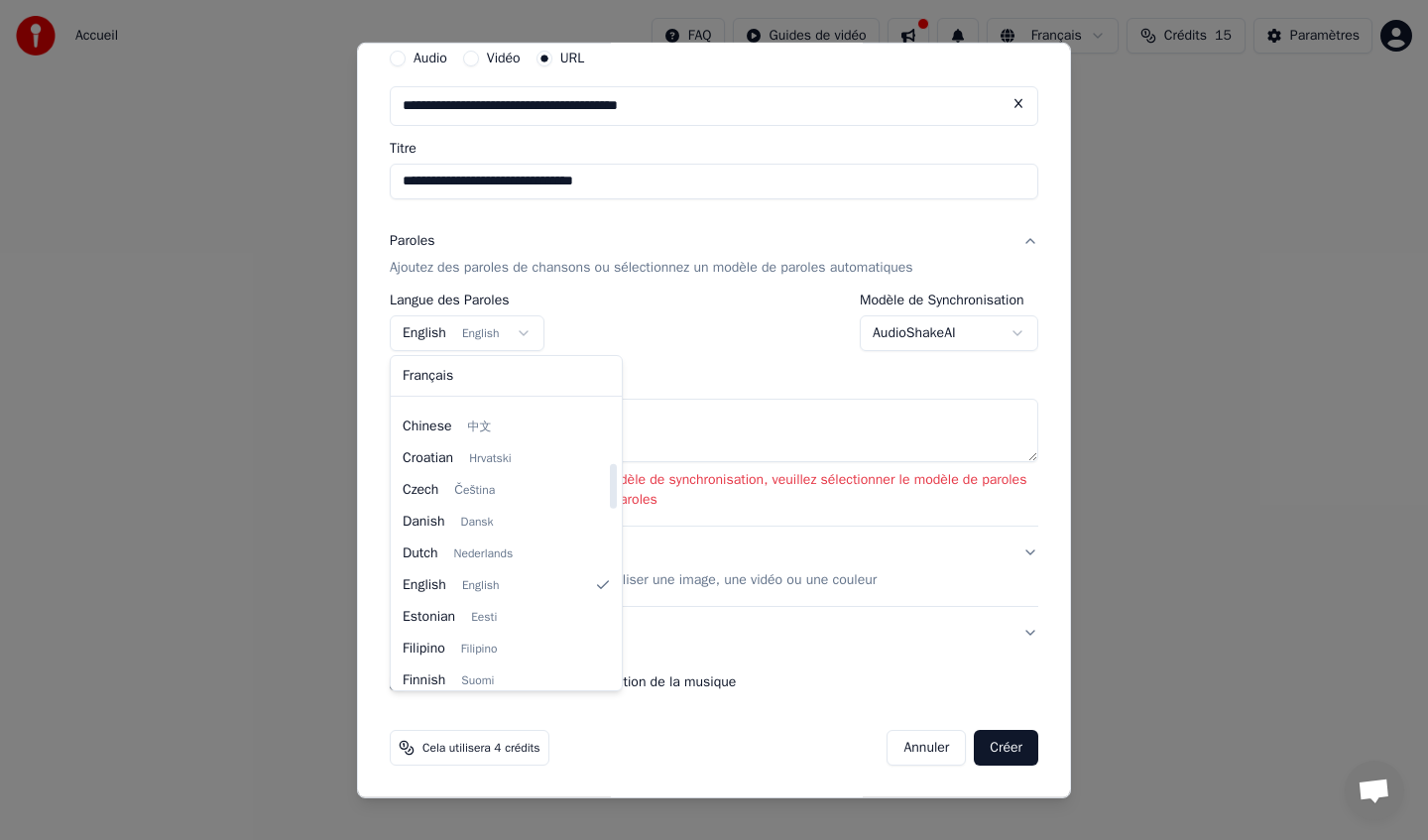 scroll, scrollTop: 0, scrollLeft: 0, axis: both 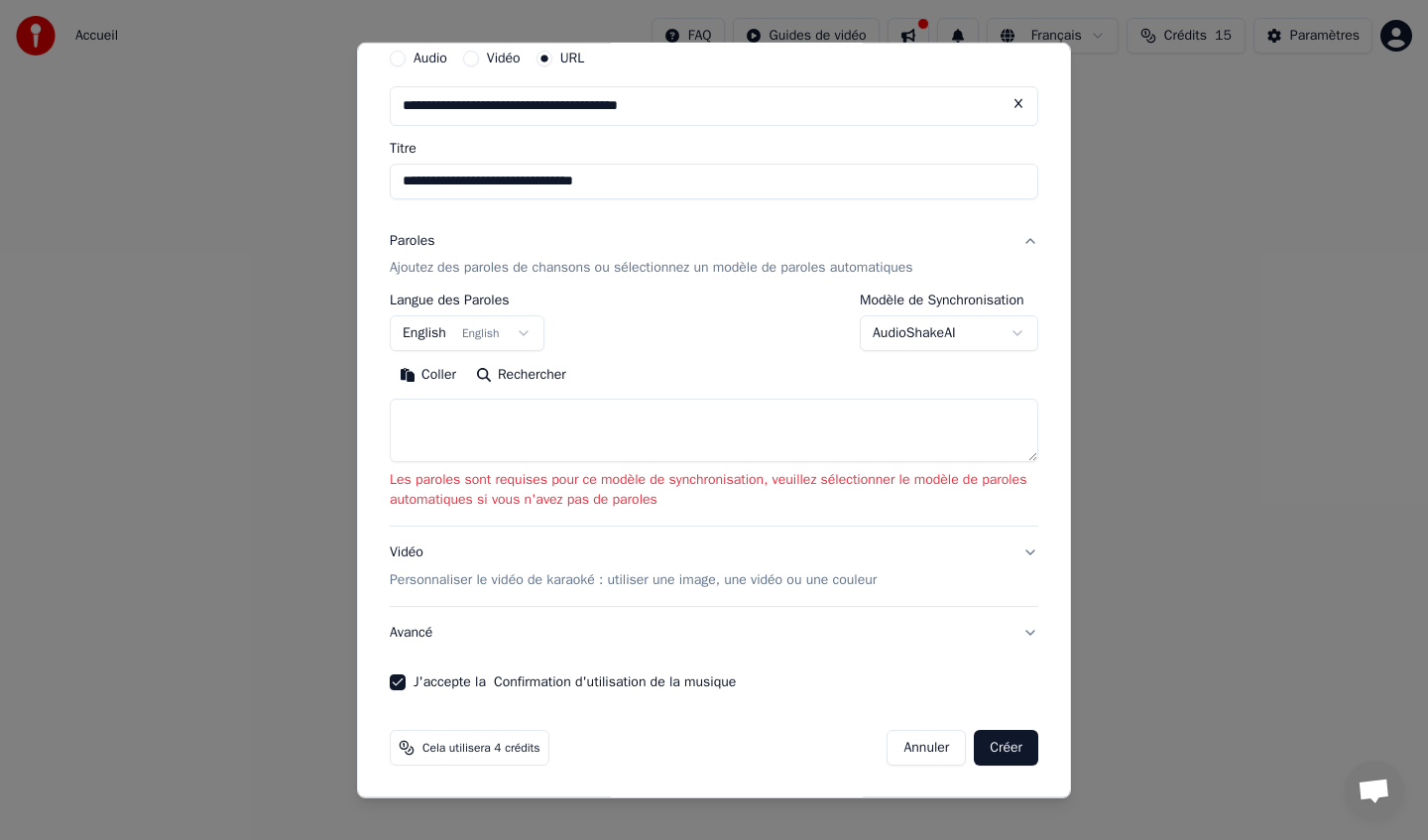 click on "**********" at bounding box center (714, 210) 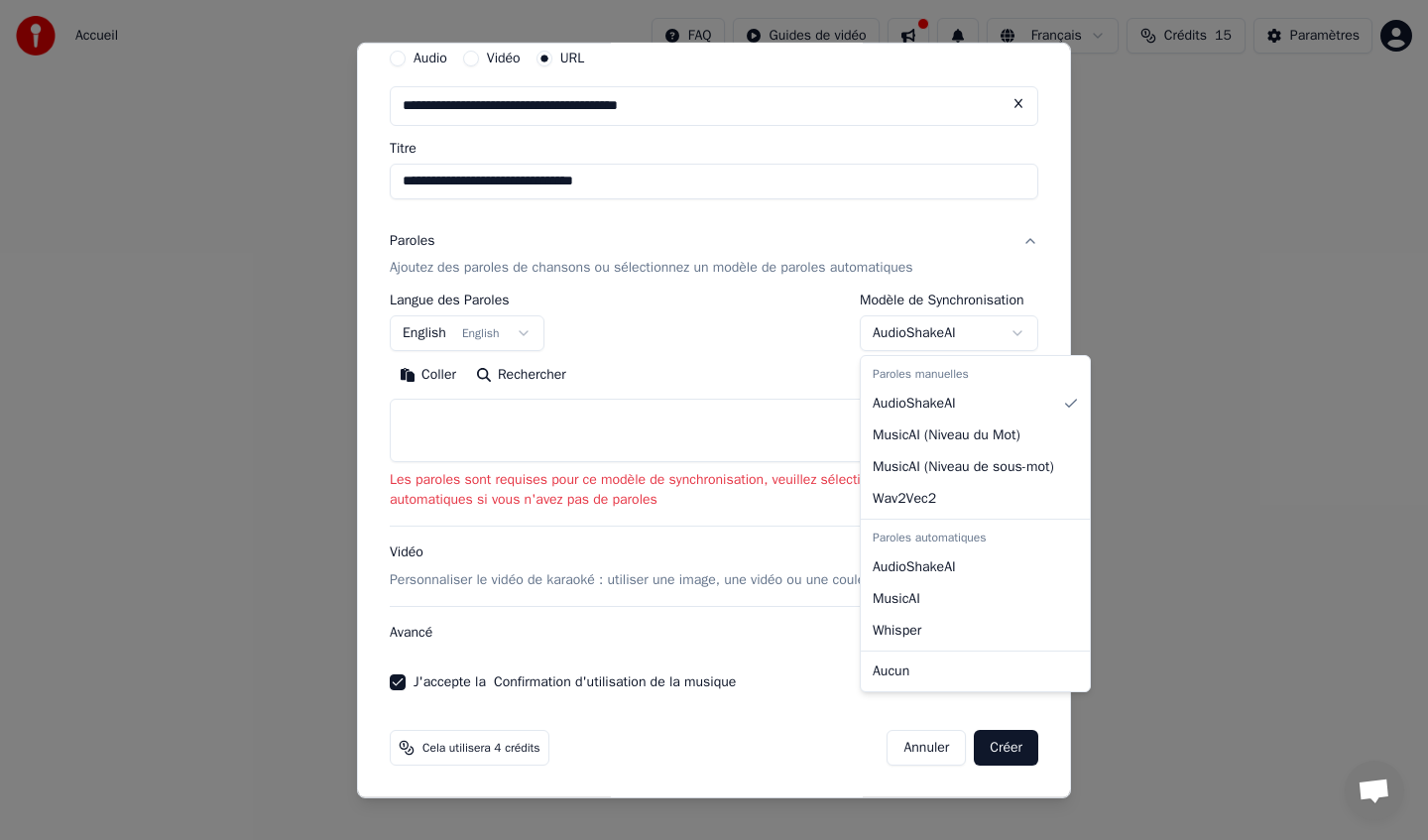 click on "**********" at bounding box center (714, 210) 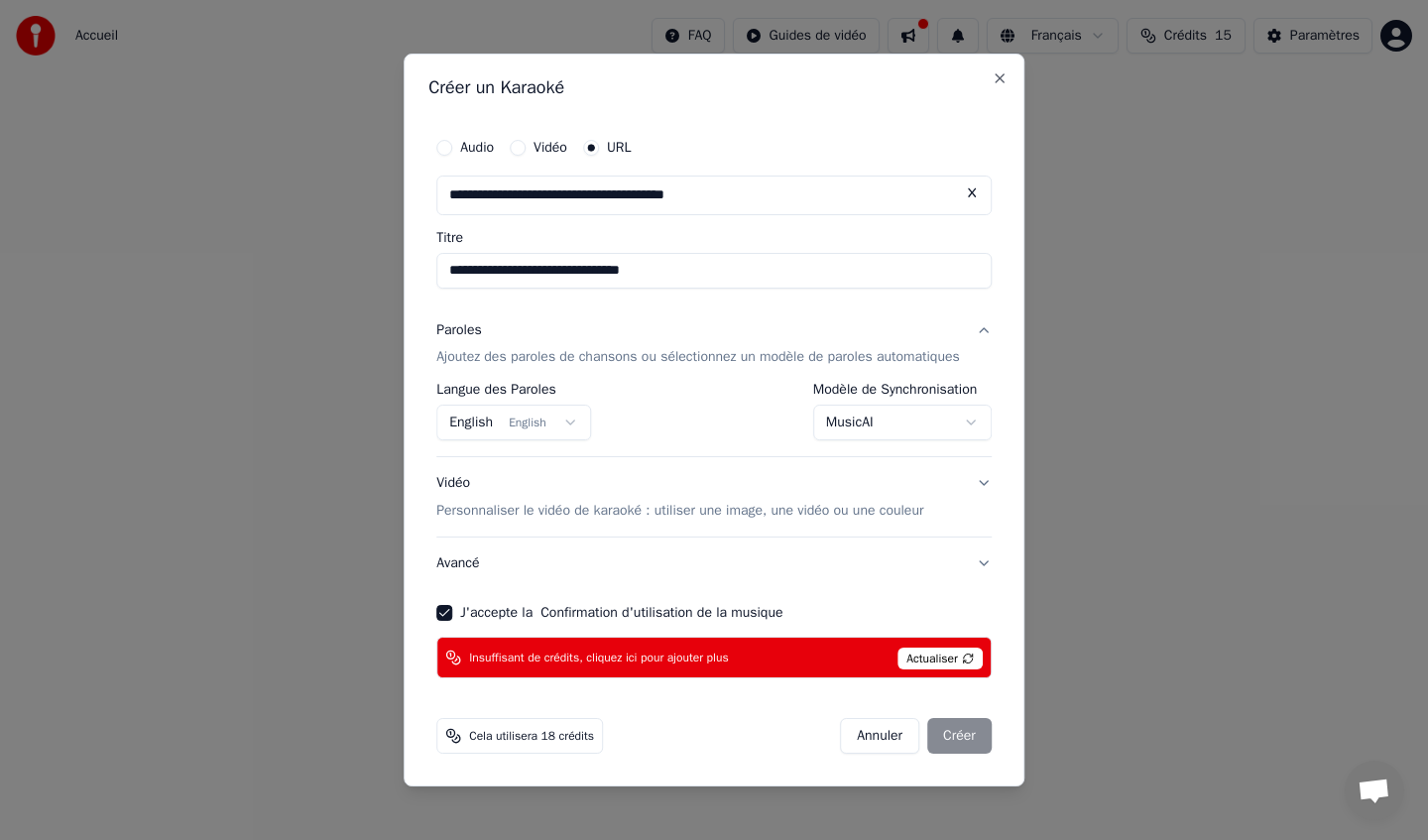 click on "Actualiser" at bounding box center [940, 659] 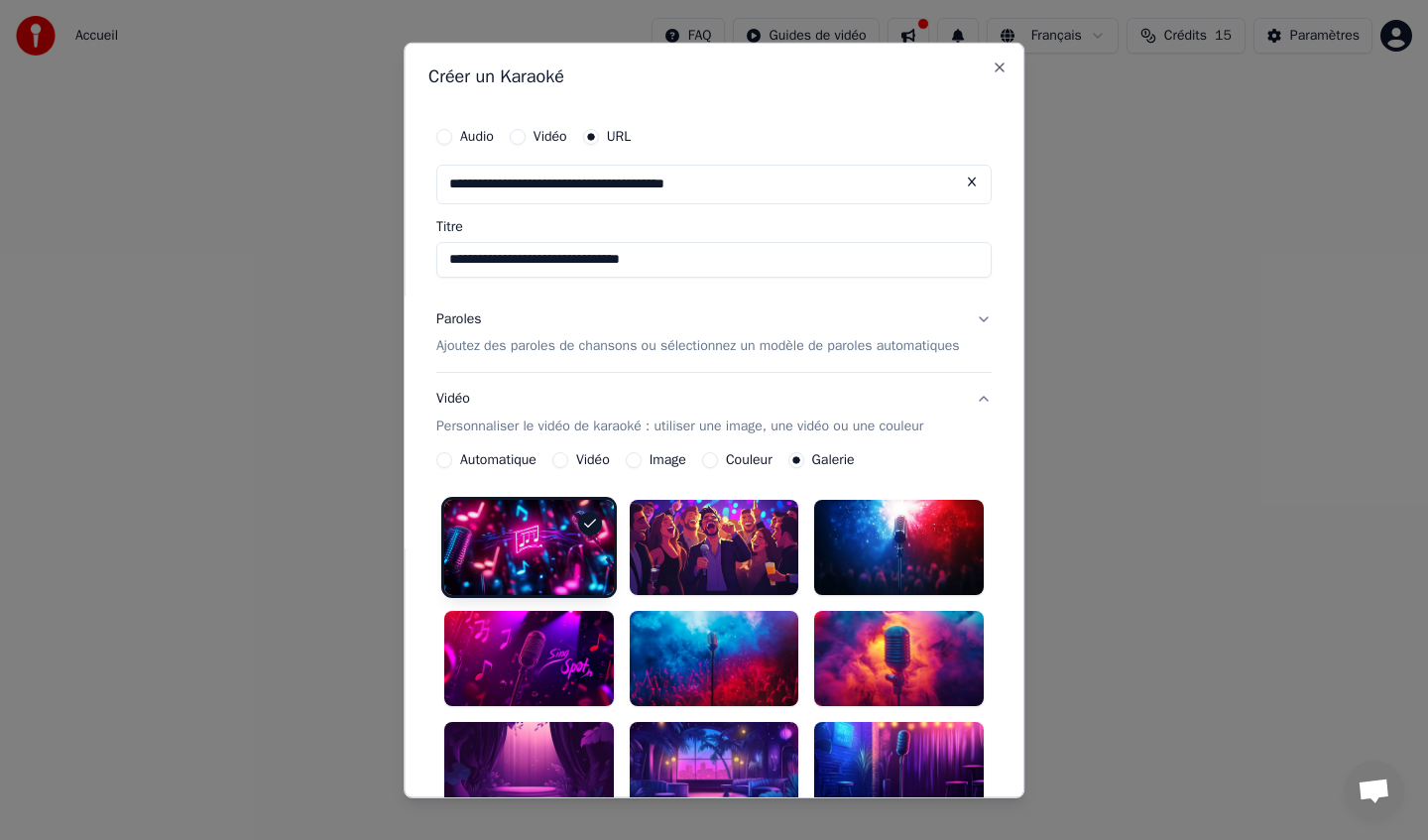 click on "Automatique" at bounding box center (444, 460) 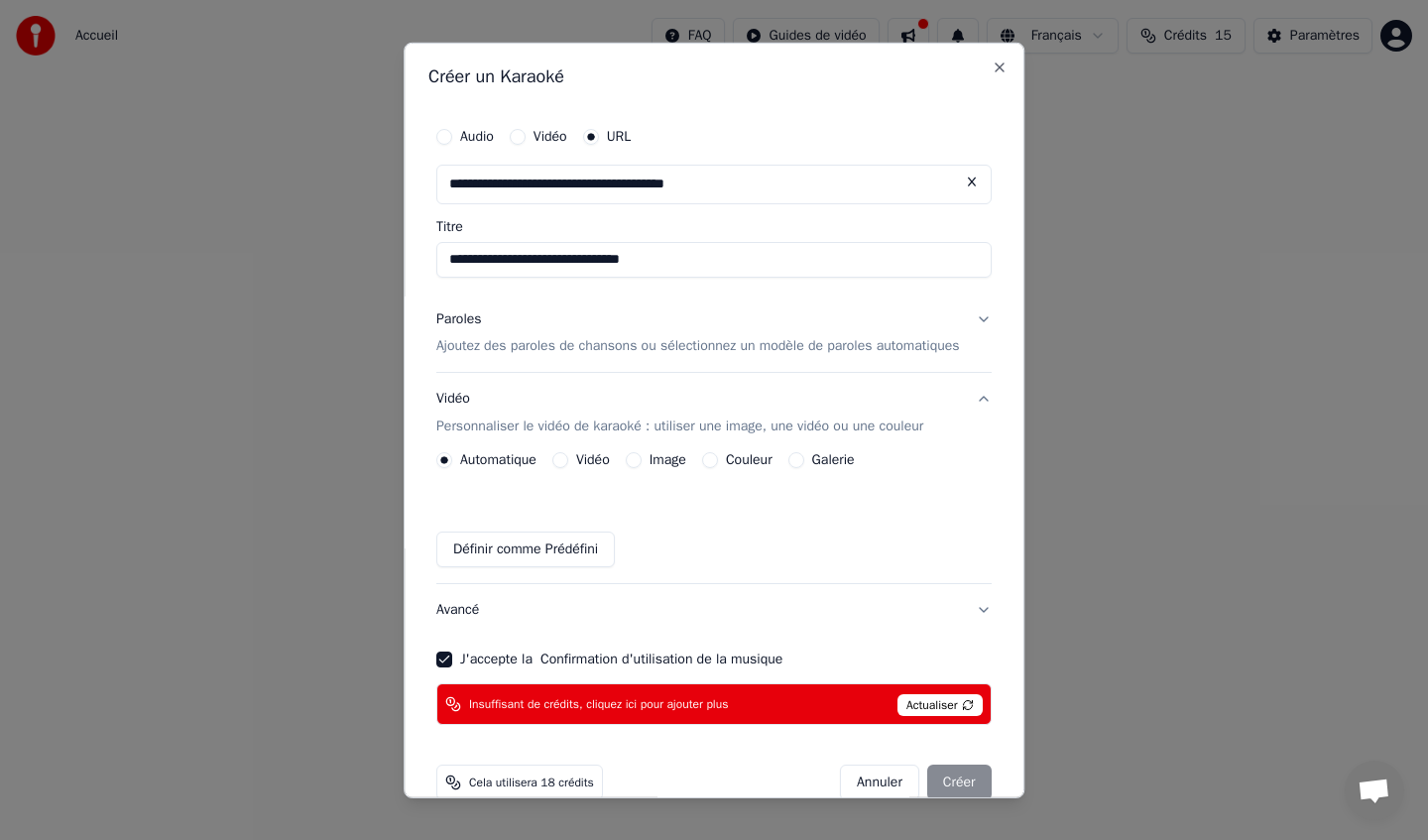click on "Paroles" at bounding box center [459, 318] 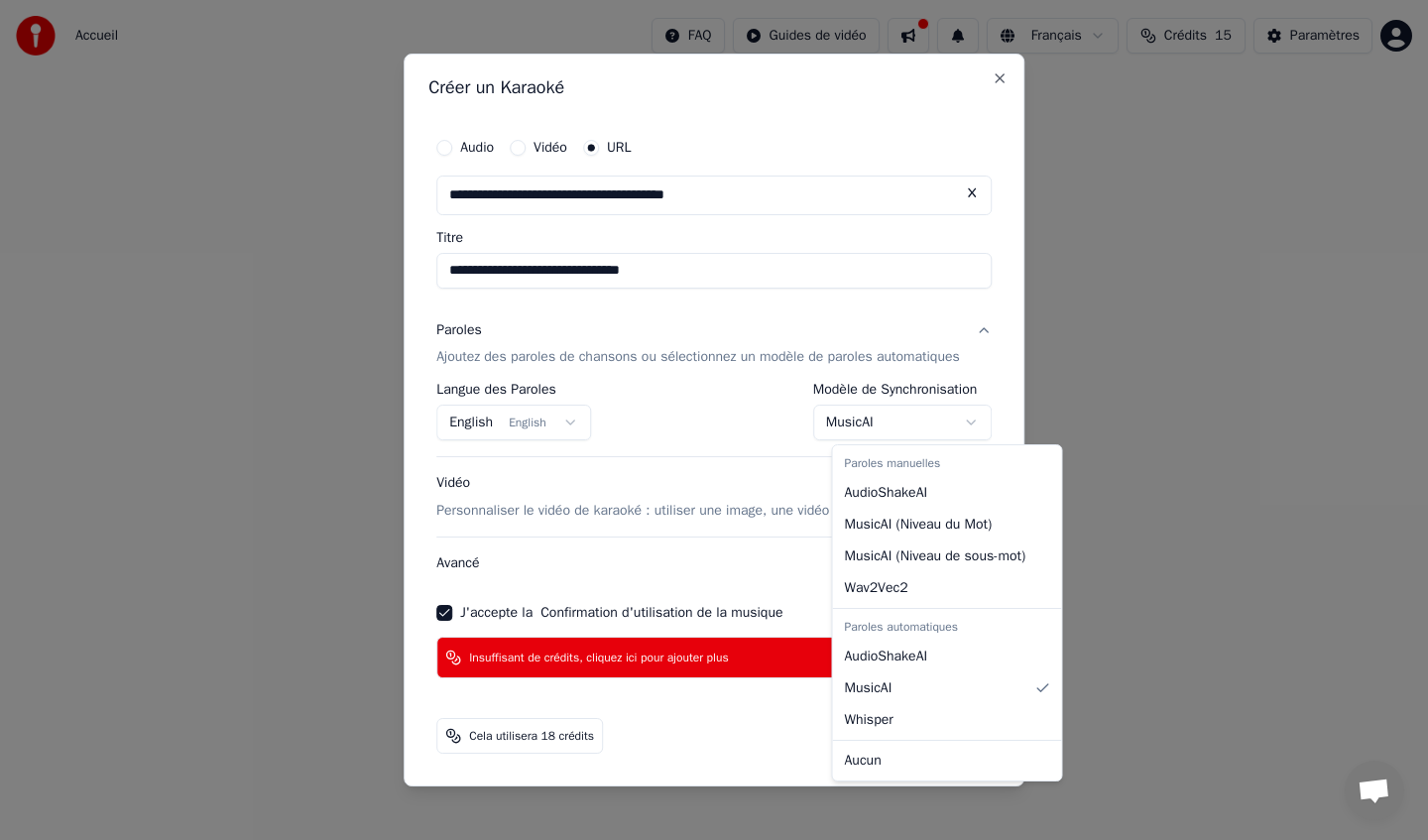 click on "**********" at bounding box center (714, 210) 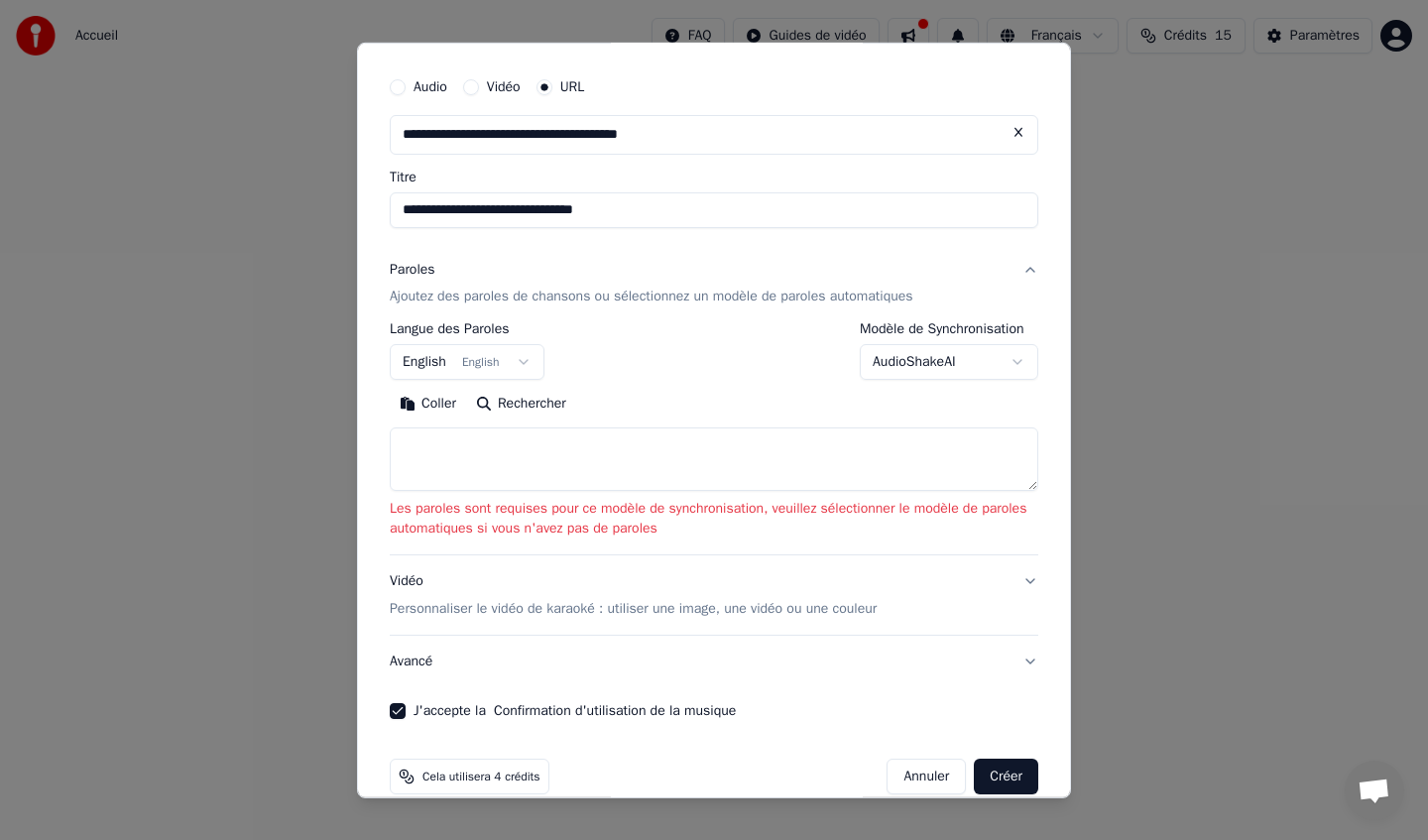 scroll, scrollTop: 78, scrollLeft: 0, axis: vertical 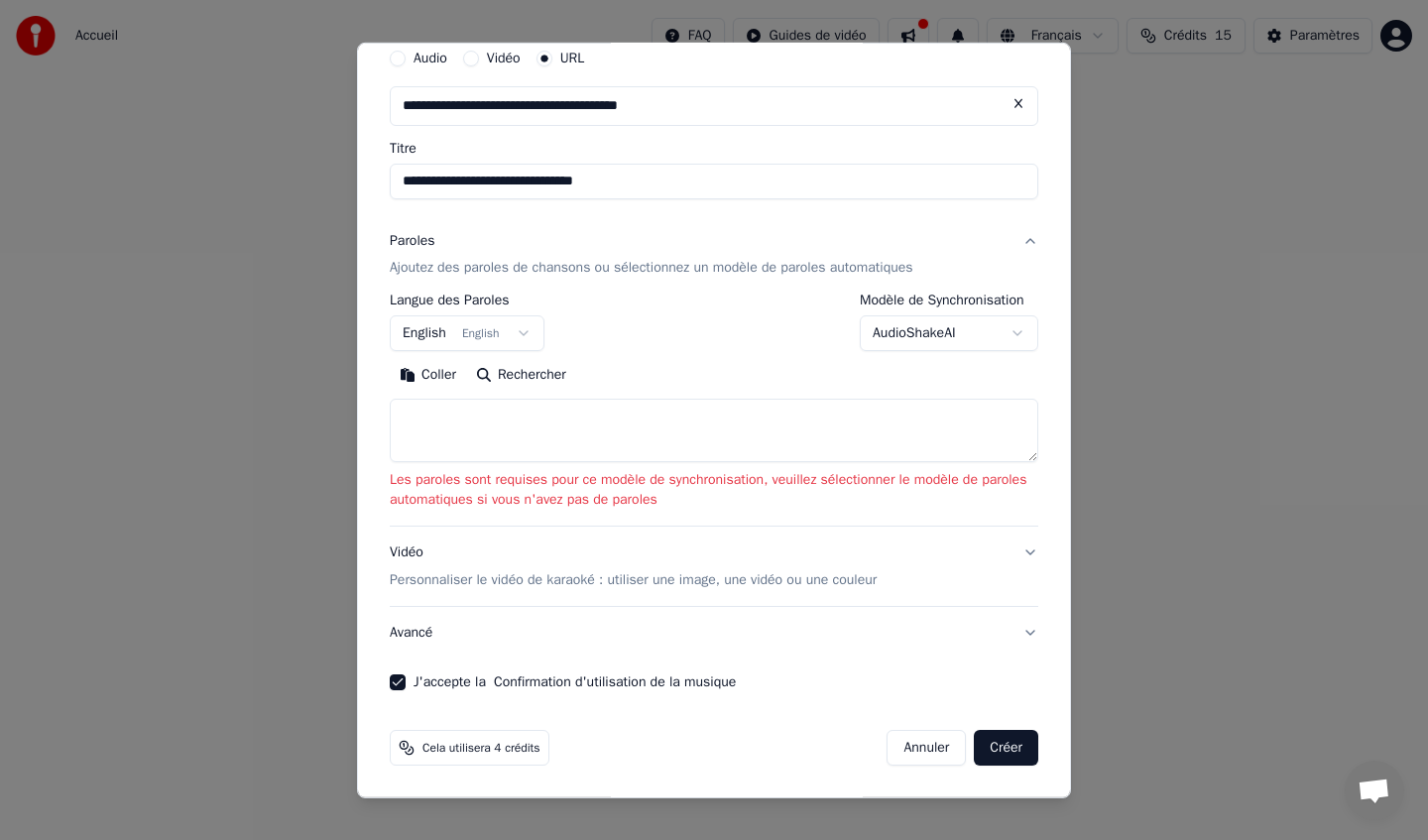 click on "**********" at bounding box center [714, 210] 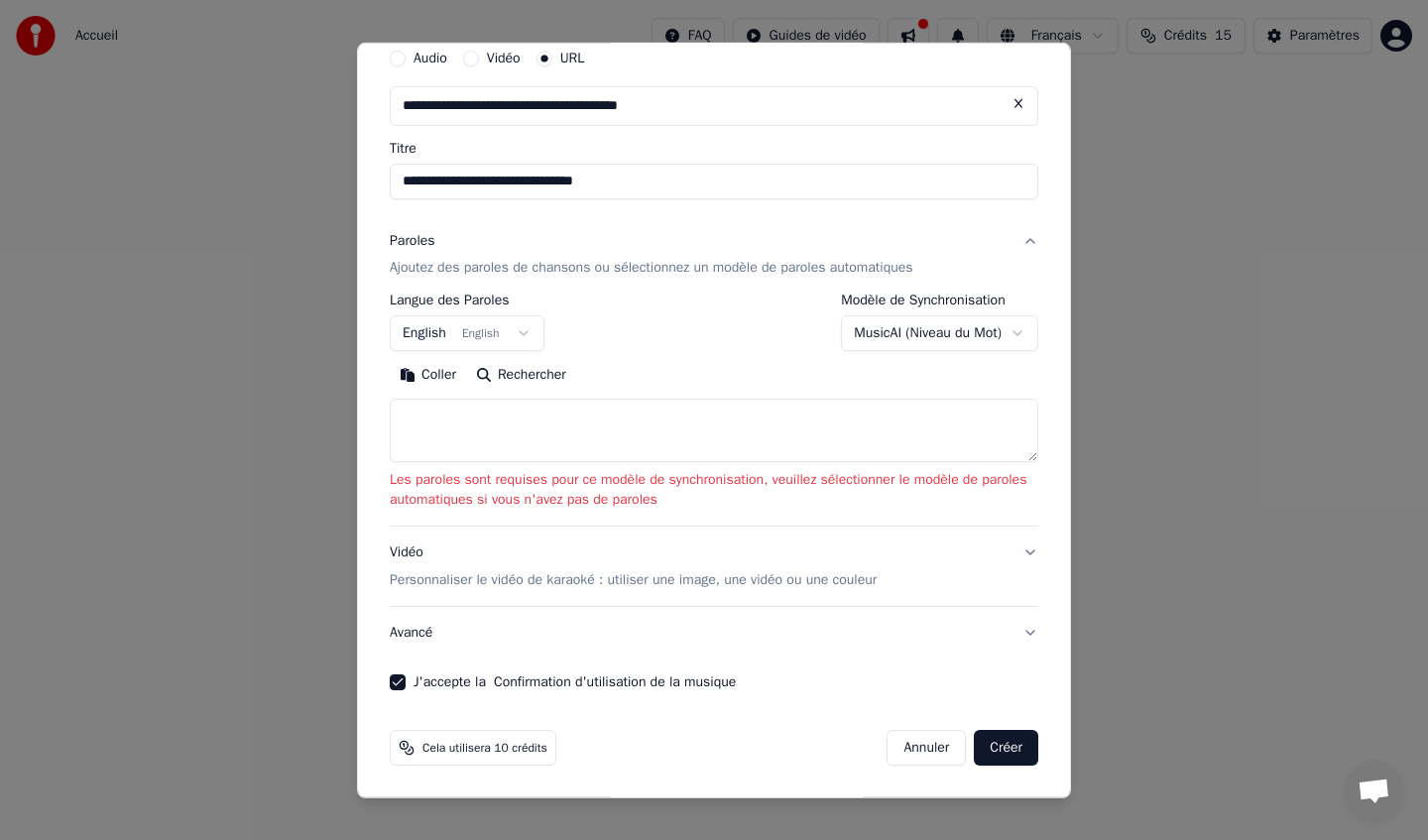 click on "**********" at bounding box center (714, 210) 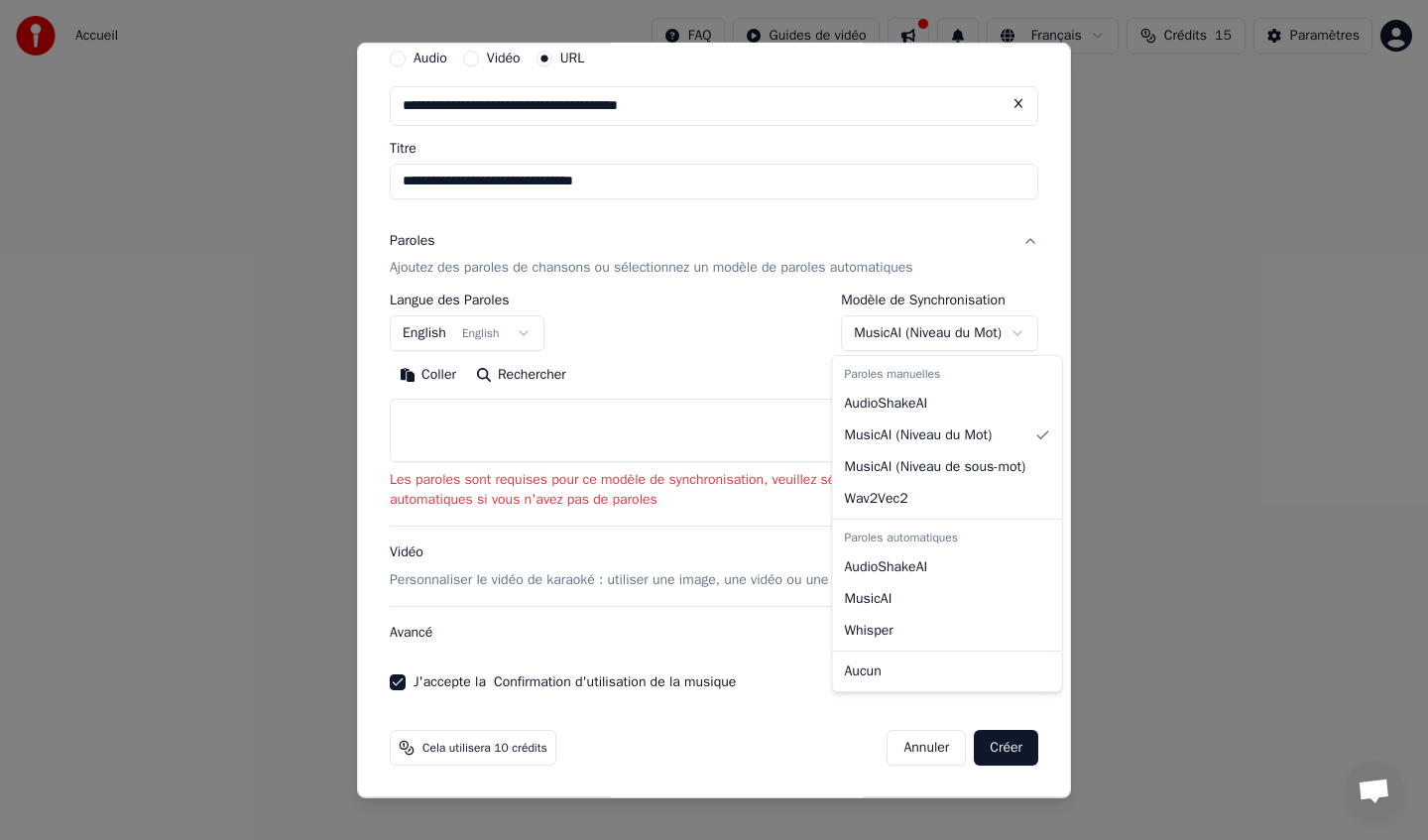 click on "Paroles manuelles" at bounding box center [947, 374] 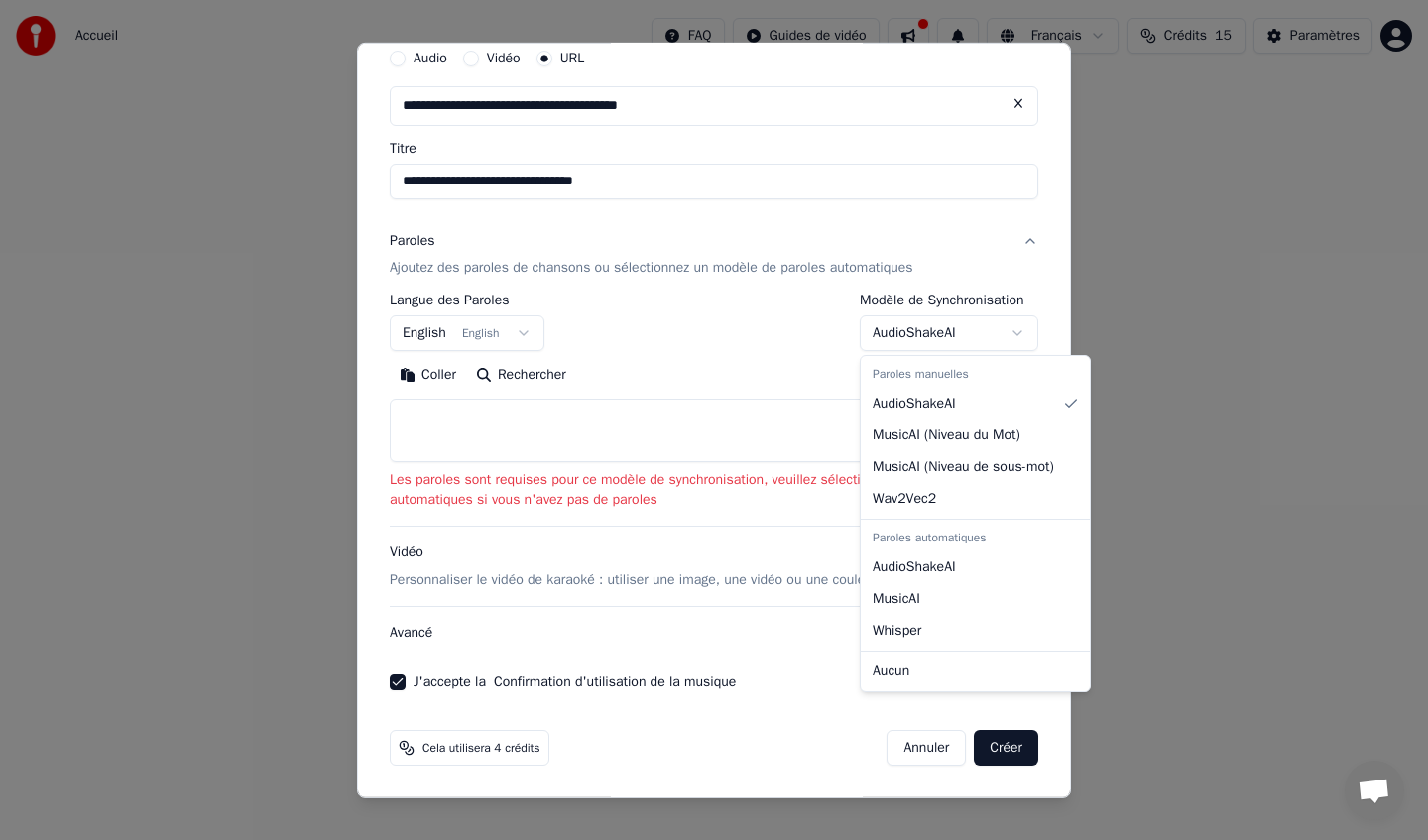 click on "**********" at bounding box center [714, 210] 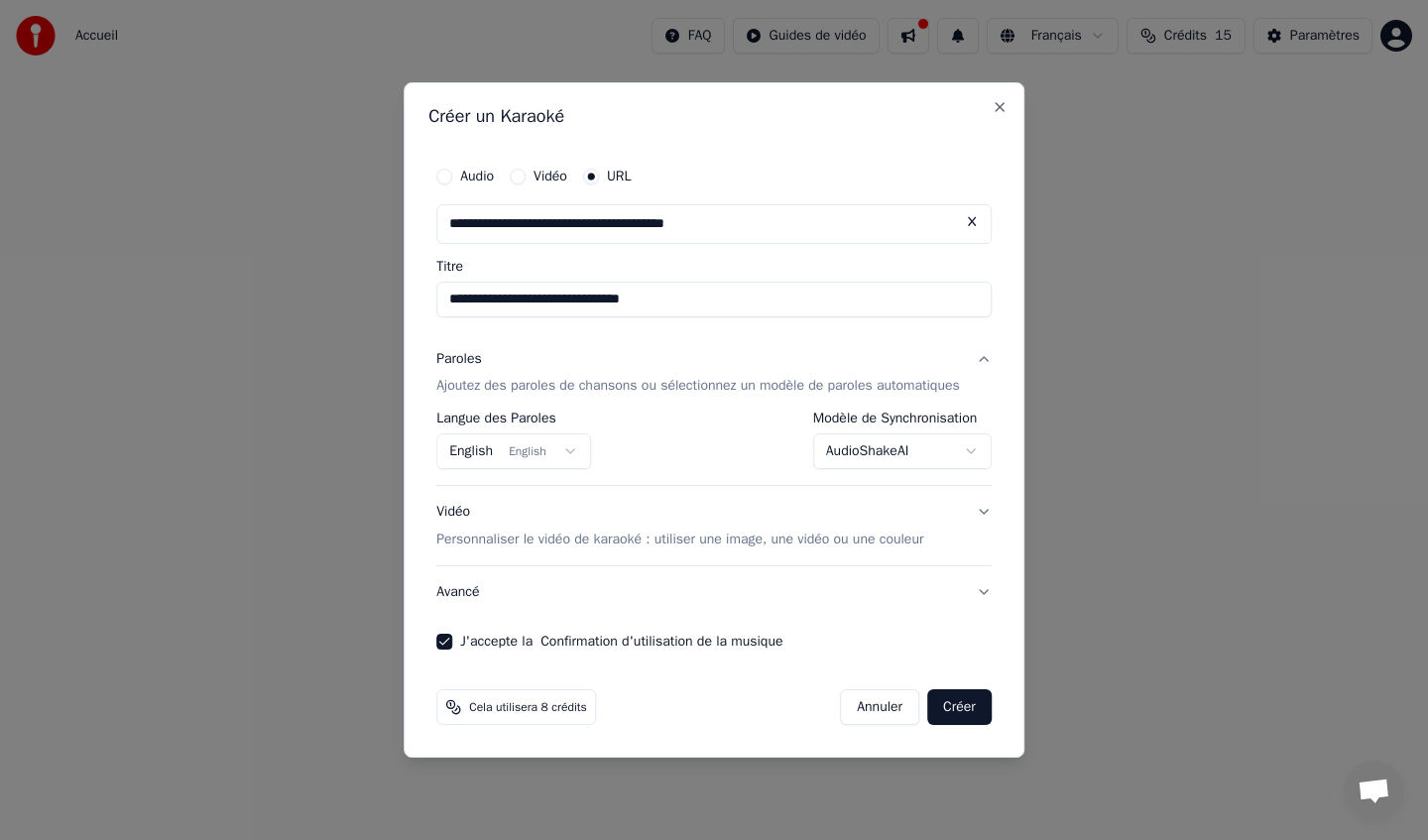 scroll, scrollTop: 0, scrollLeft: 0, axis: both 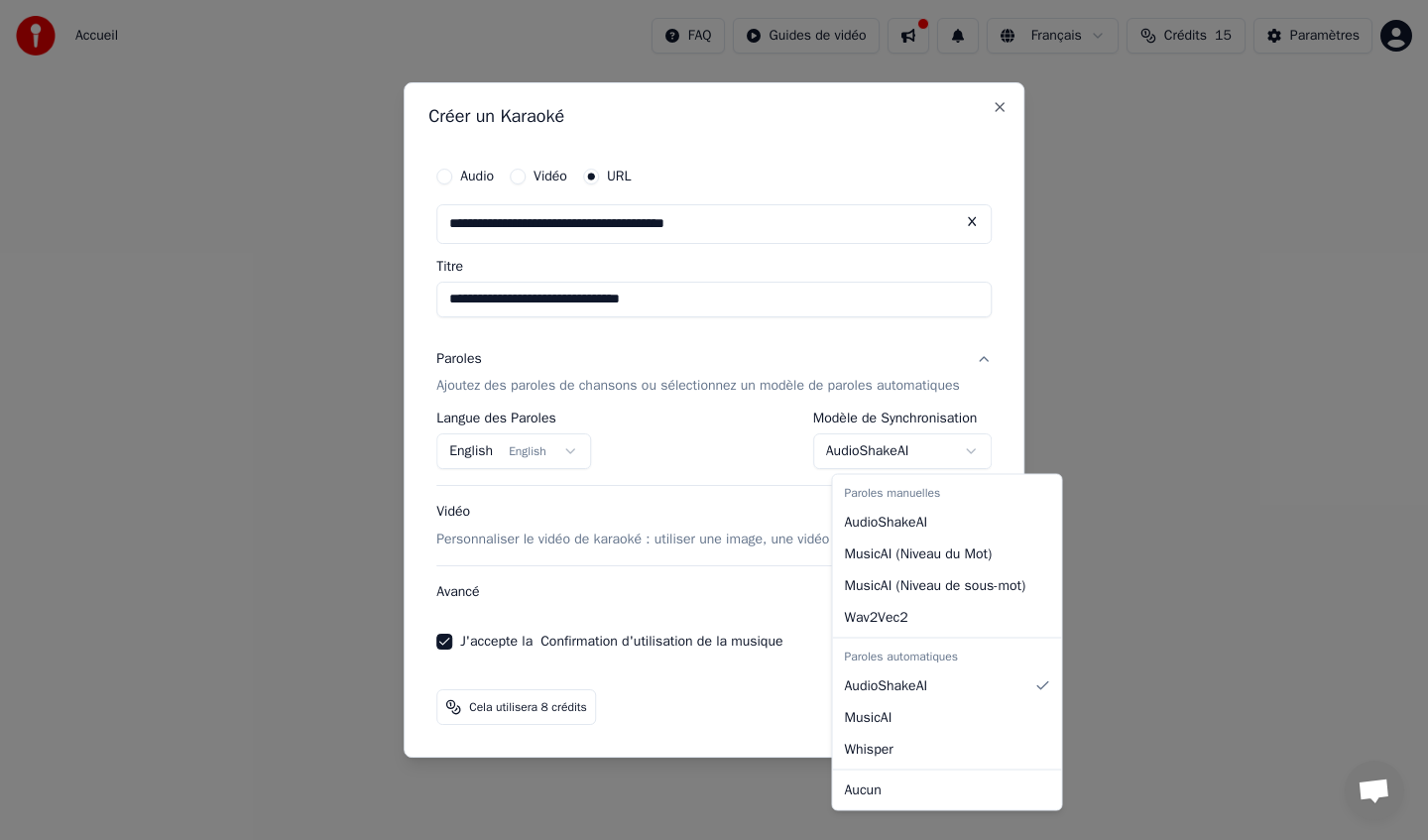 select on "*******" 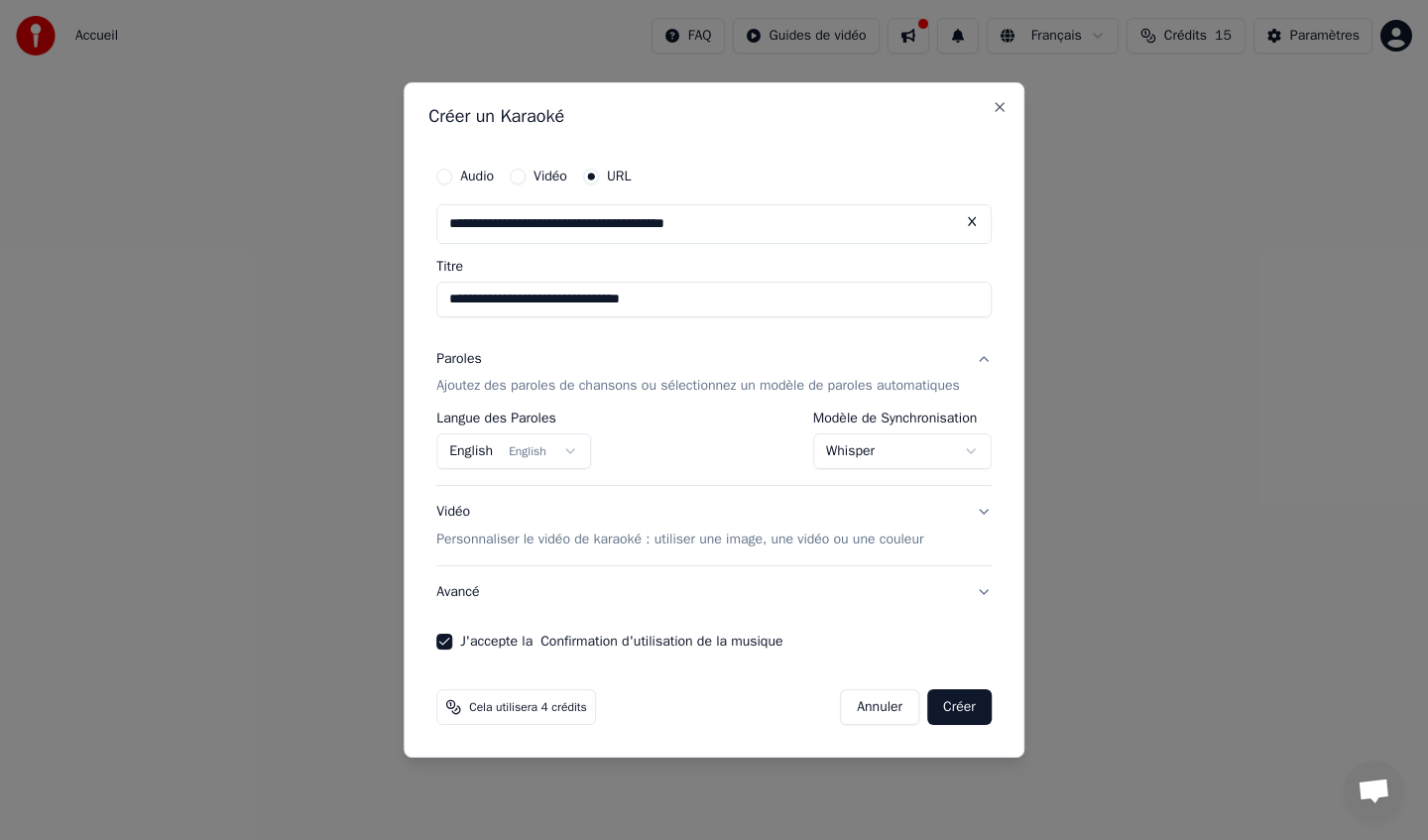 click on "Créer" at bounding box center [959, 707] 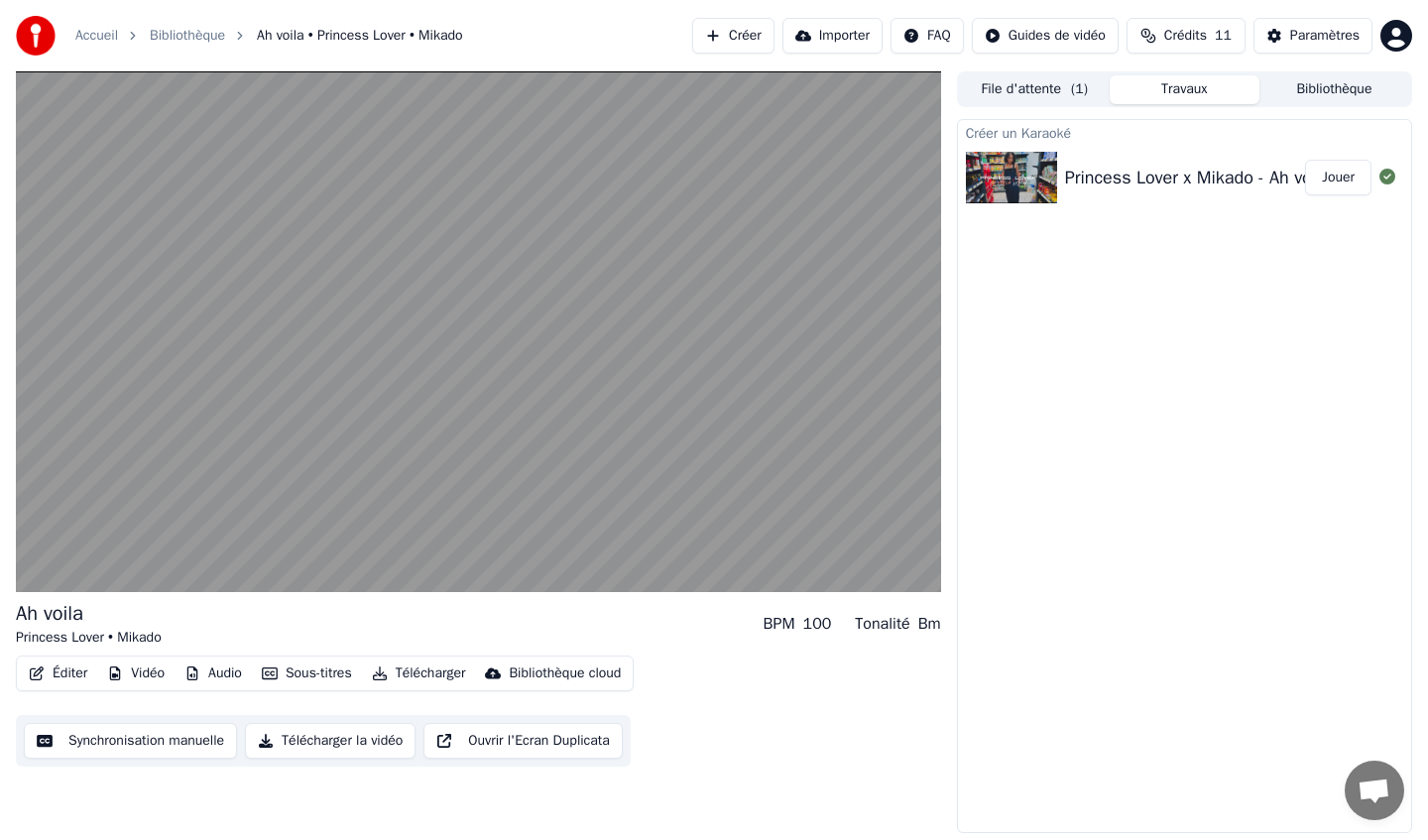 click on "Télécharger la vidéo" at bounding box center [330, 741] 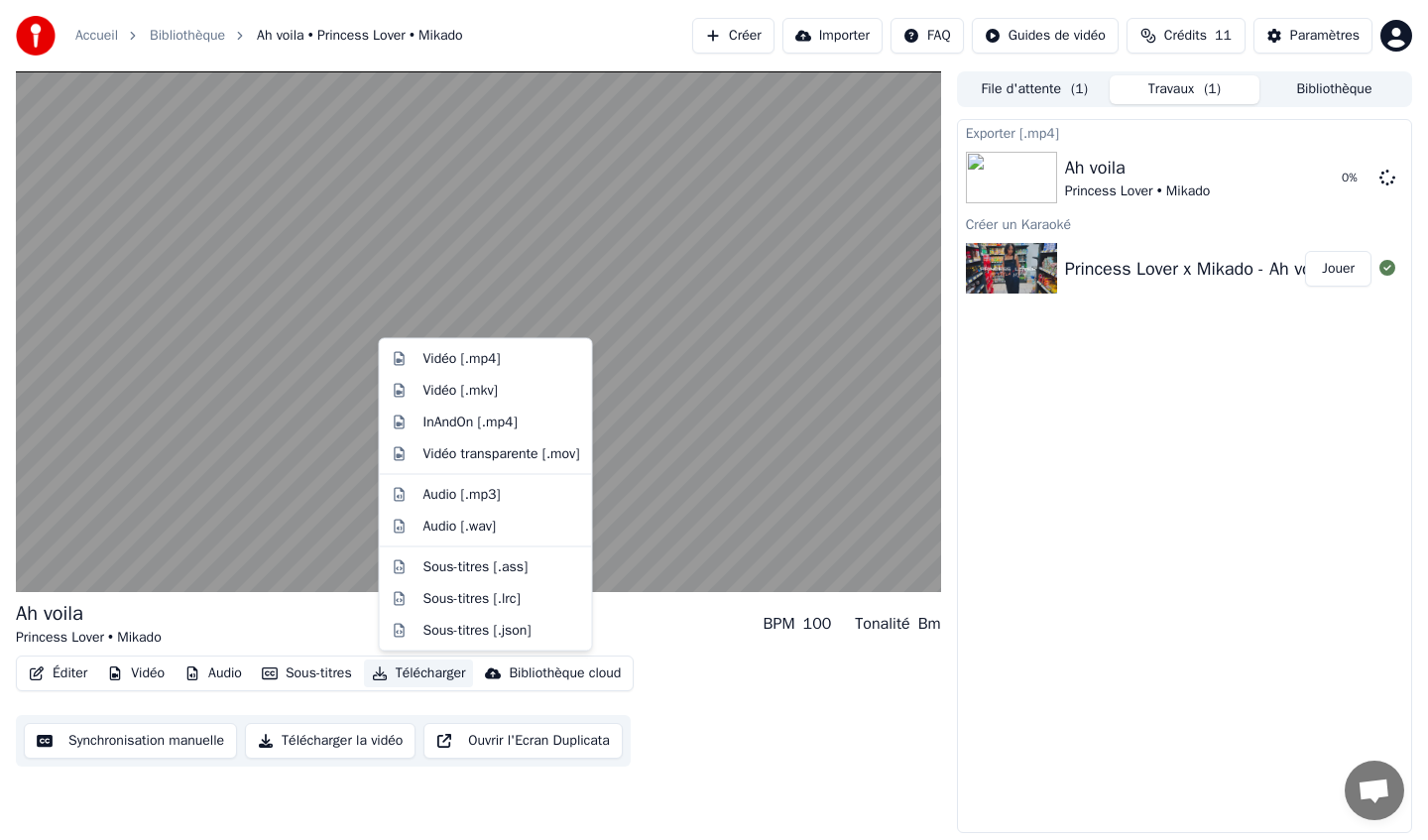 click on "Télécharger" at bounding box center [418, 673] 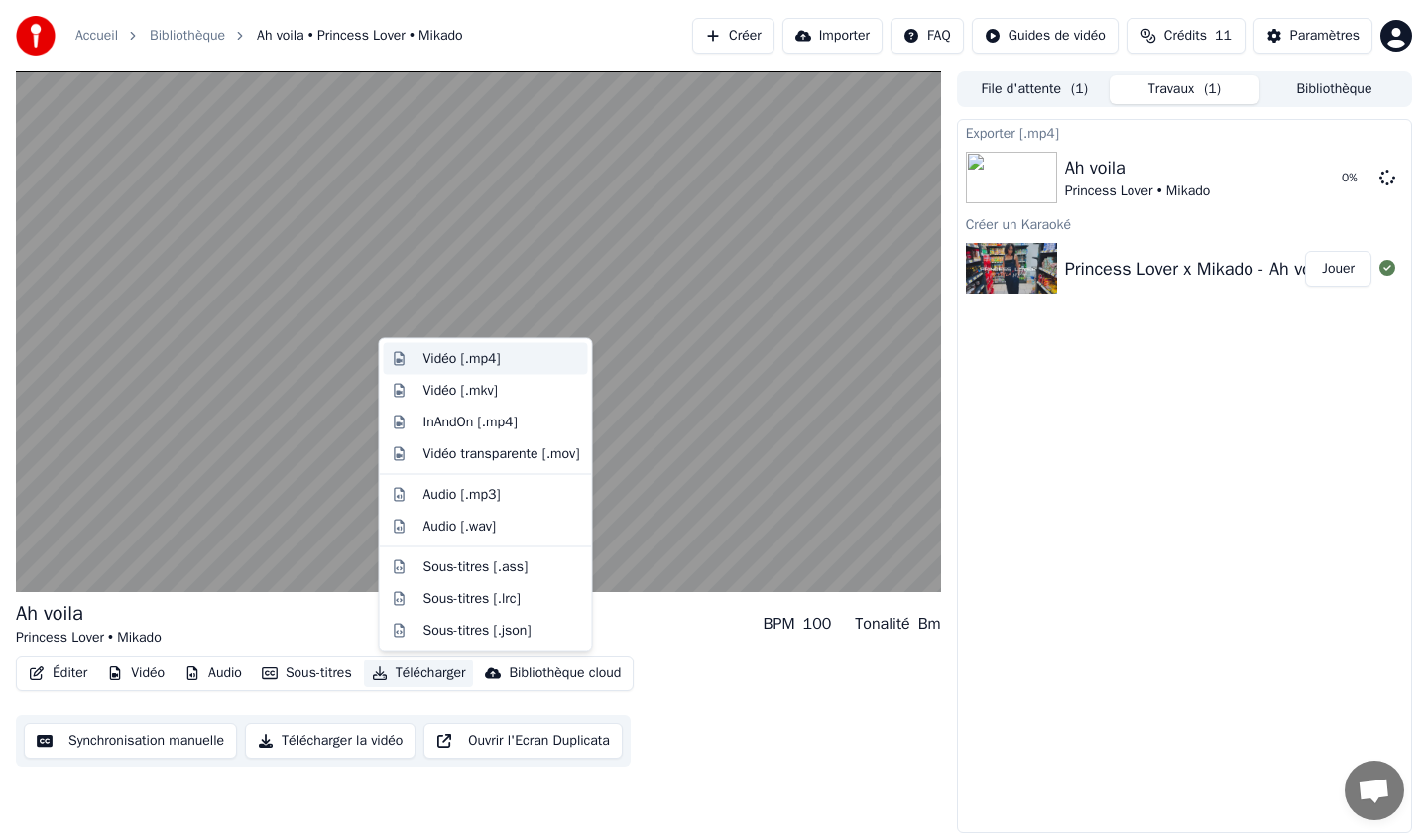 click on "Vidéo [.mp4]" at bounding box center [462, 359] 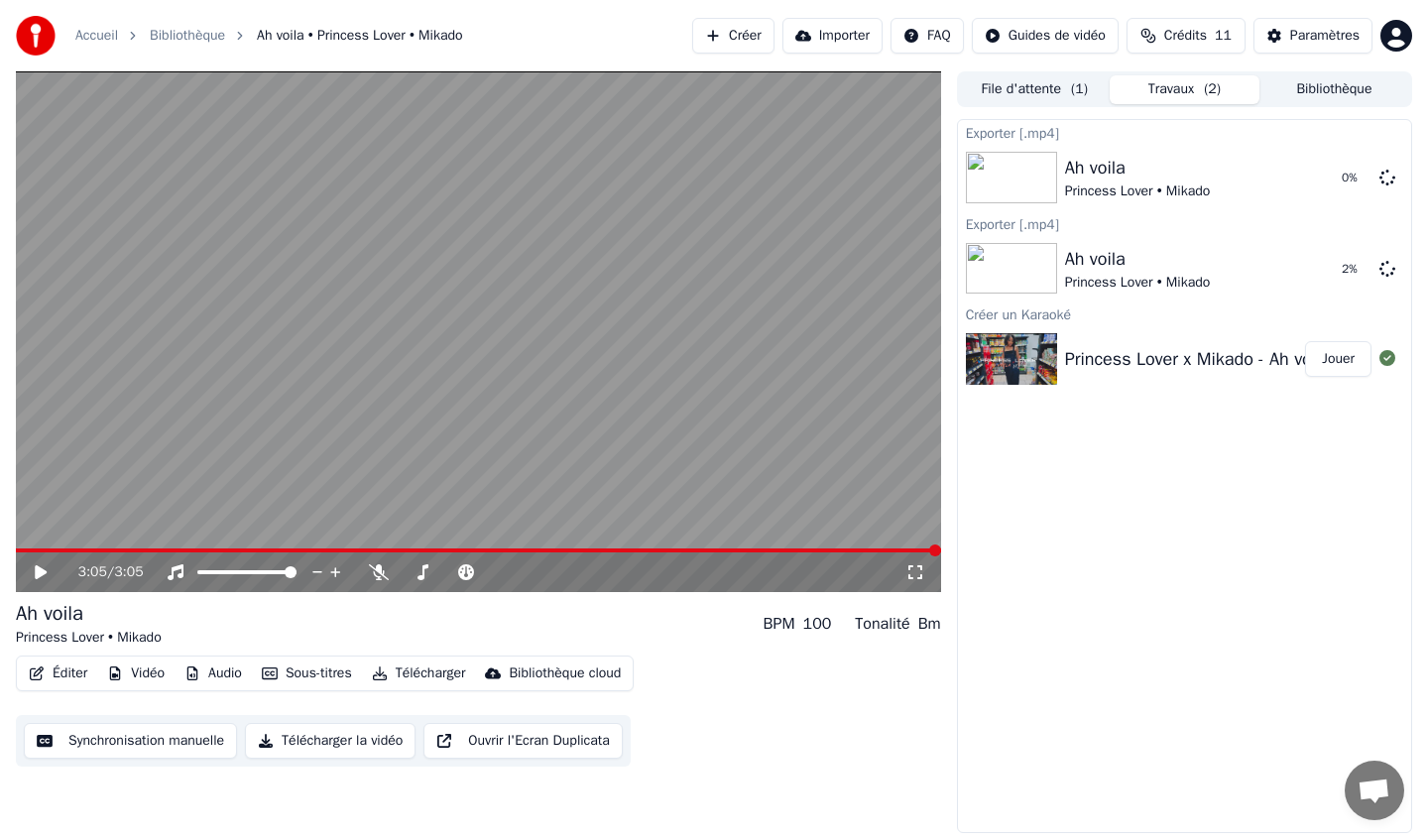click 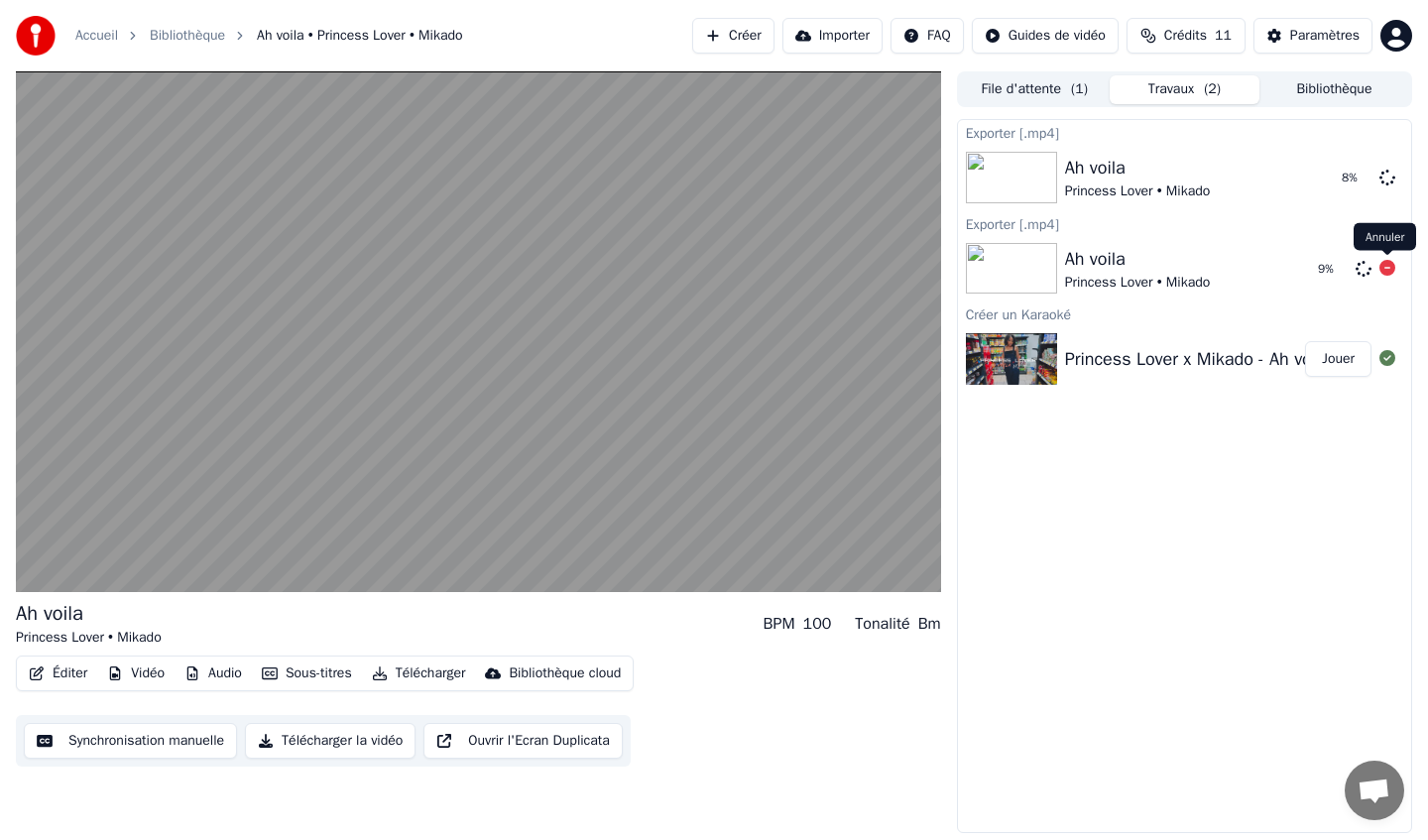 click 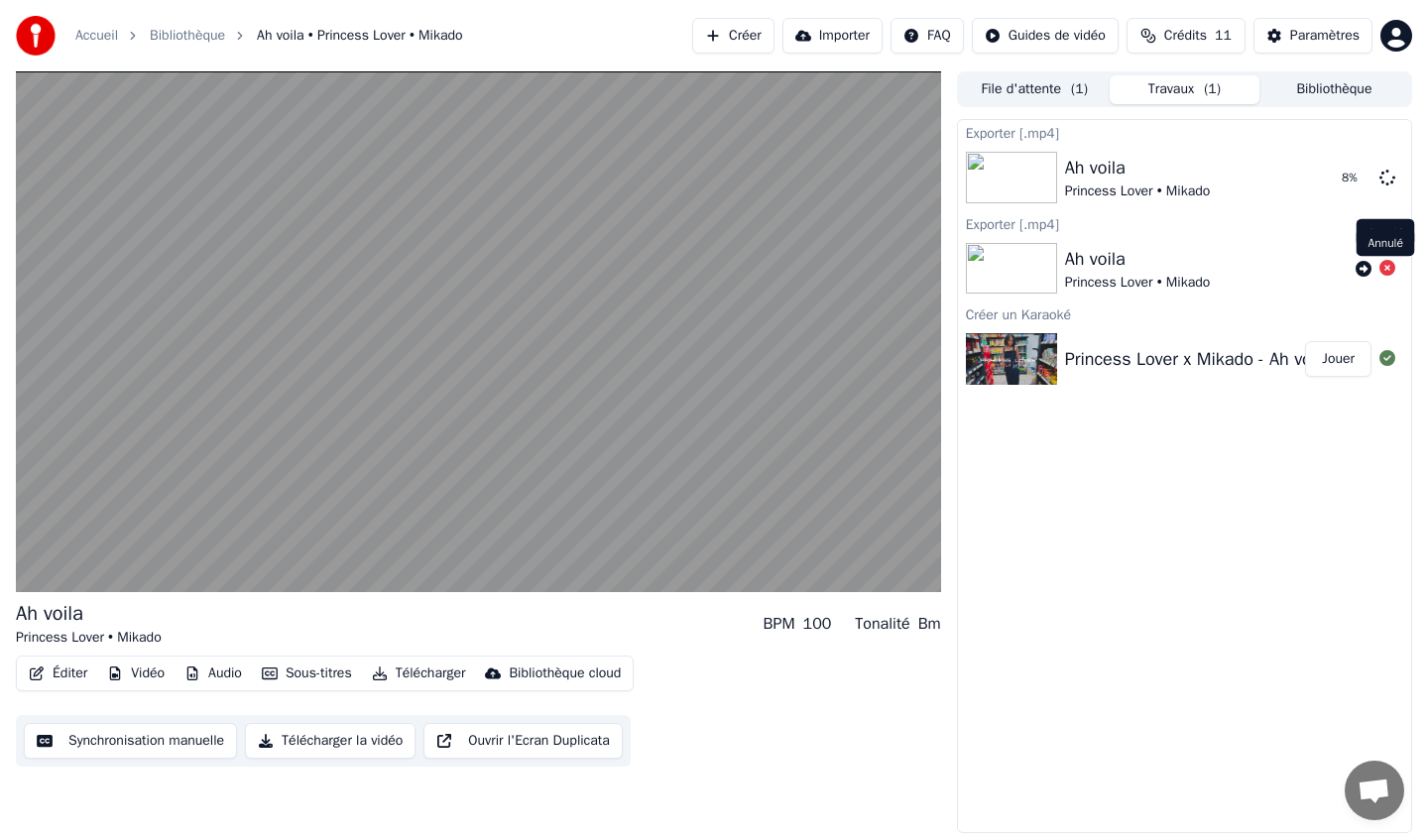 click 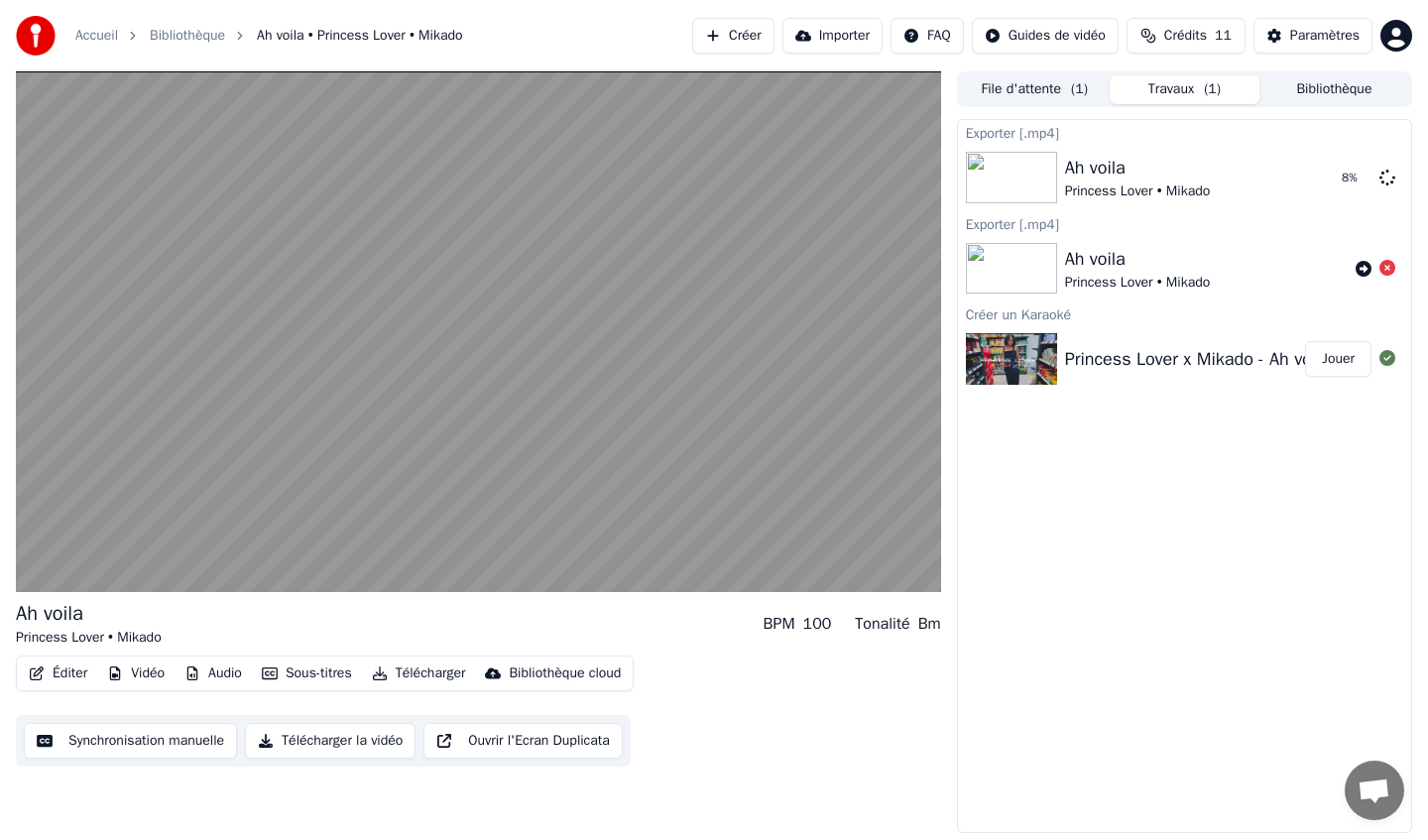 click 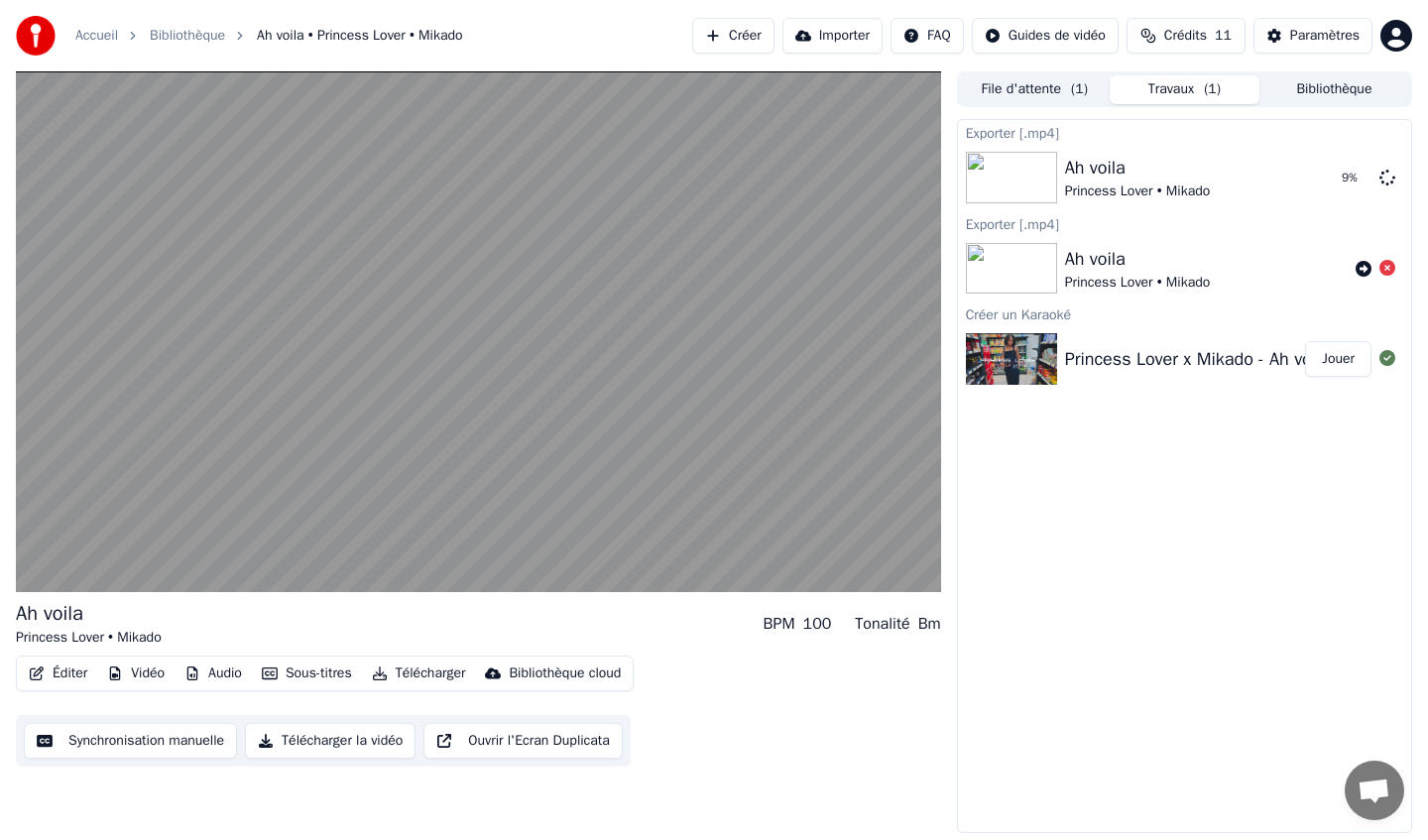 click on "Créer" at bounding box center (733, 36) 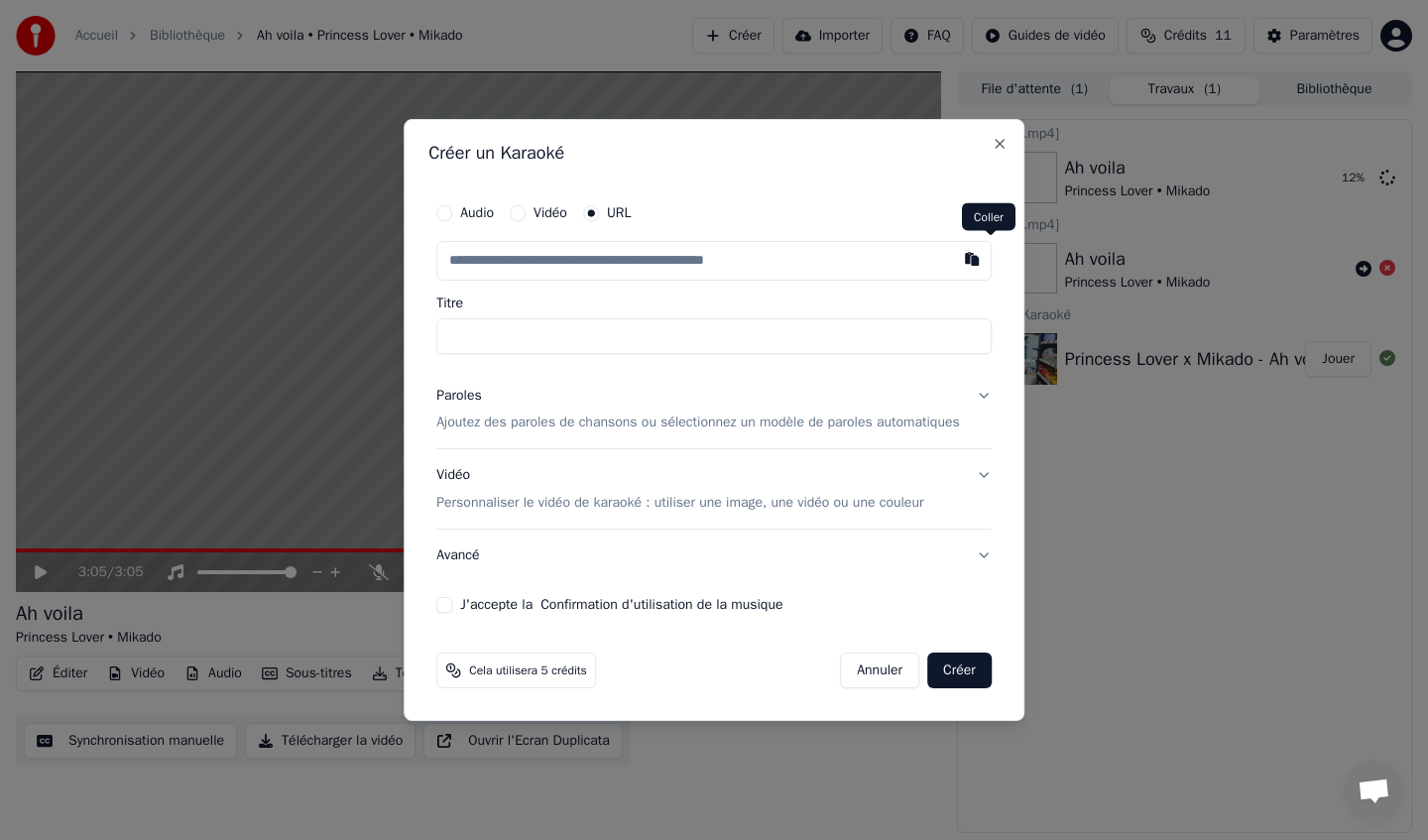 click at bounding box center [972, 259] 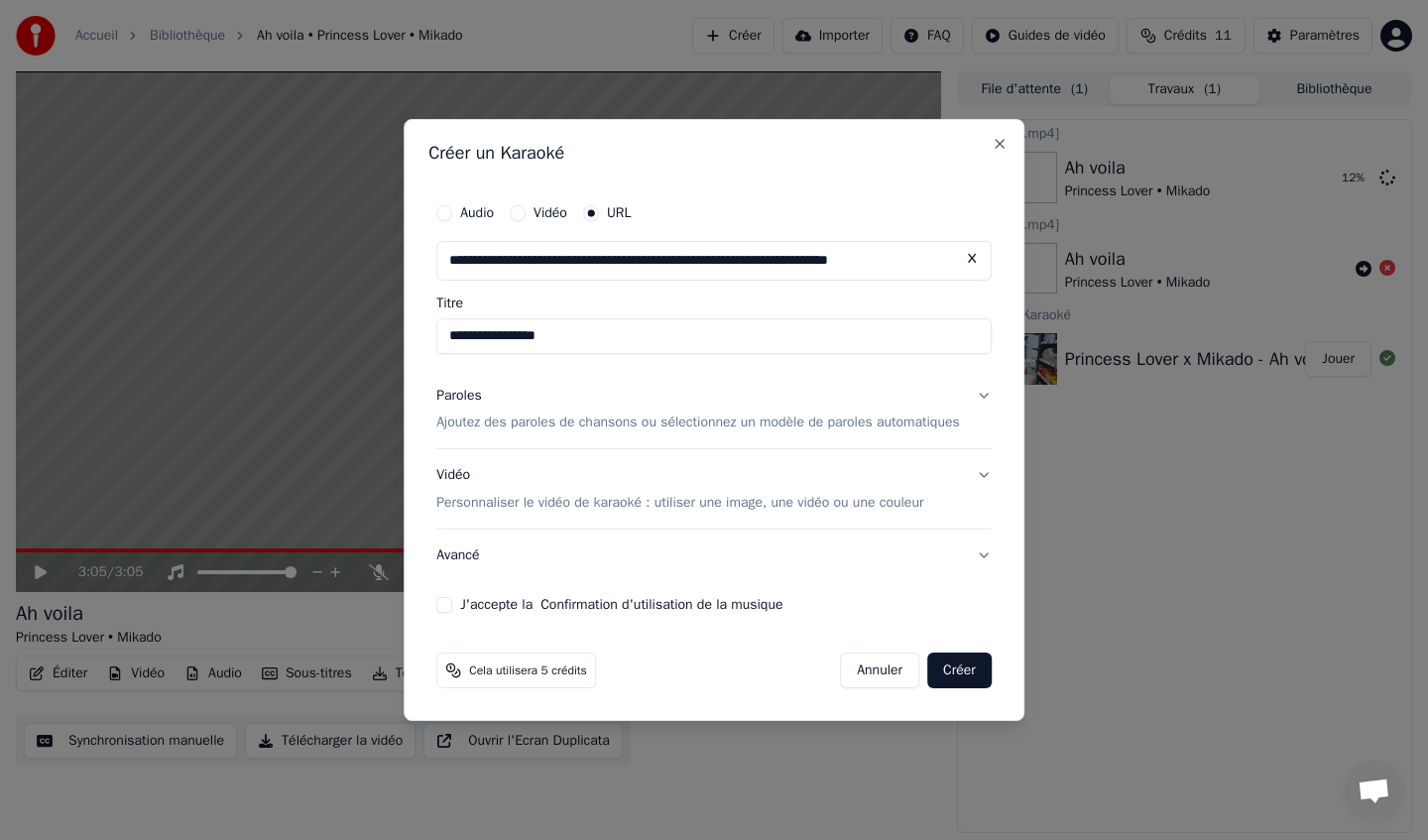 type on "**********" 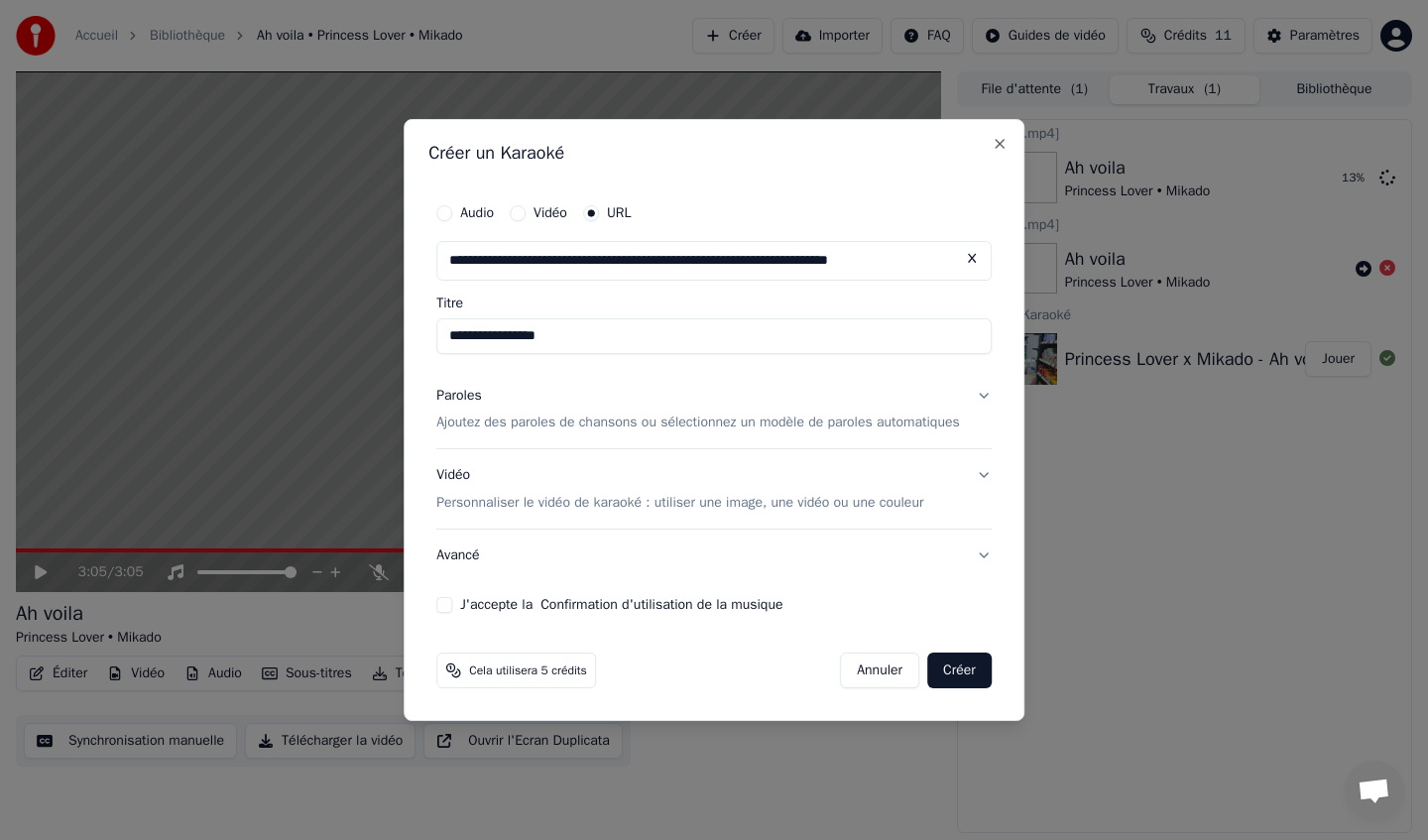 click on "J'accepte la   Confirmation d'utilisation de la musique" at bounding box center (444, 605) 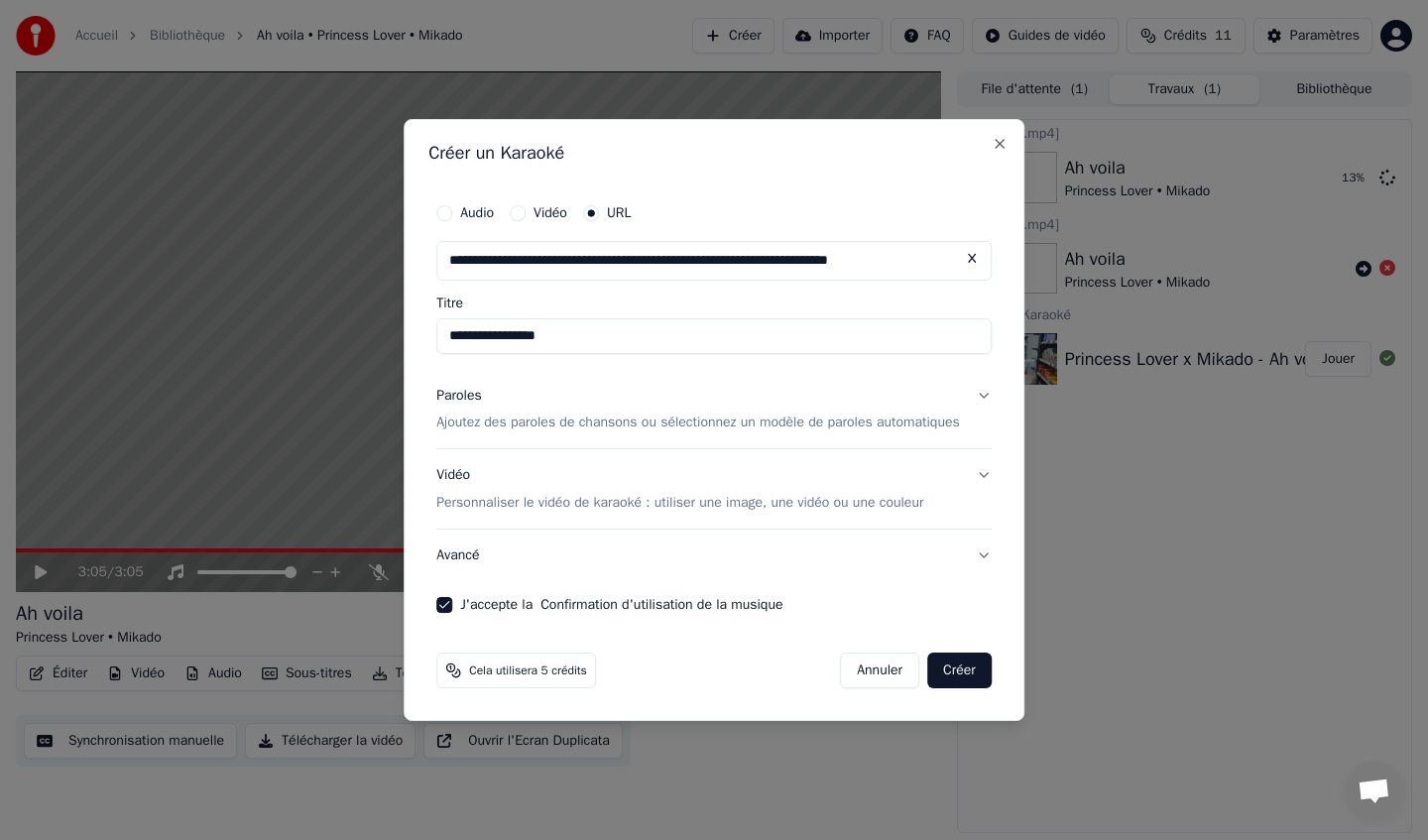 click on "Créer" at bounding box center (959, 670) 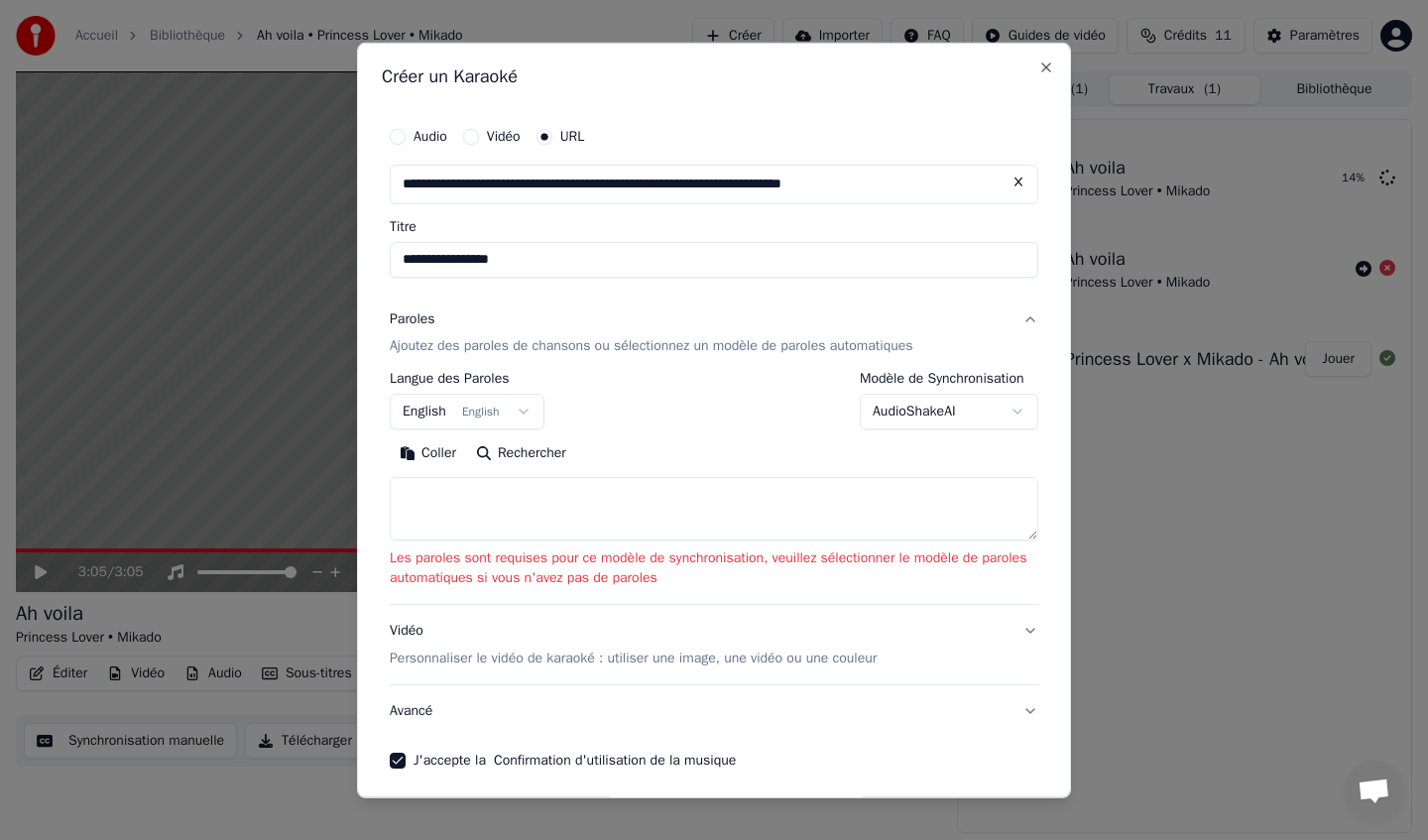 scroll, scrollTop: 78, scrollLeft: 0, axis: vertical 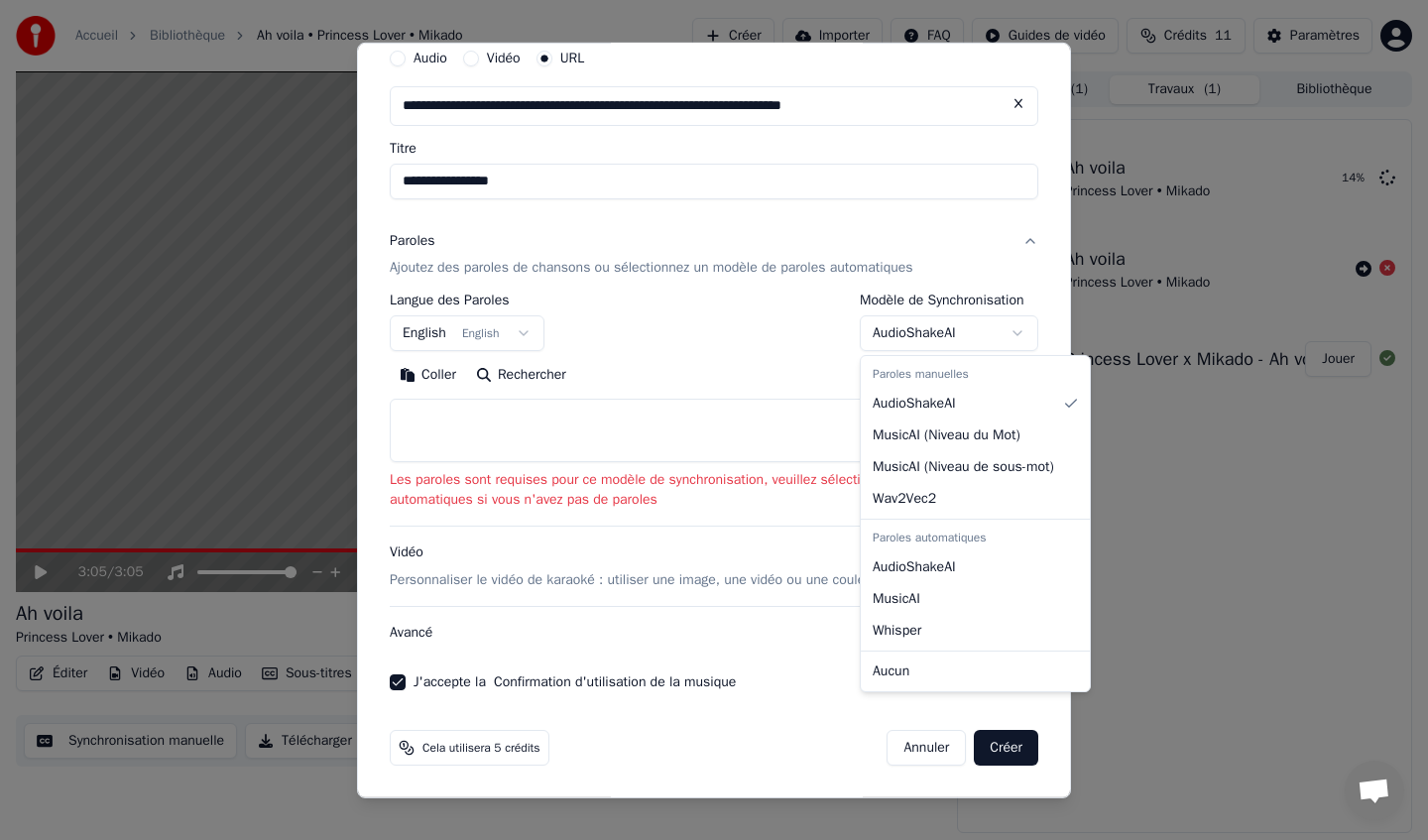 click on "**********" at bounding box center [714, 420] 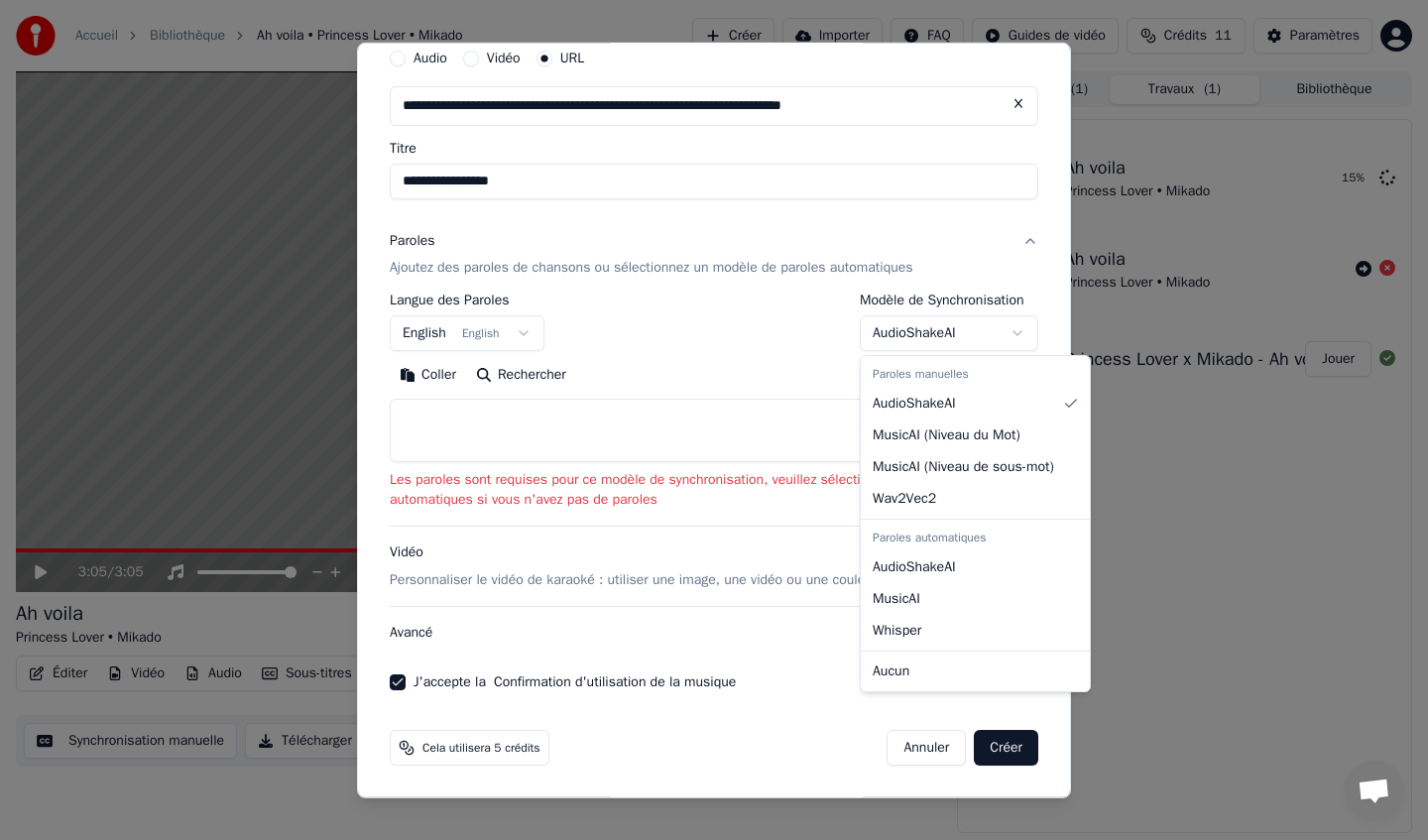 select on "**********" 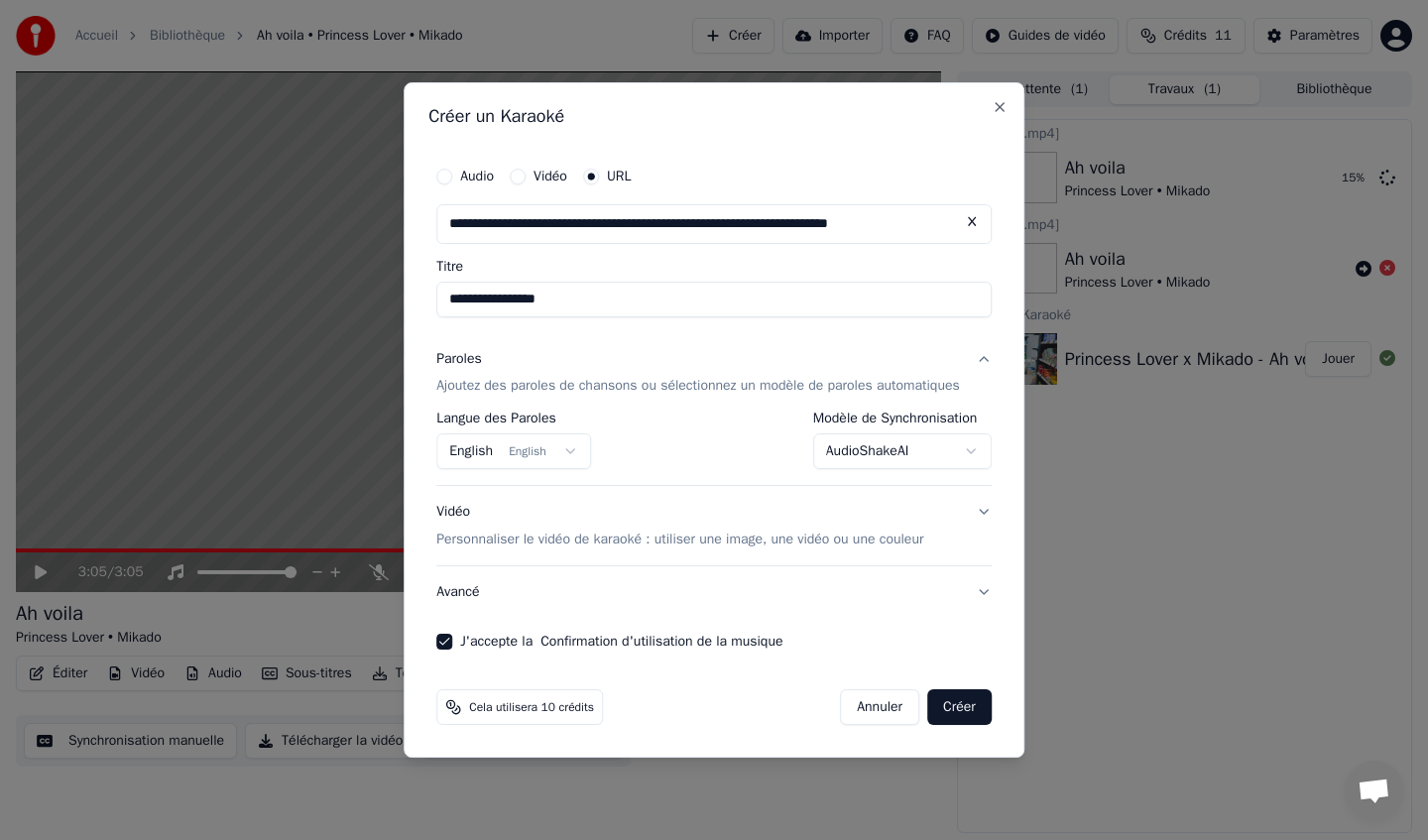 click on "Créer" at bounding box center [959, 707] 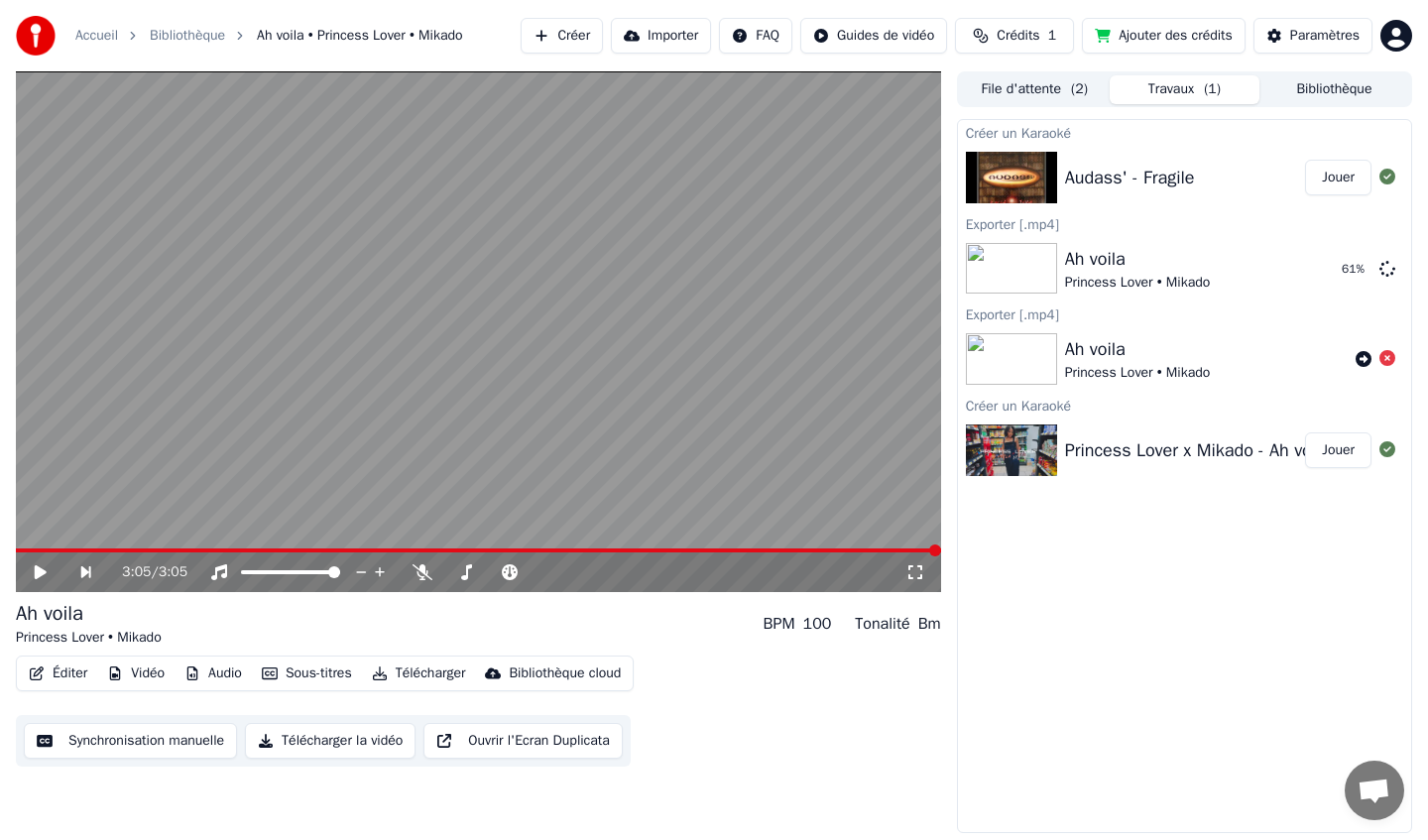 click on "Créer" at bounding box center [561, 36] 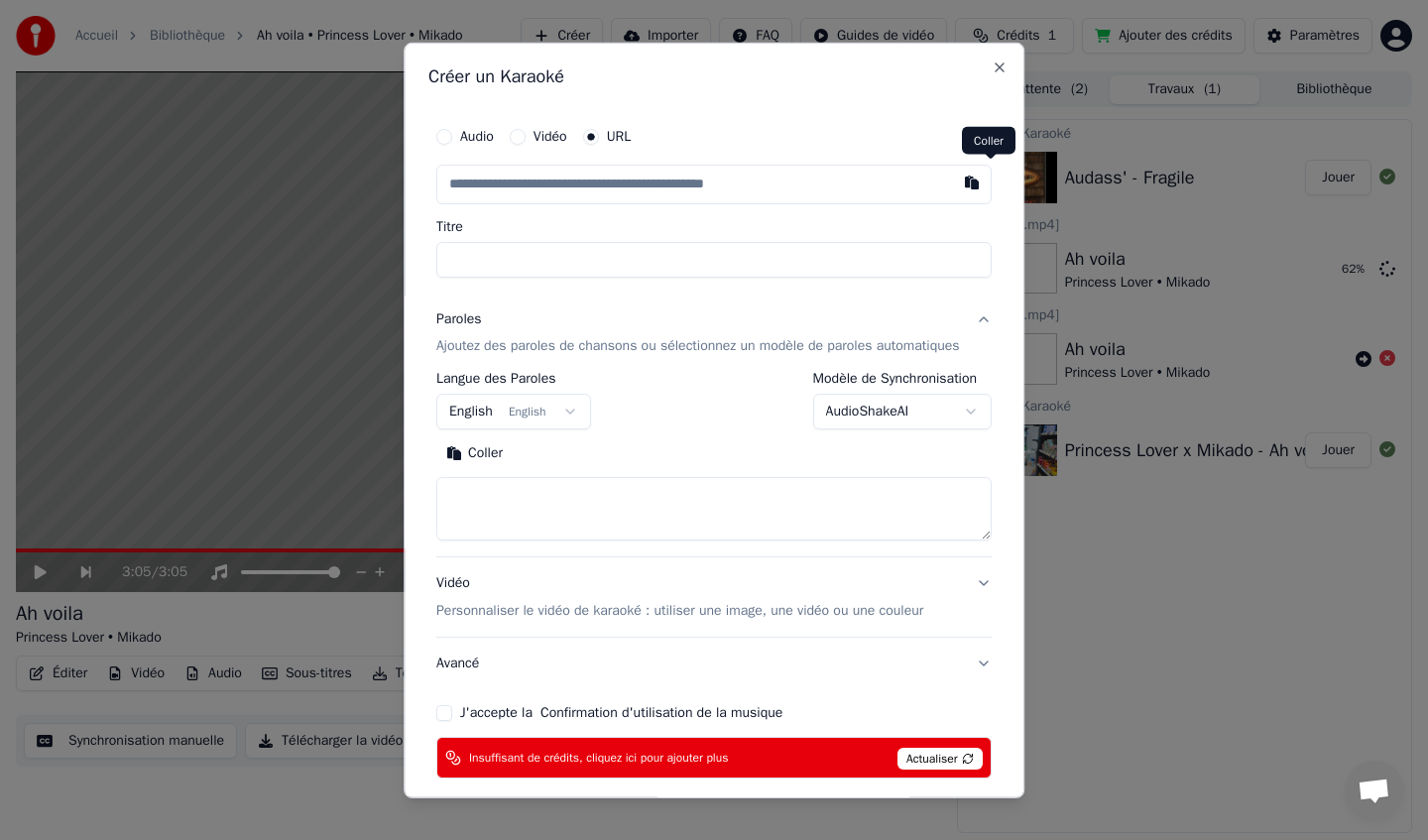 click at bounding box center (972, 181) 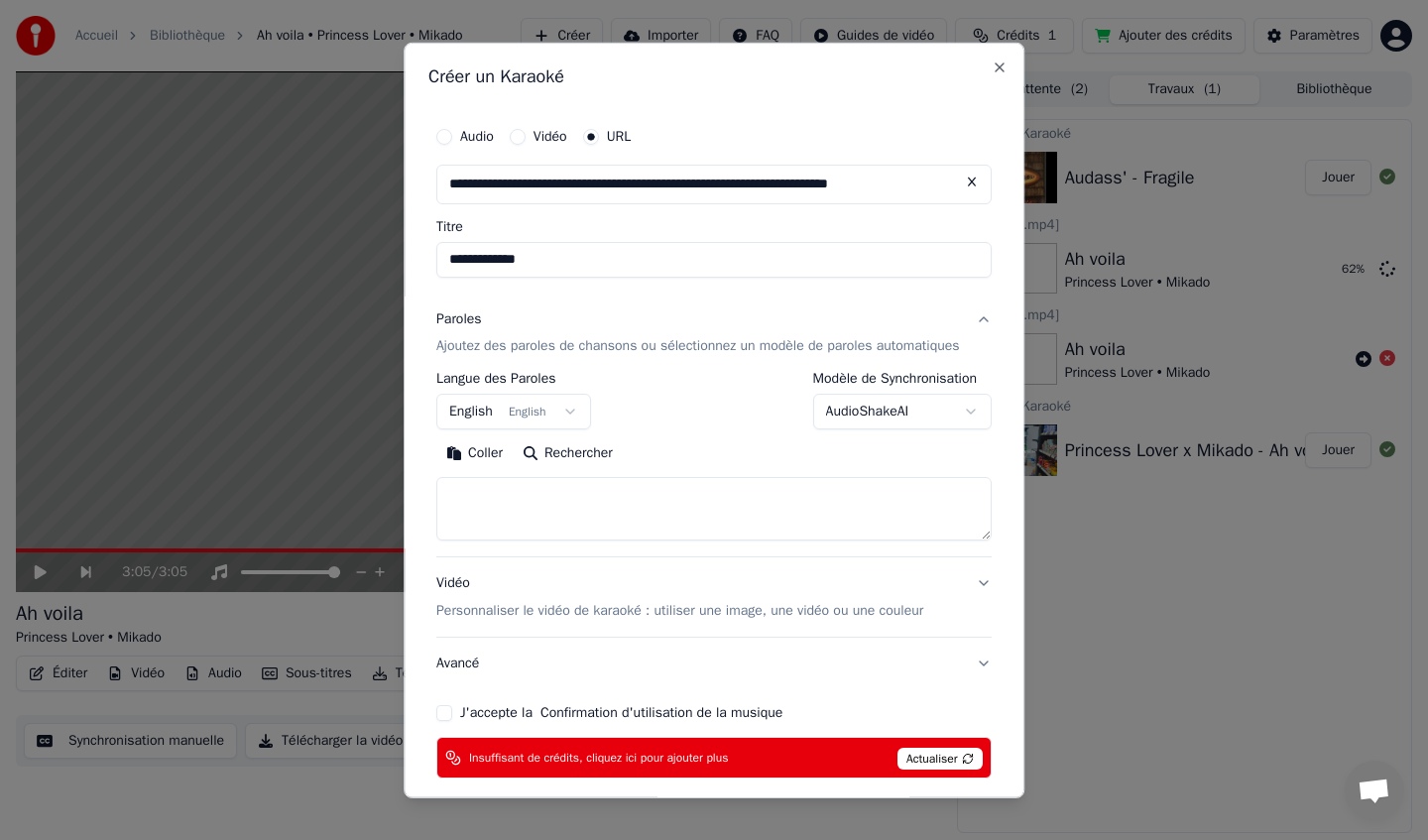 type on "**********" 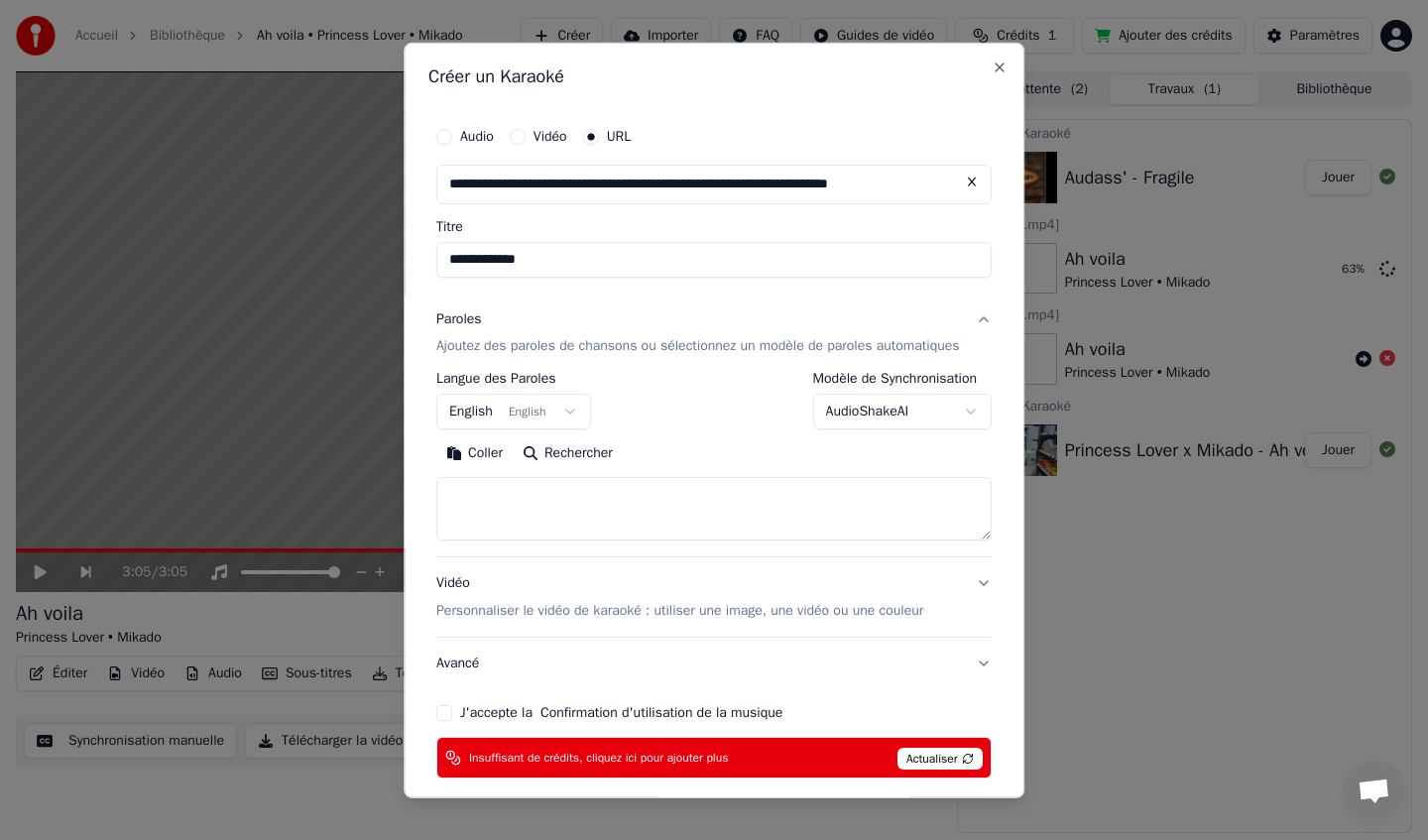 click on "AudioShakeAI" at bounding box center (902, 412) 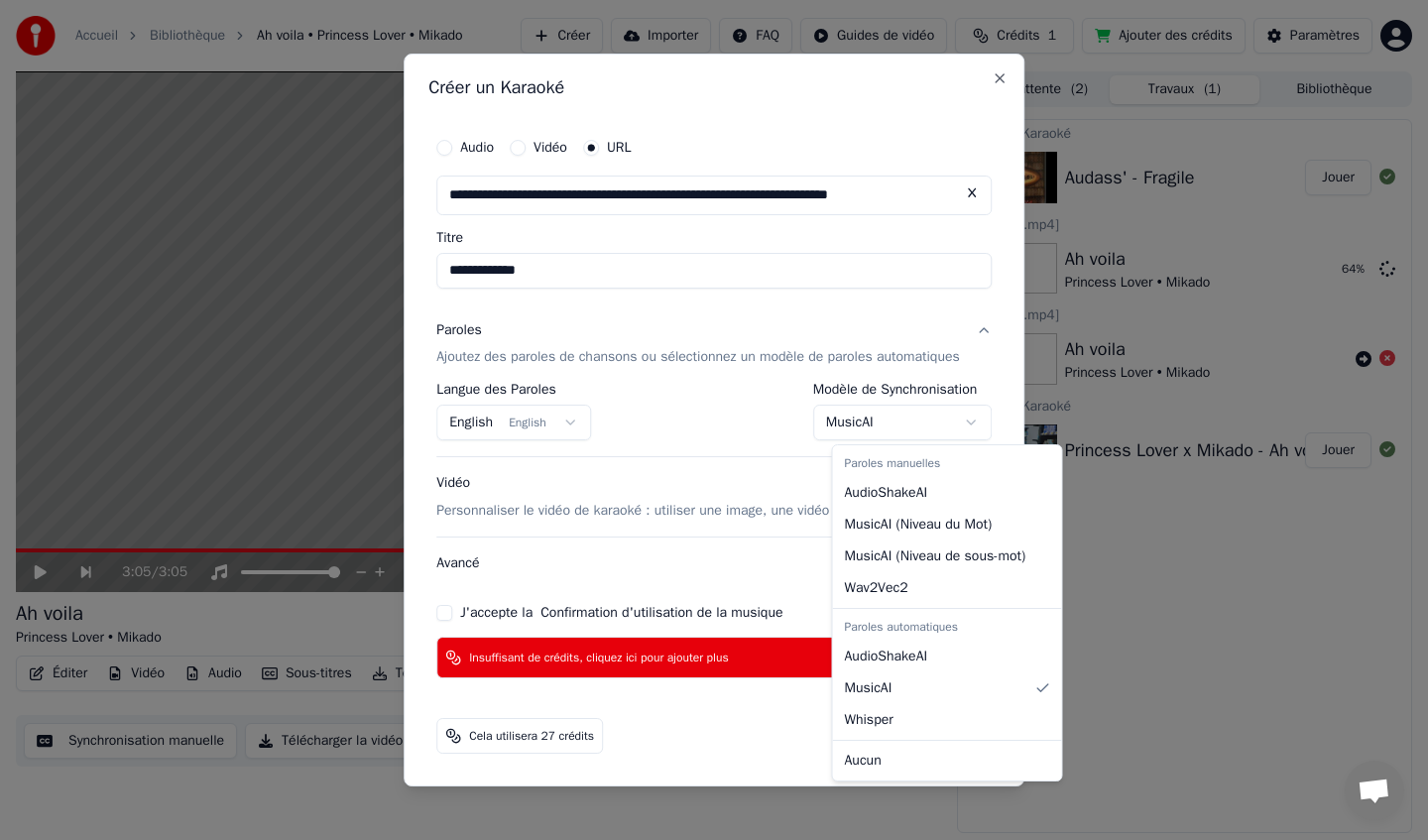 click on "**********" at bounding box center (714, 420) 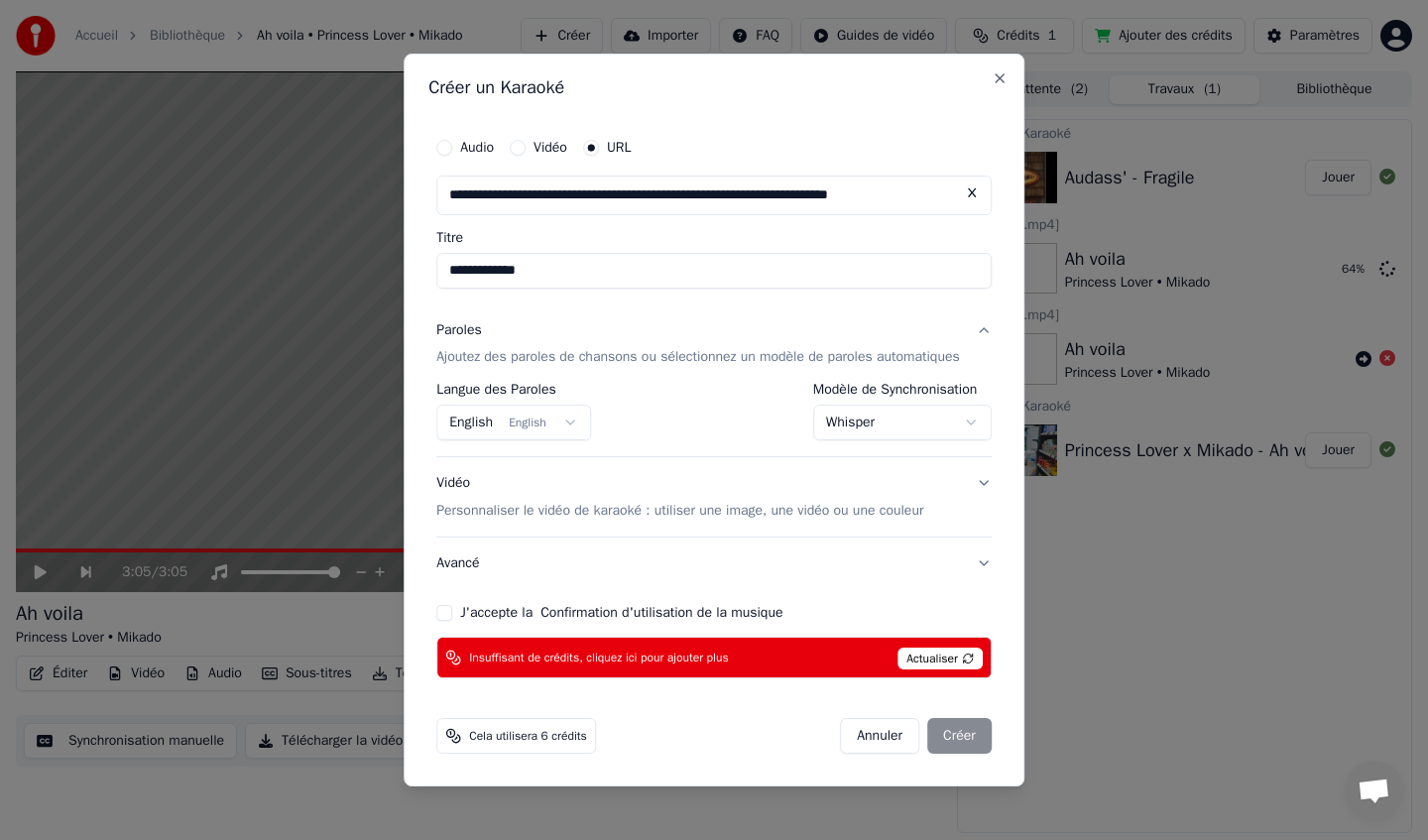 click on "Whisper" at bounding box center (902, 423) 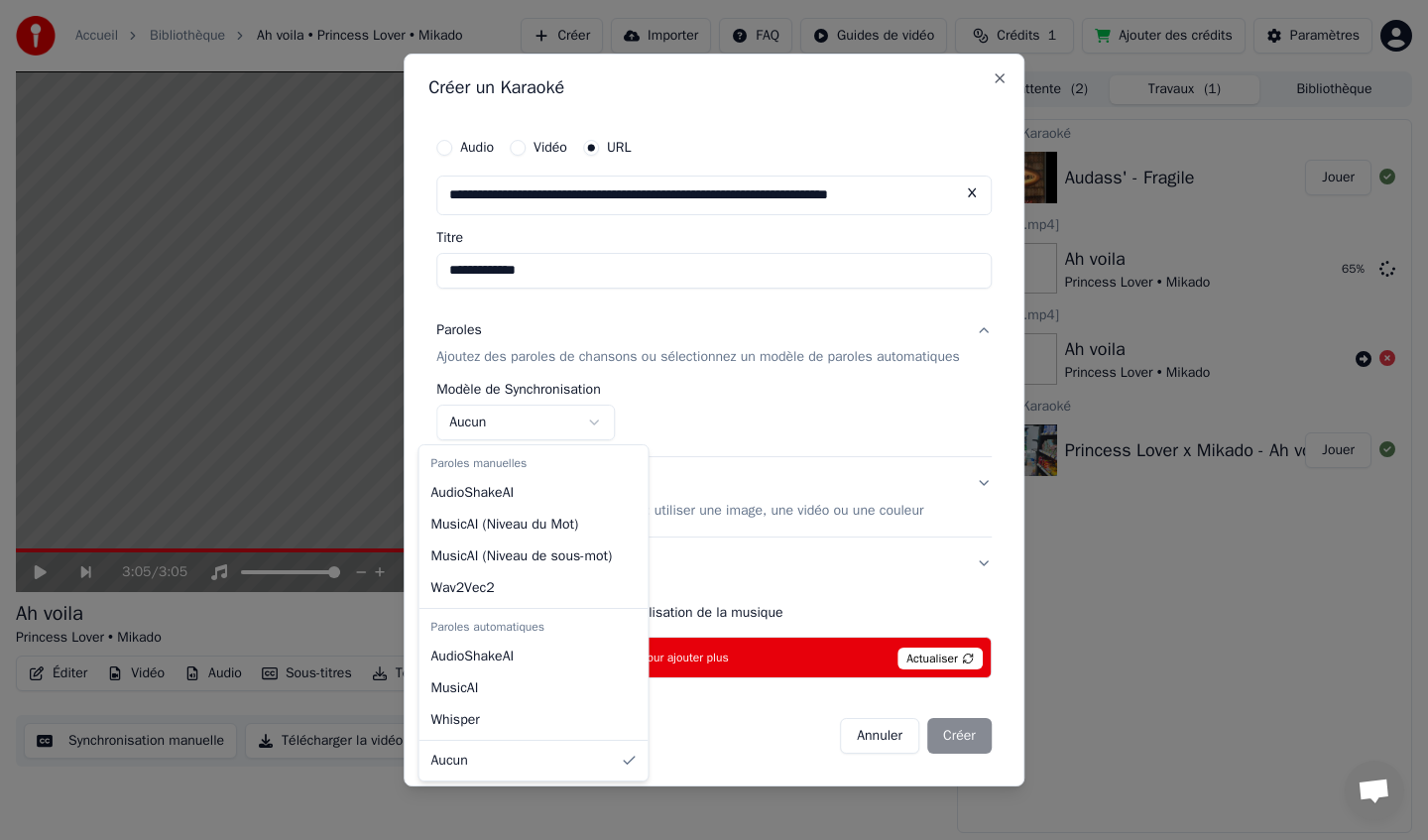 click on "**********" at bounding box center [714, 420] 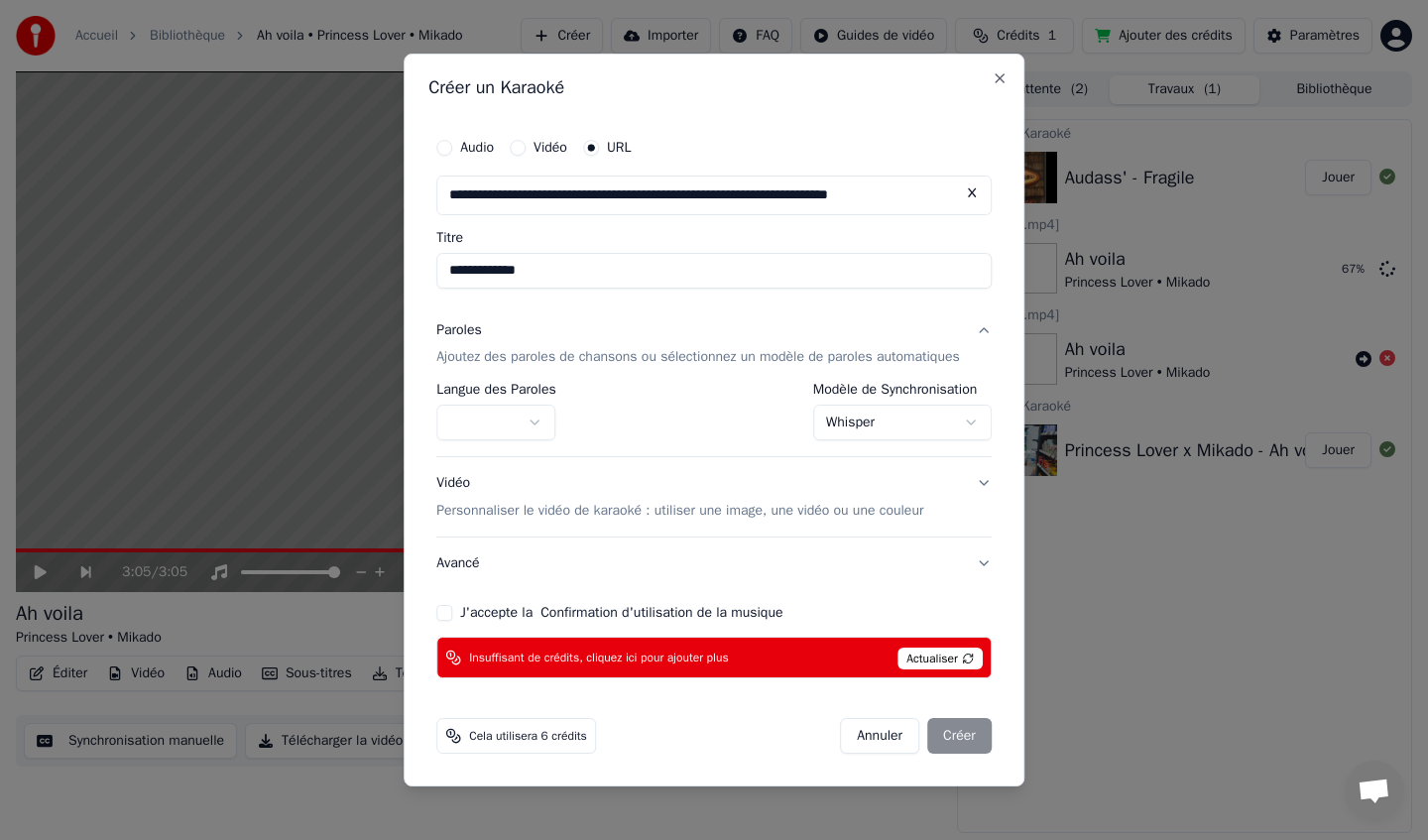 click on "Whisper" at bounding box center (902, 423) 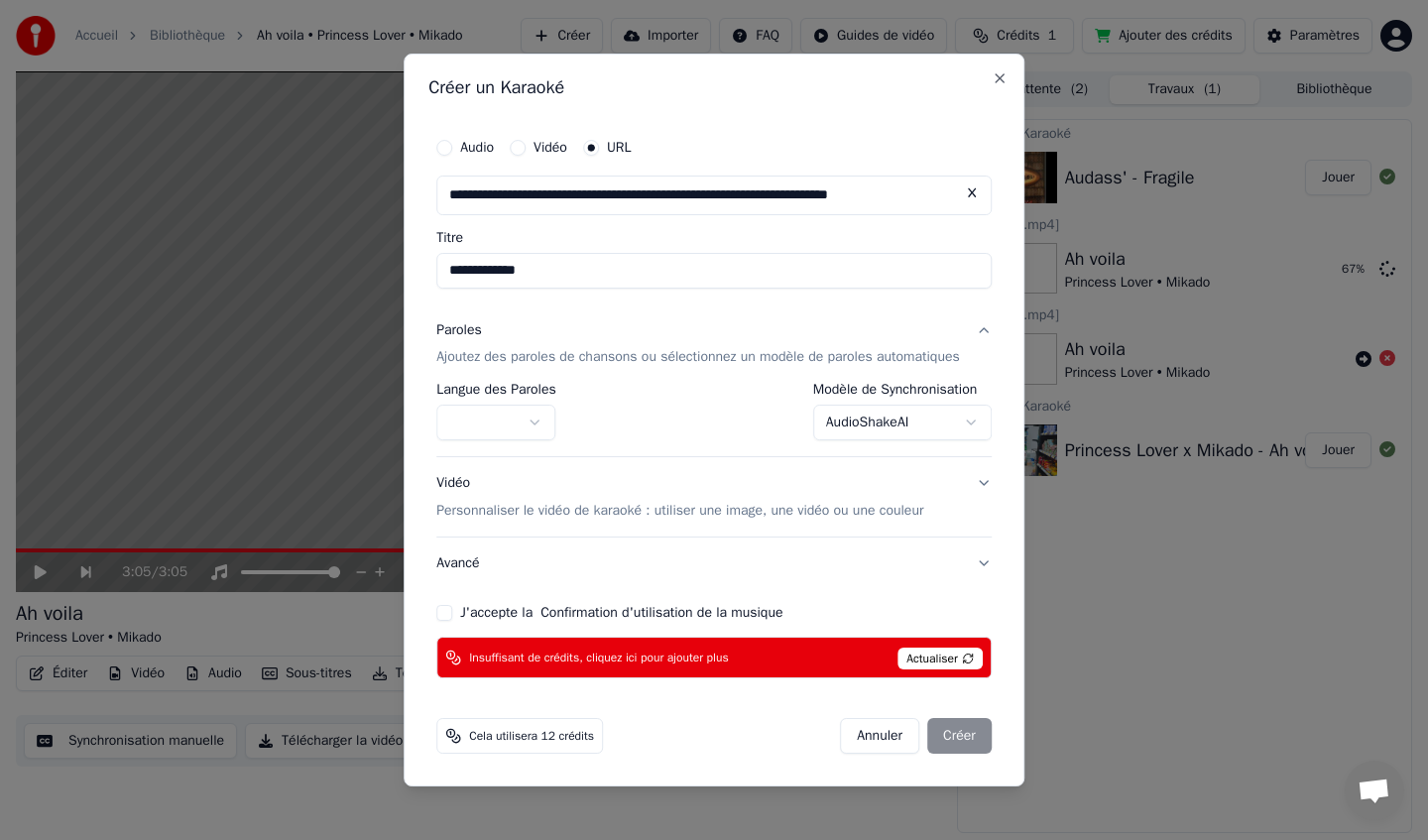 click on "AudioShakeAI" at bounding box center (902, 423) 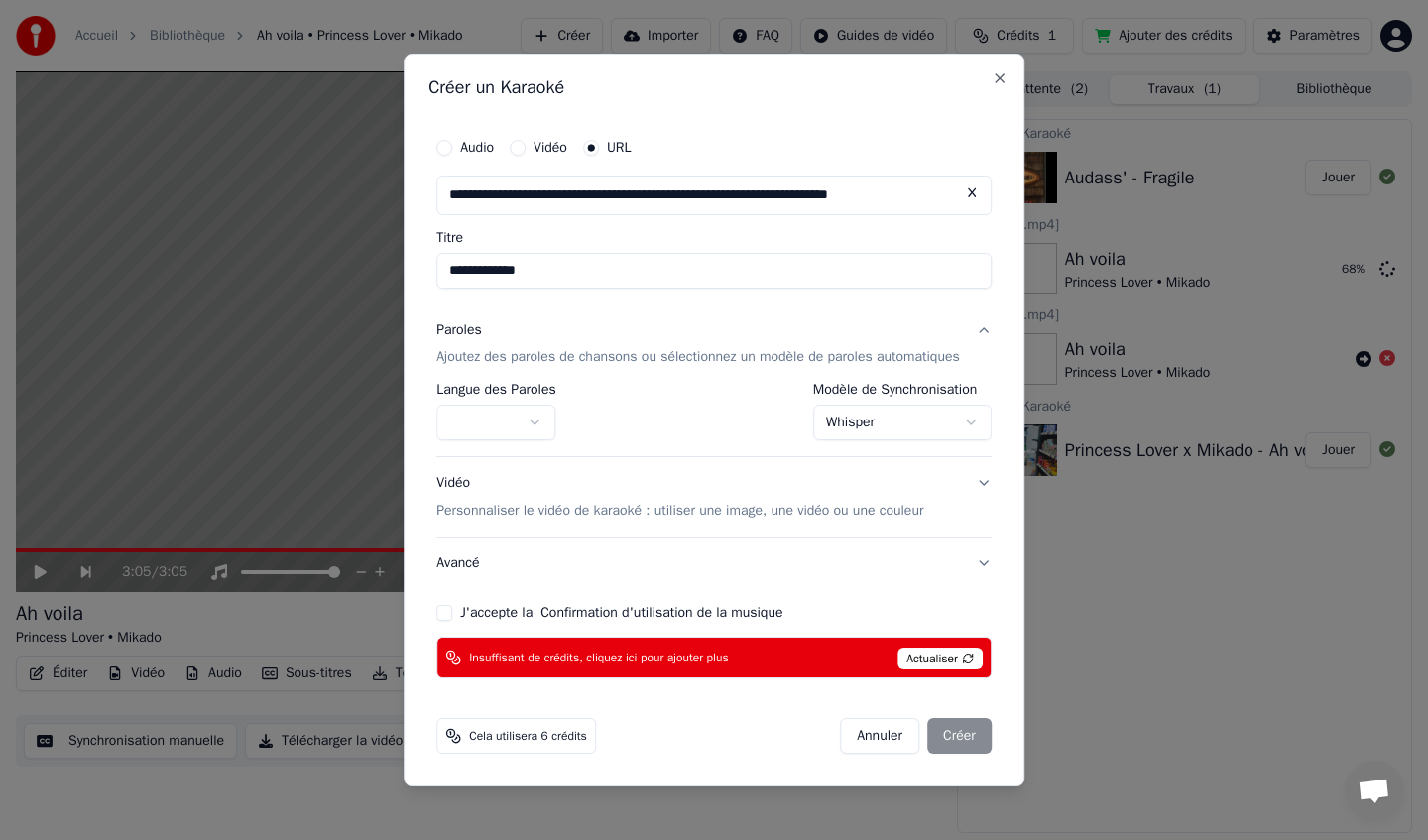 click on "**********" at bounding box center [714, 404] 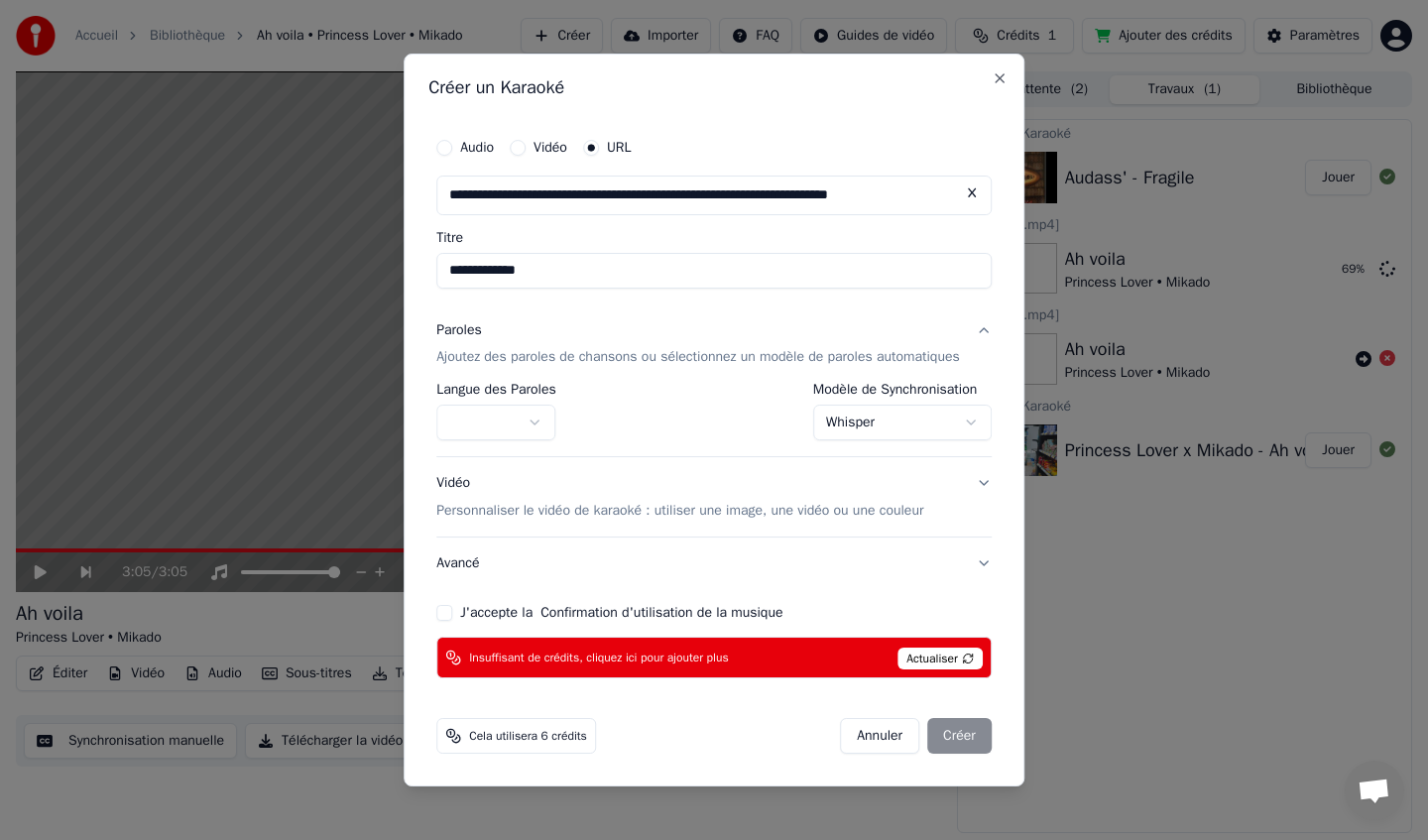 click on "J'accepte la   Confirmation d'utilisation de la musique" at bounding box center (444, 613) 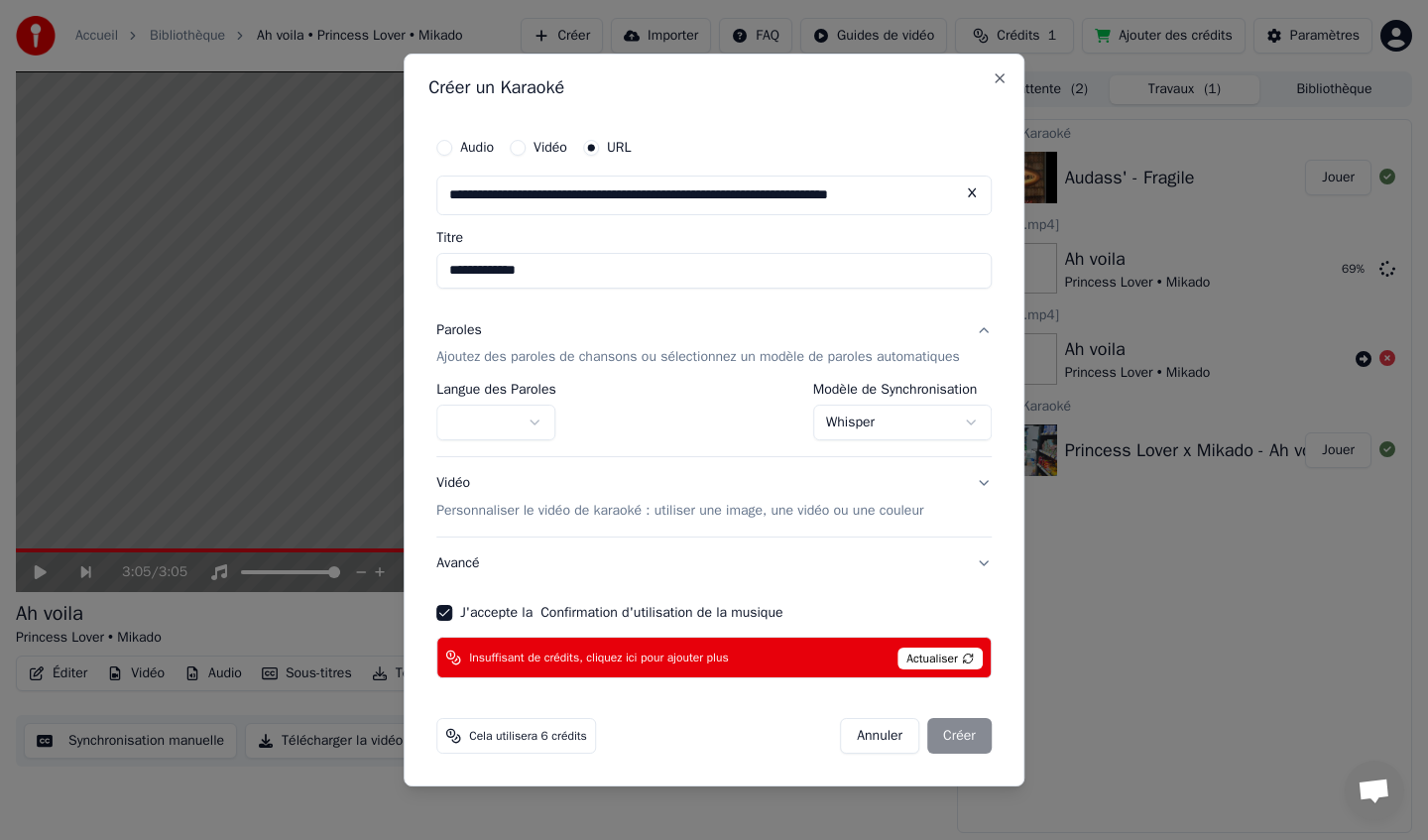 click on "Annuler Créer" at bounding box center [915, 736] 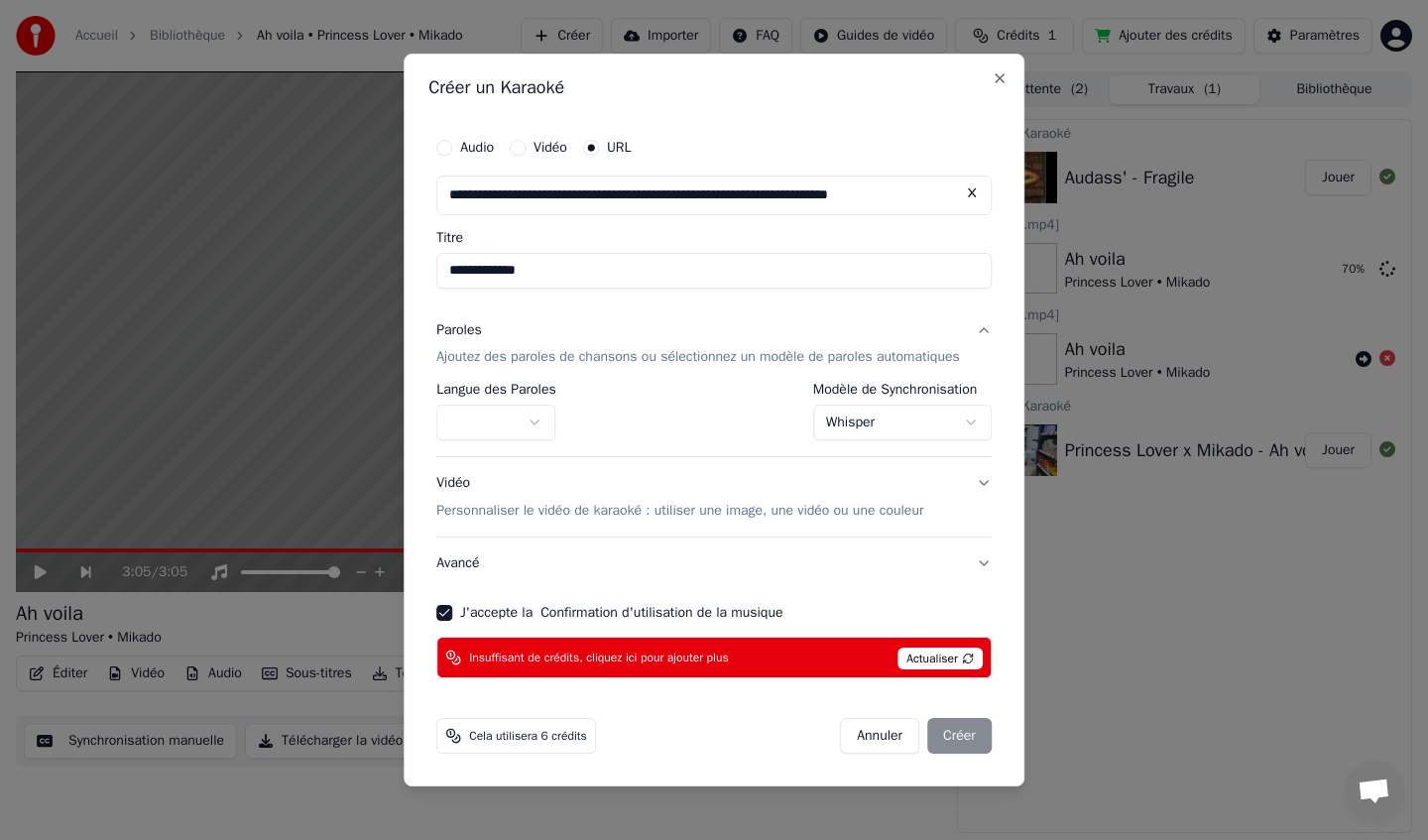 click on "Actualiser" at bounding box center (940, 659) 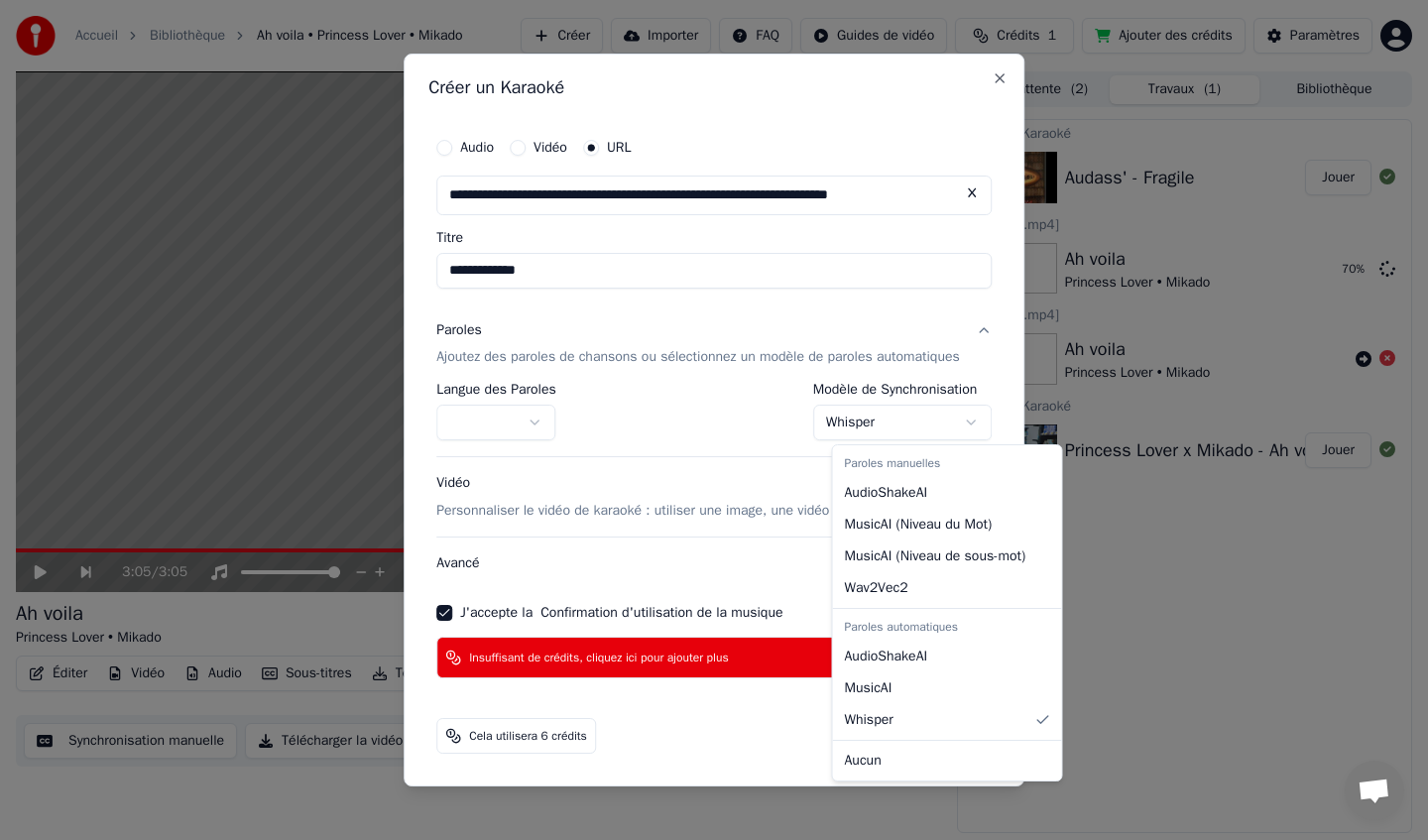 click on "**********" at bounding box center [714, 420] 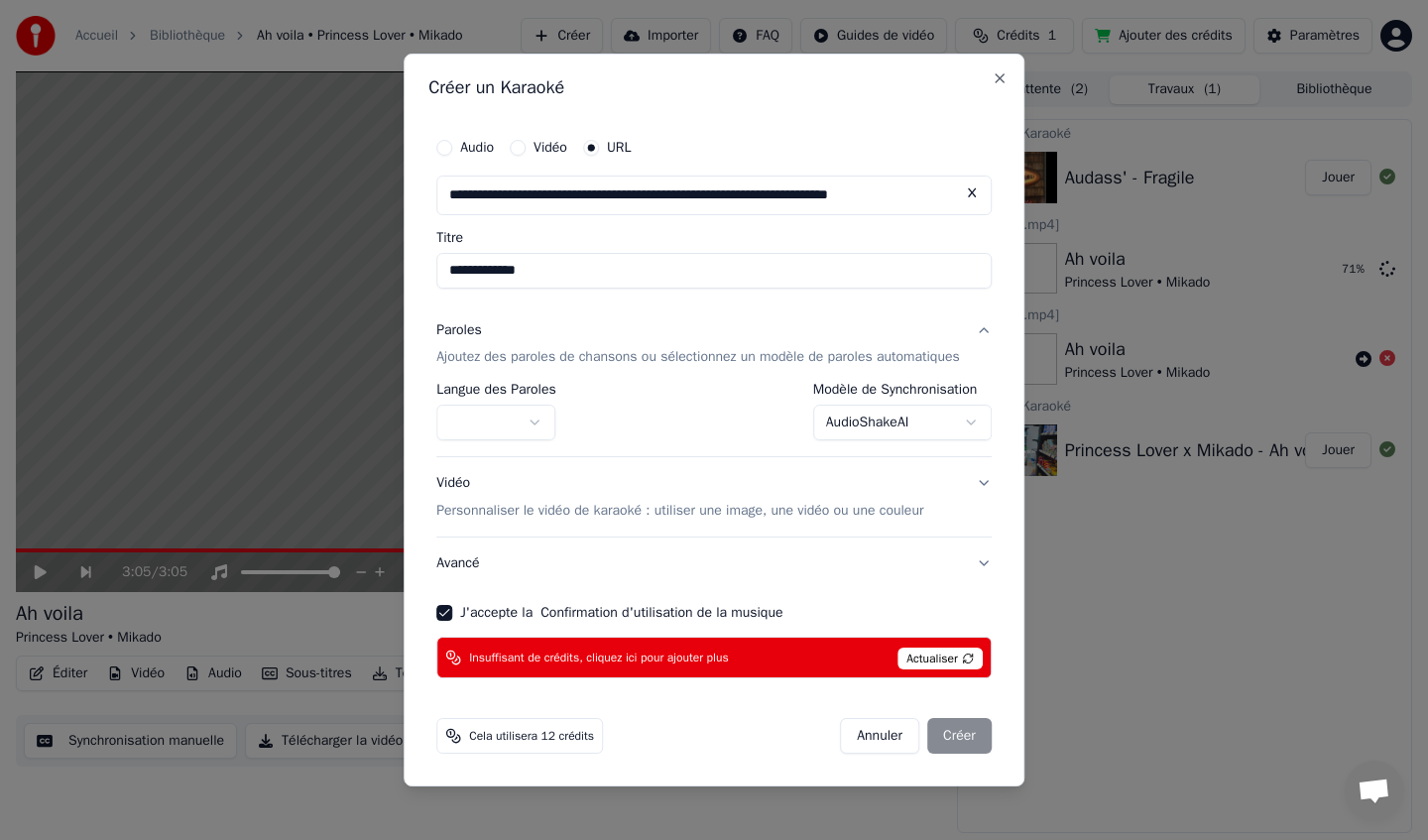 click on "AudioShakeAI" at bounding box center [902, 423] 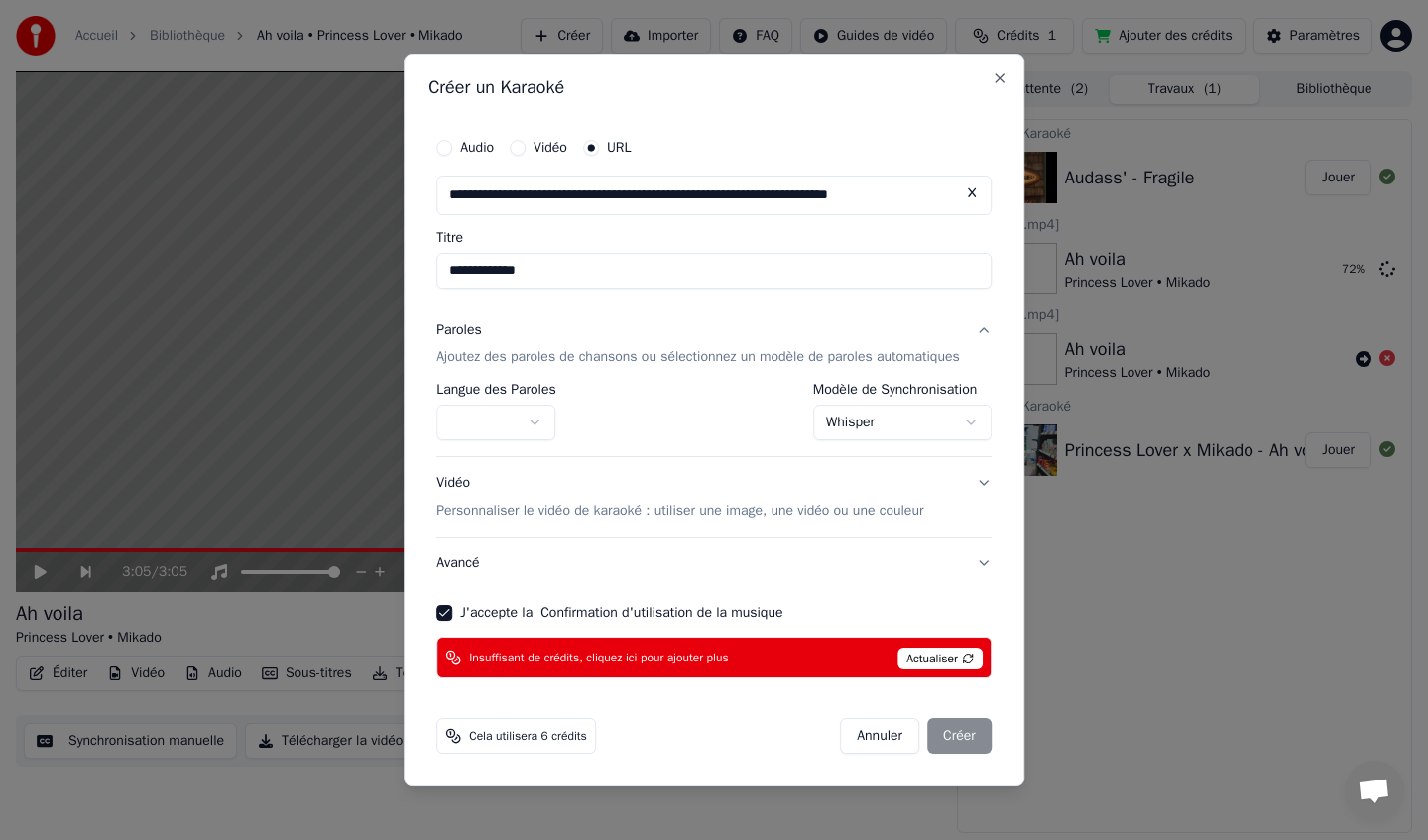 click on "Whisper" at bounding box center (902, 423) 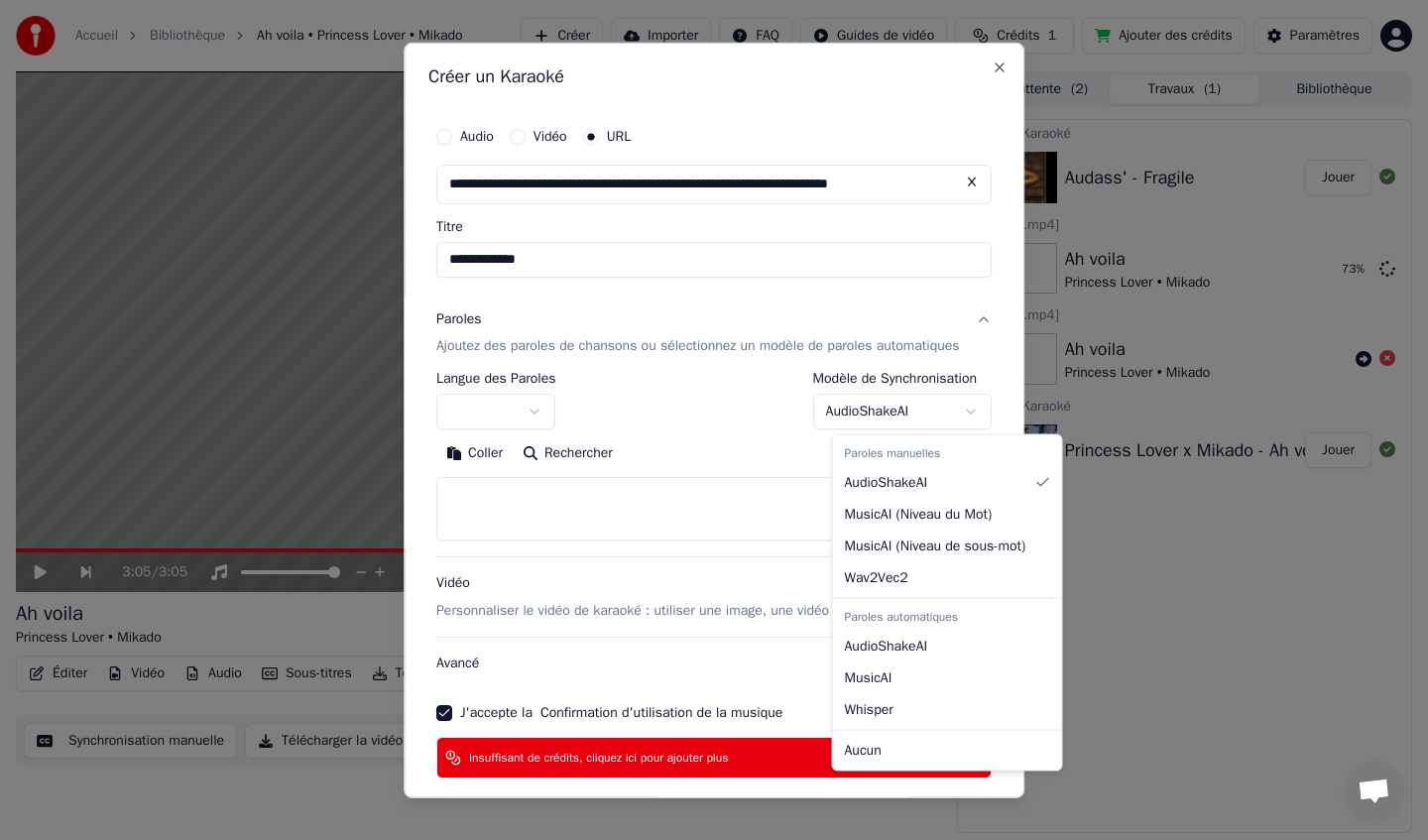 click on "**********" at bounding box center (714, 420) 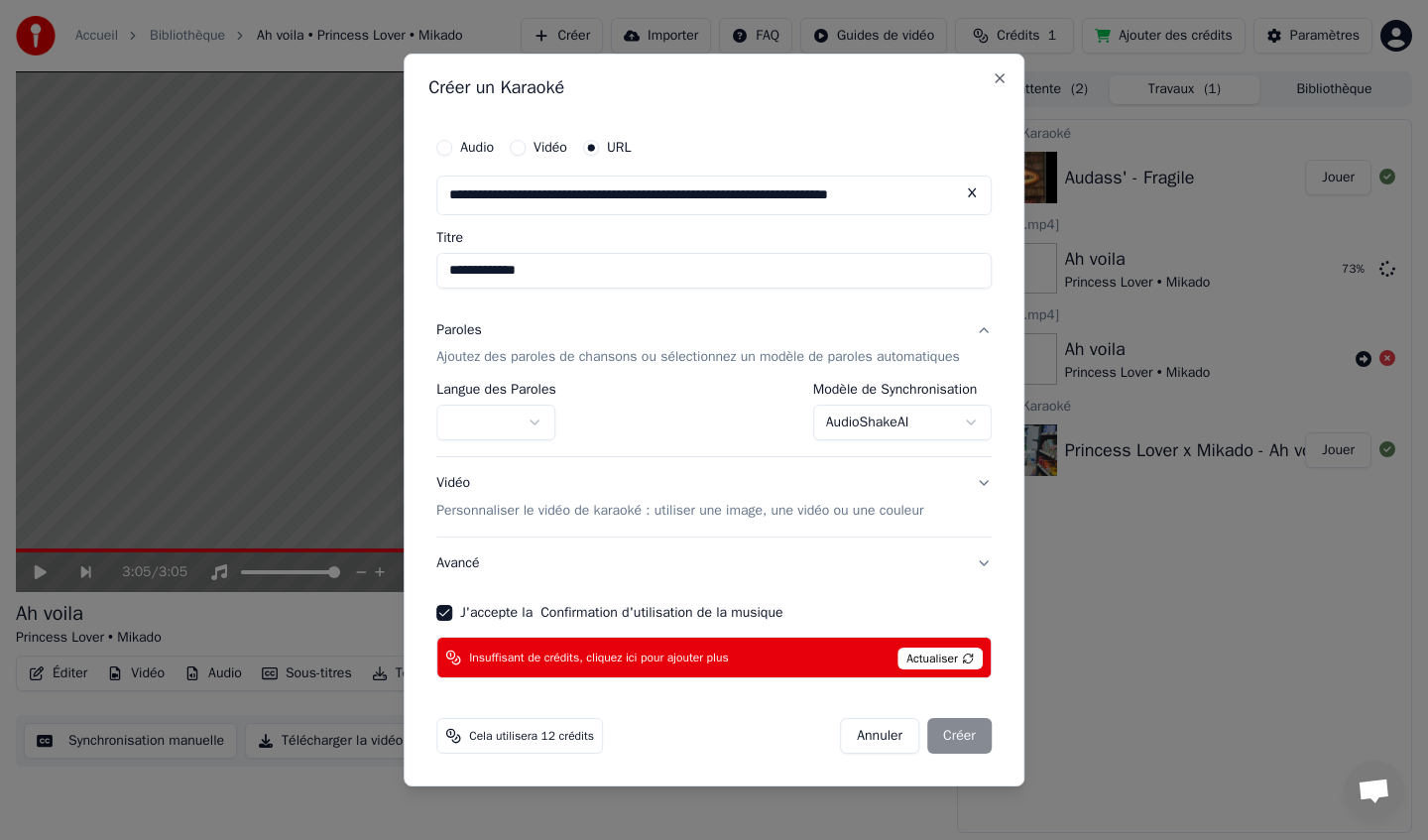 click on "Annuler Créer" at bounding box center (915, 736) 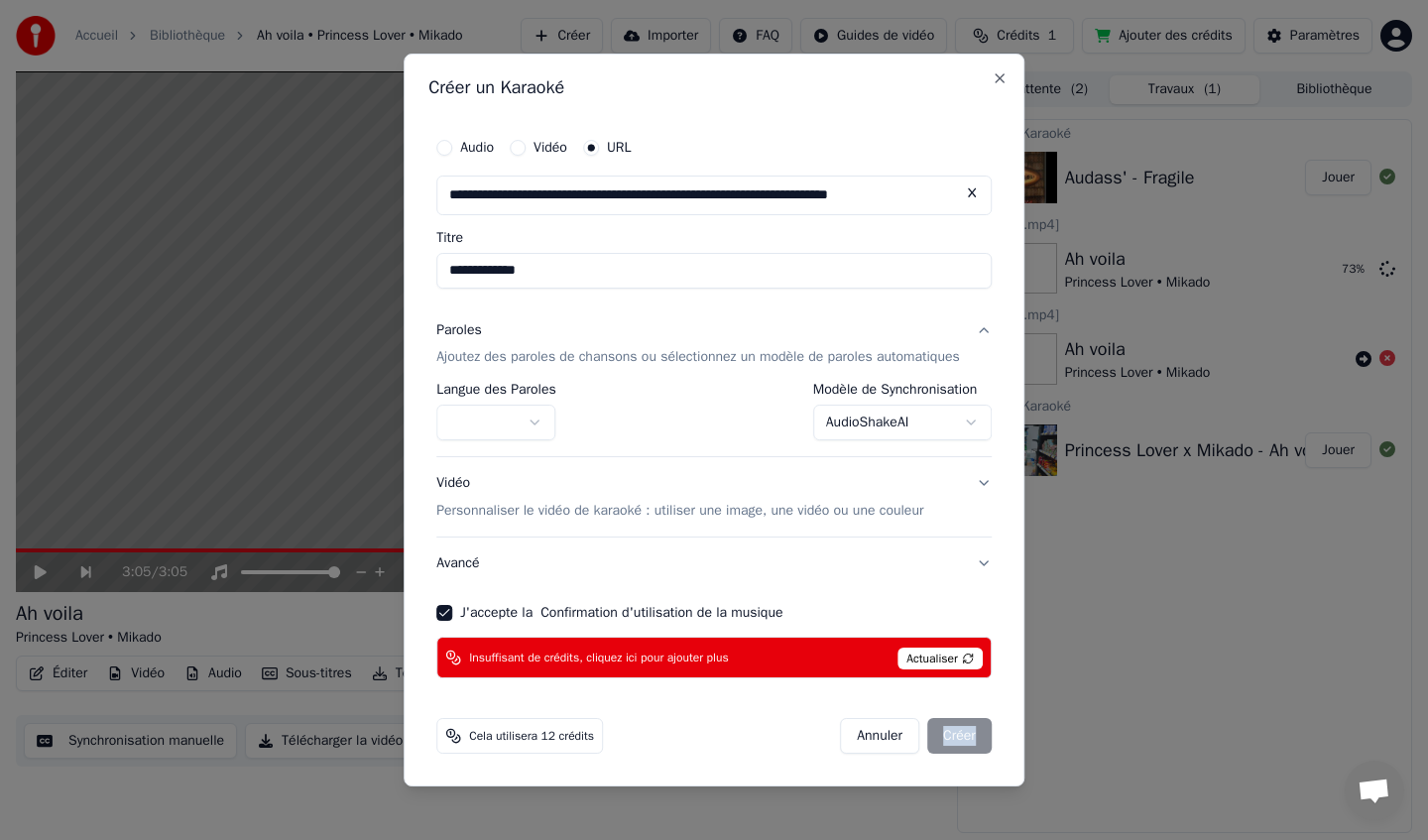 click on "Annuler Créer" at bounding box center (915, 736) 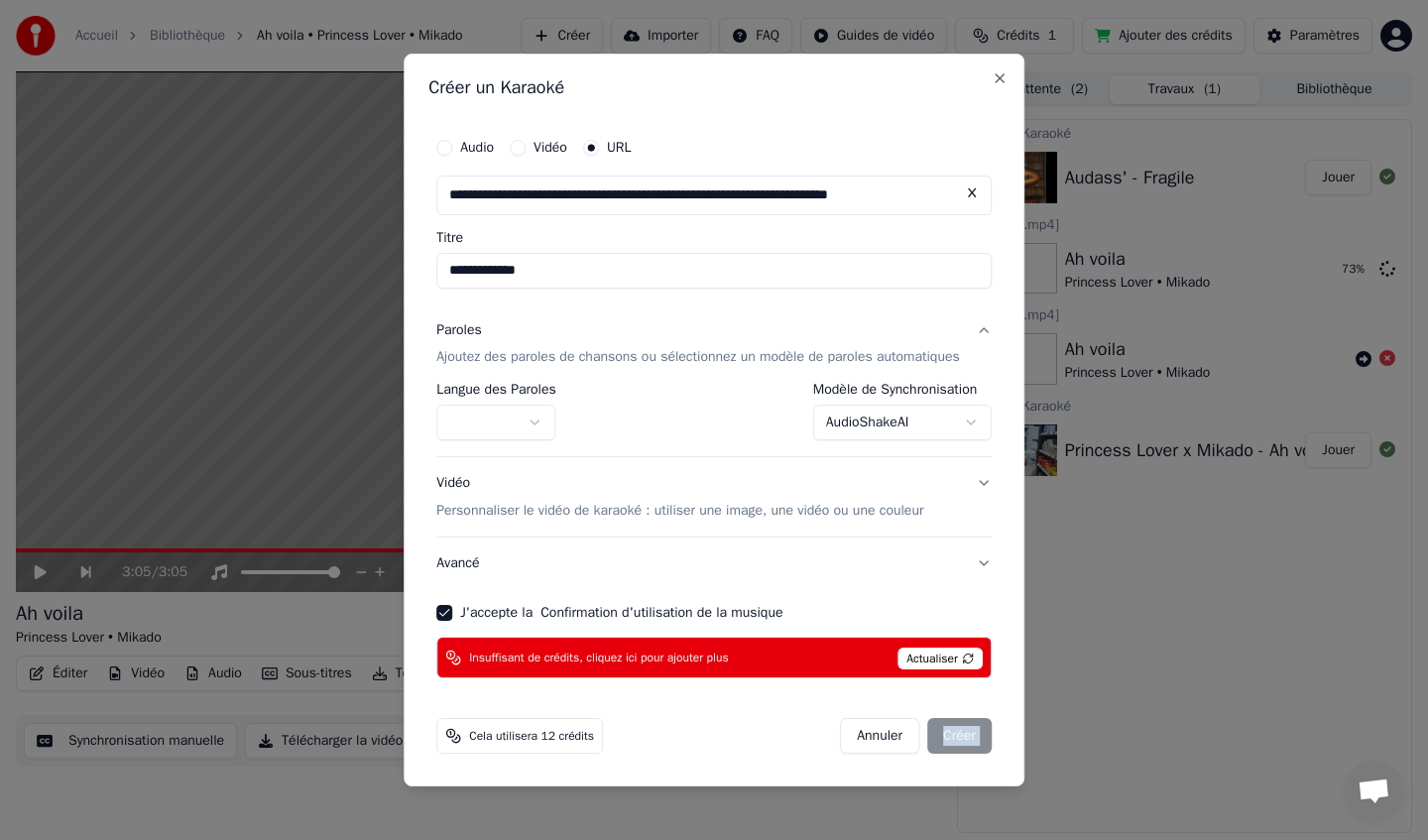 click on "Annuler Créer" at bounding box center [915, 736] 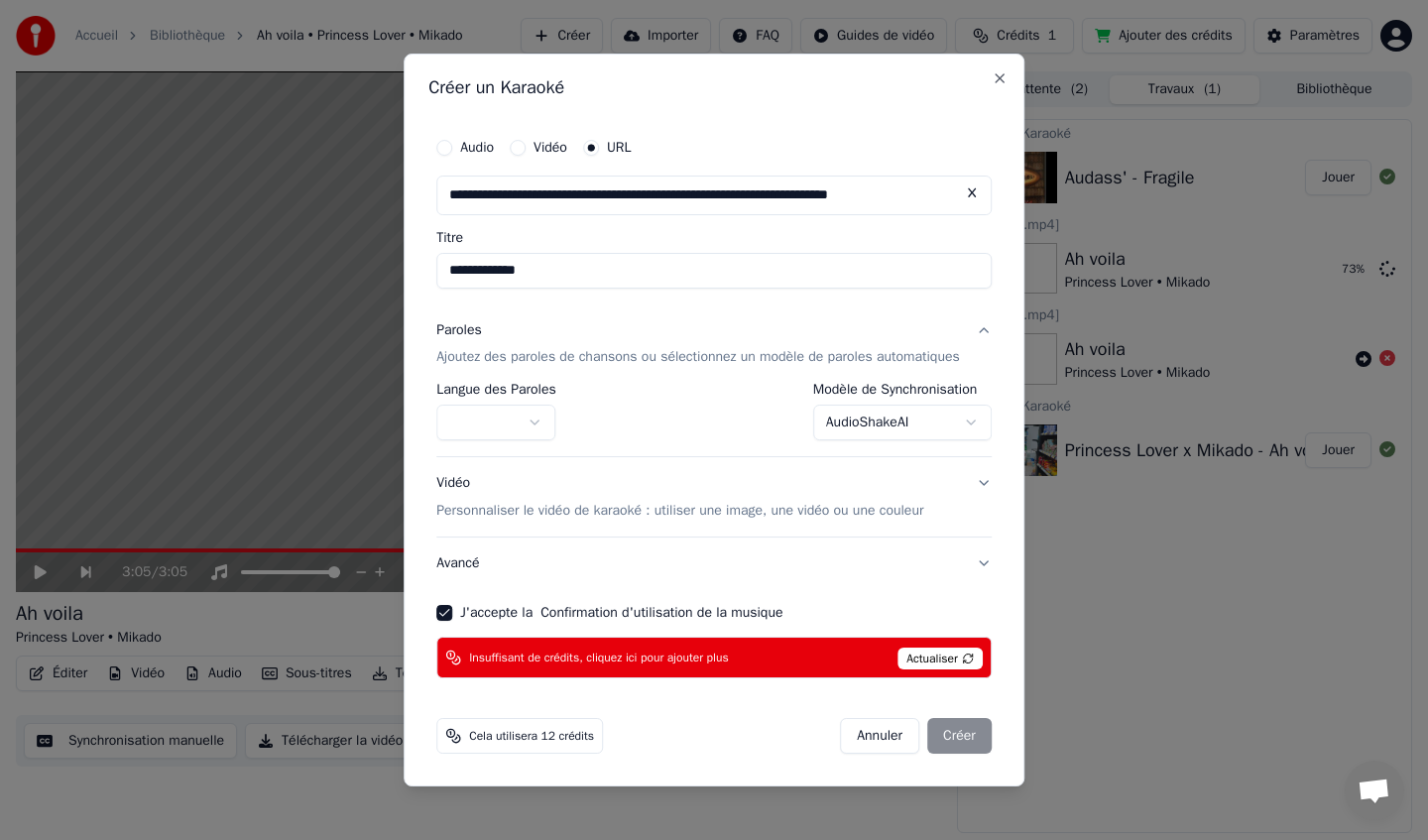 click on "Actualiser" at bounding box center (940, 659) 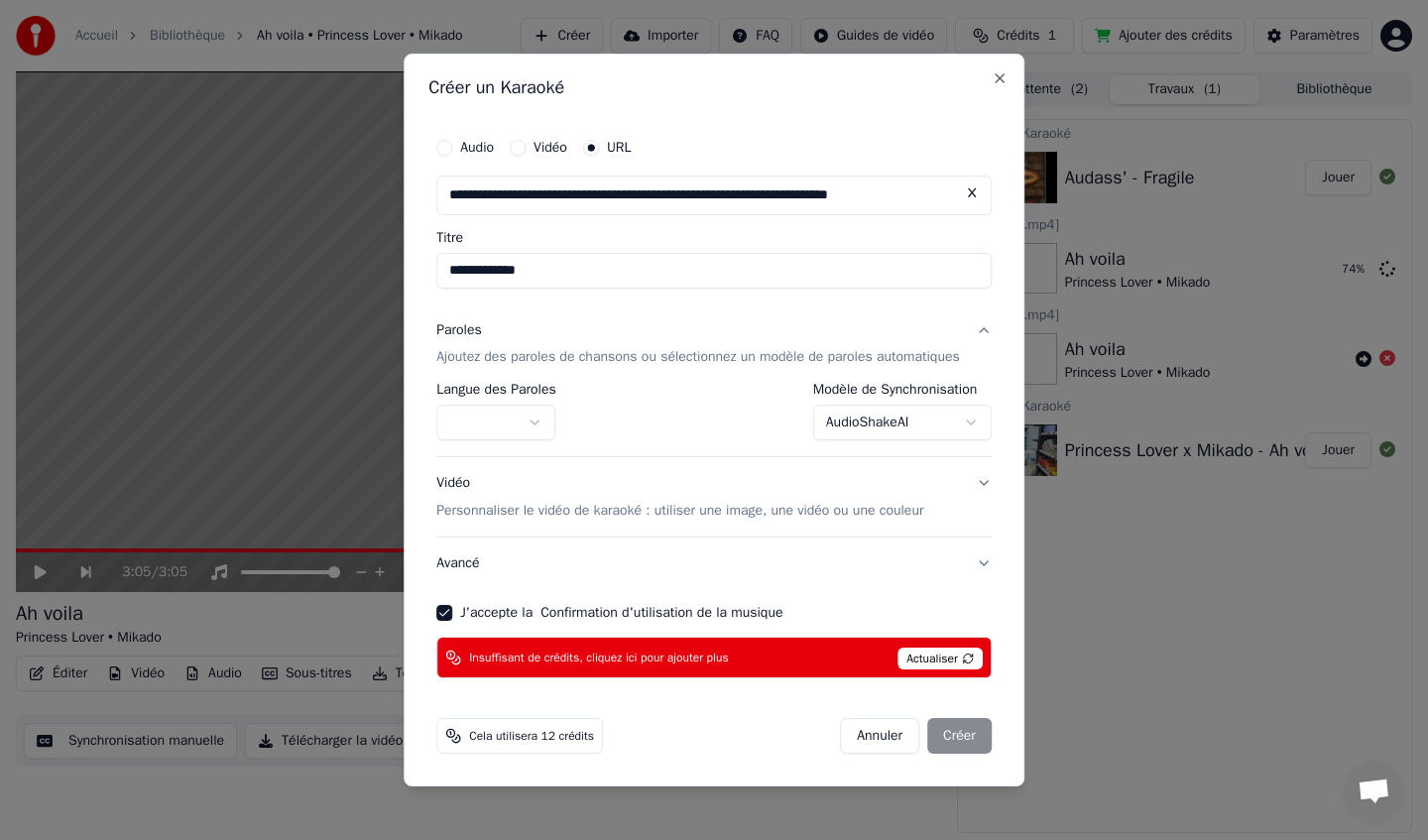 click on "**********" at bounding box center (714, 420) 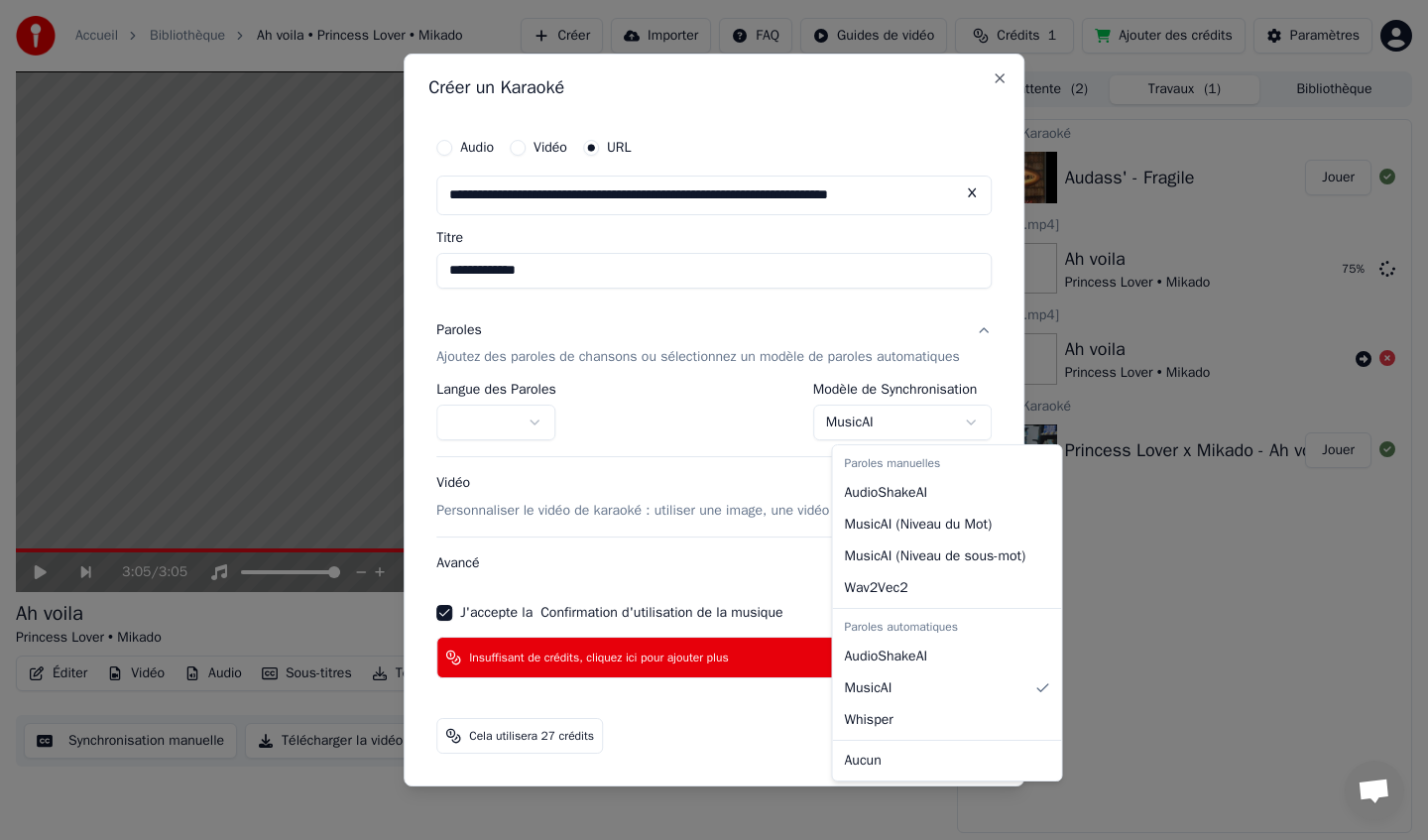 click on "**********" at bounding box center (714, 420) 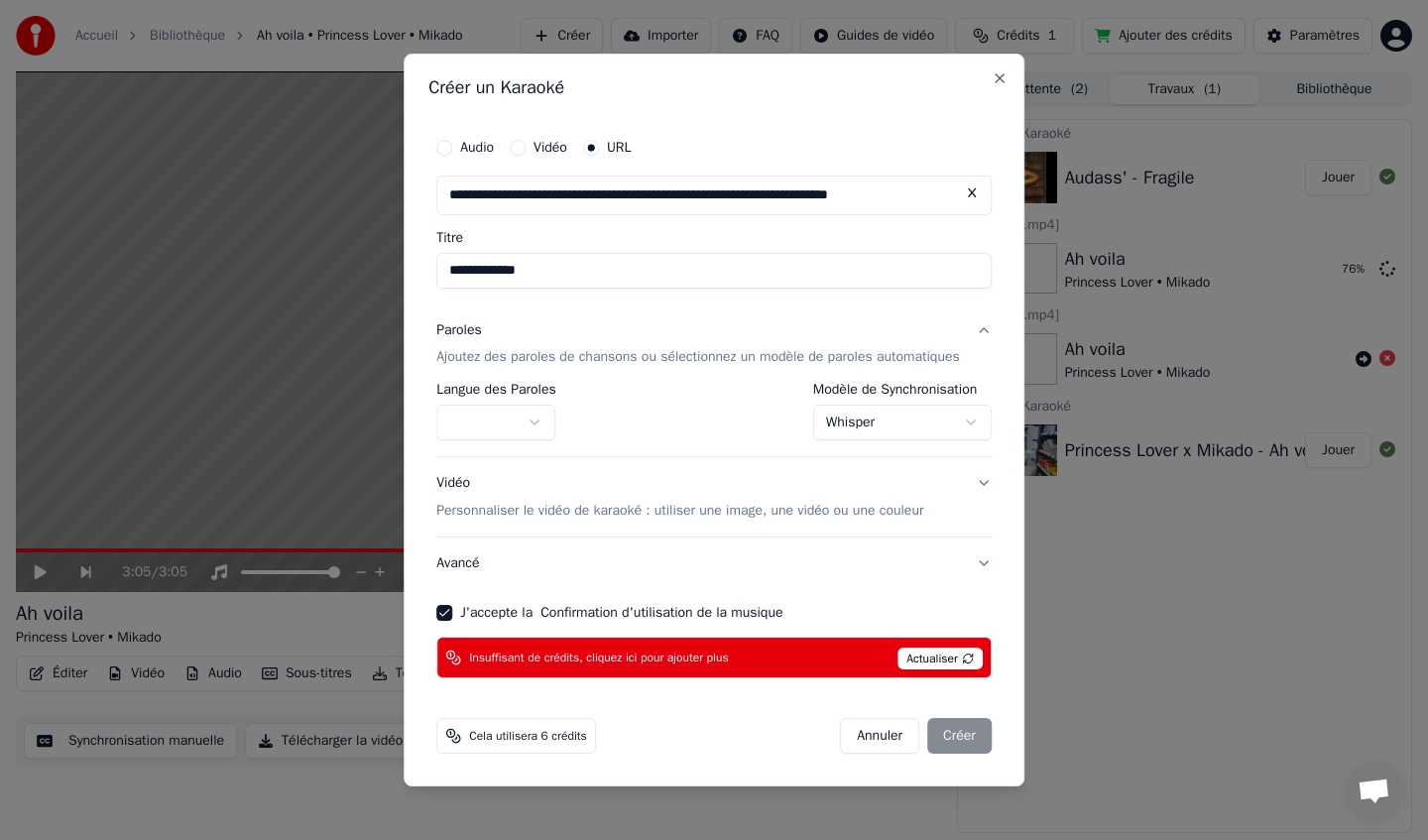 click on "Annuler Créer" at bounding box center (915, 736) 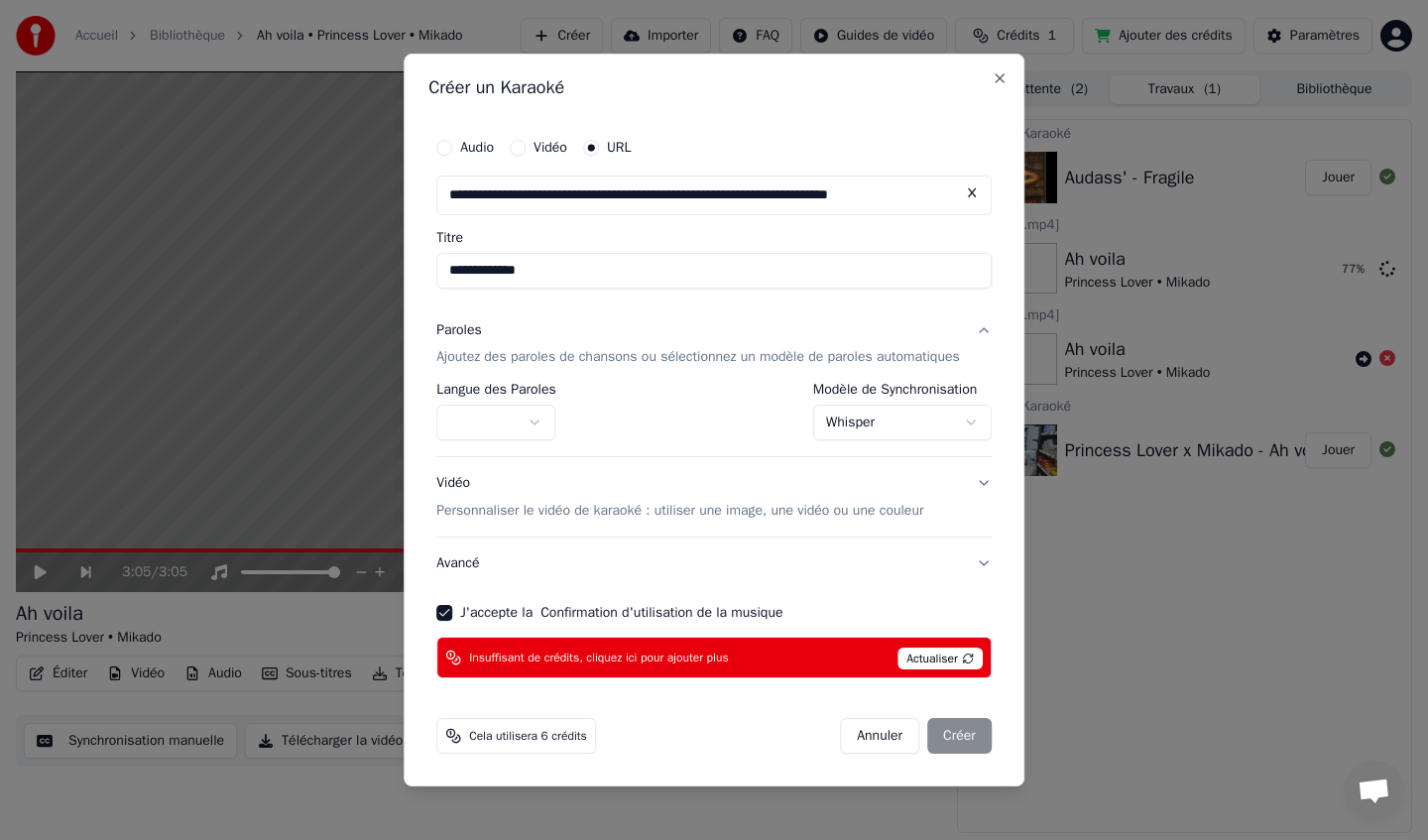 click on "Annuler Créer" at bounding box center (915, 736) 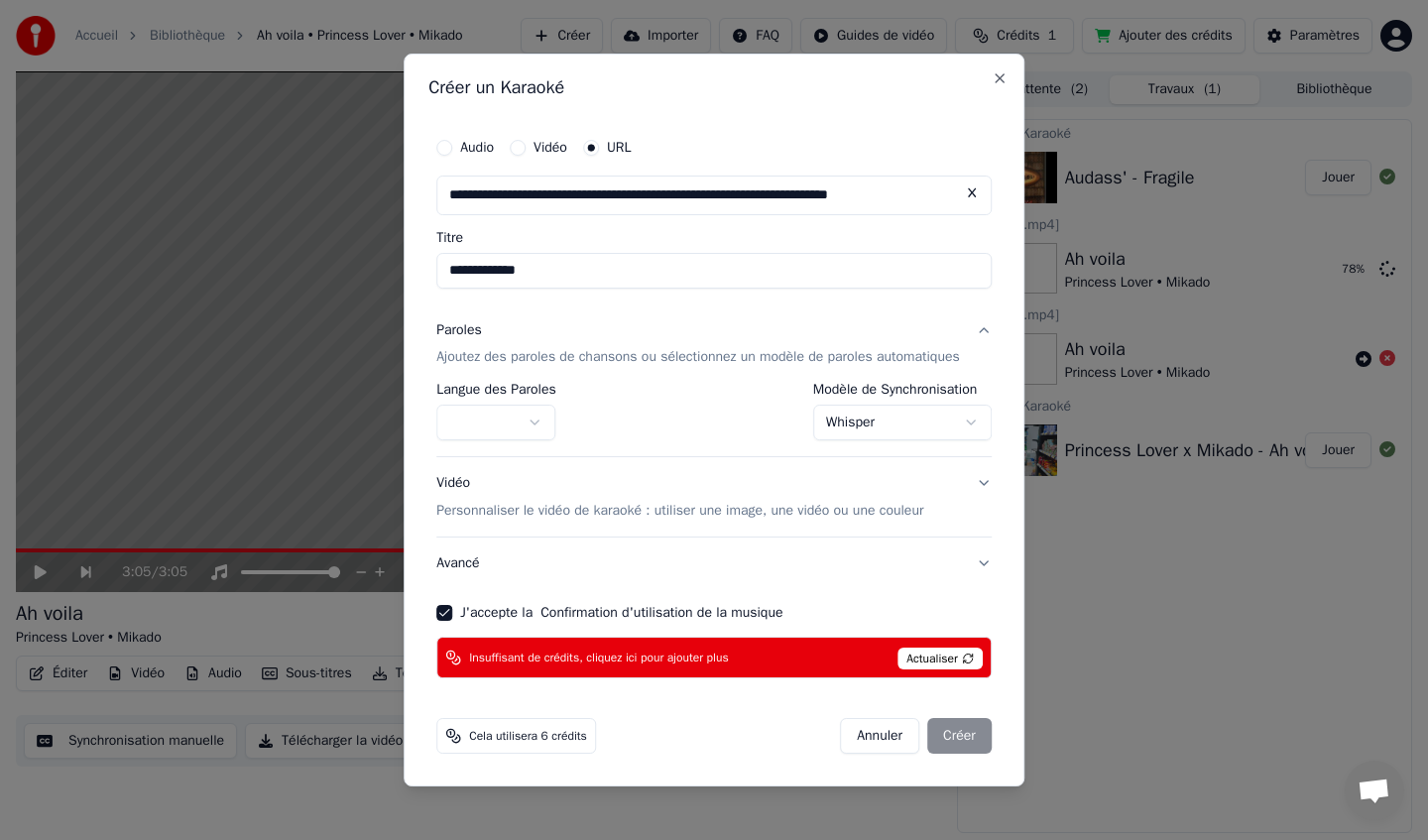click on "**********" at bounding box center [714, 420] 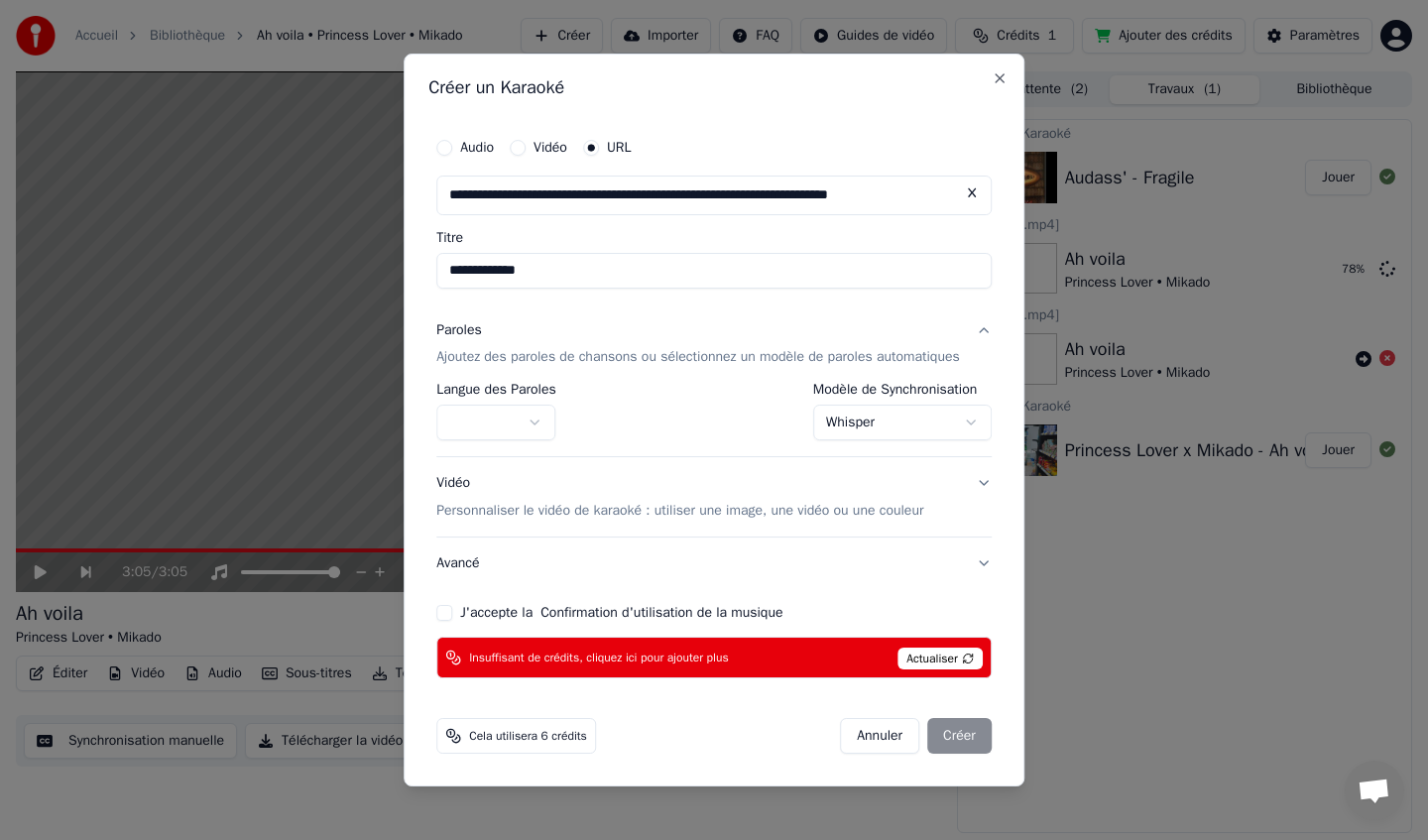 click on "J'accepte la   Confirmation d'utilisation de la musique" at bounding box center (444, 613) 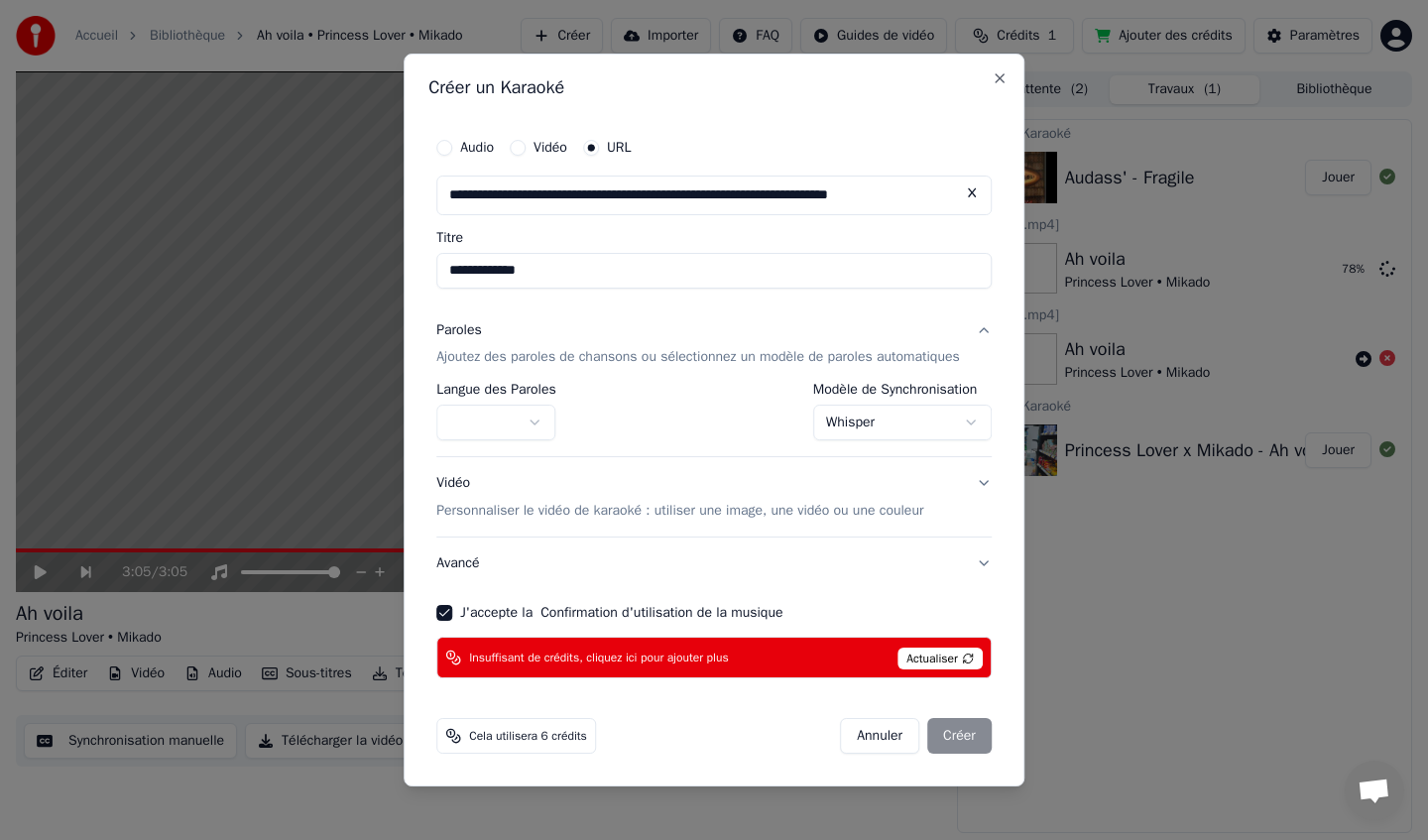 click on "Cela utilisera 6 crédits" at bounding box center (528, 736) 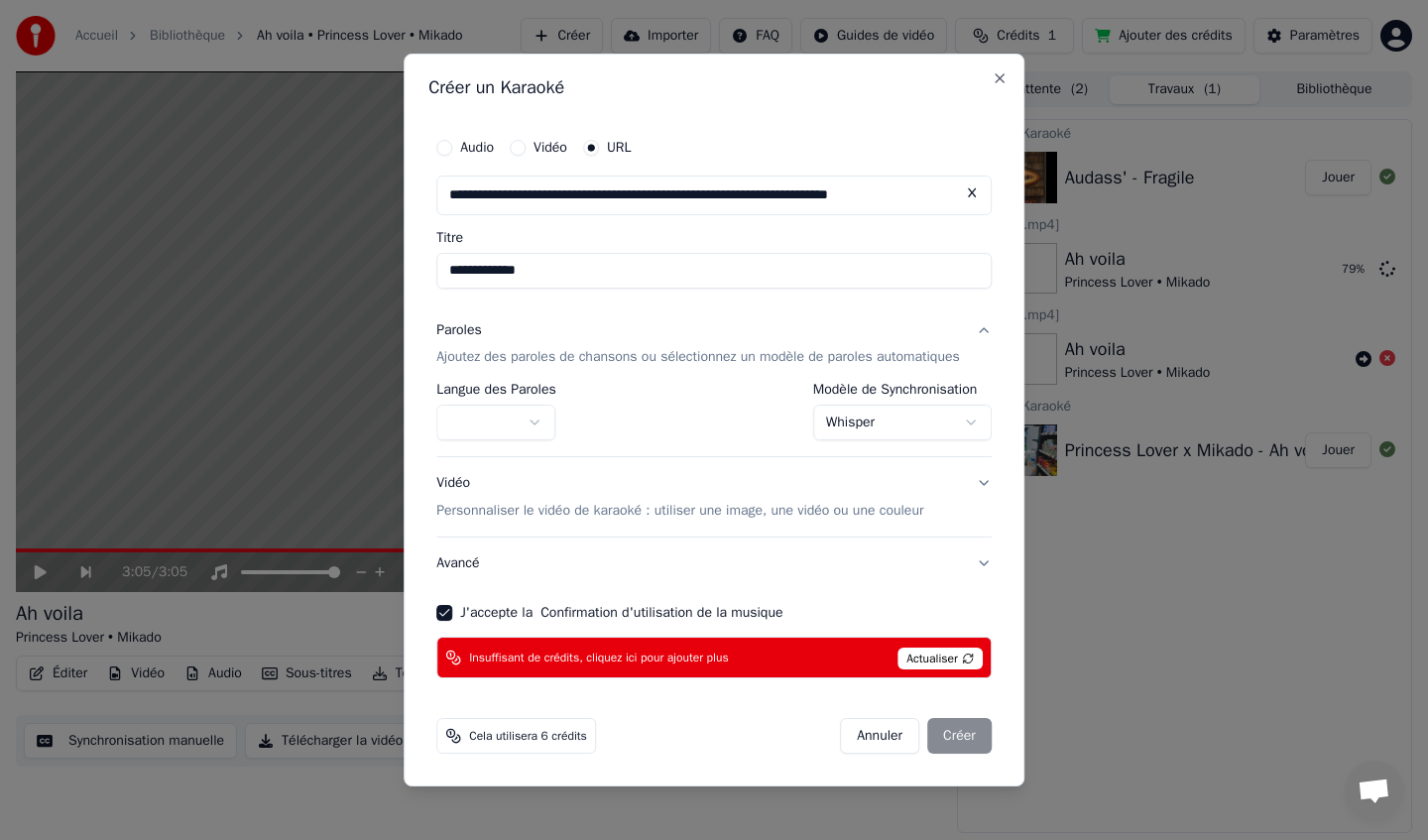 click on "Annuler Créer" at bounding box center (915, 736) 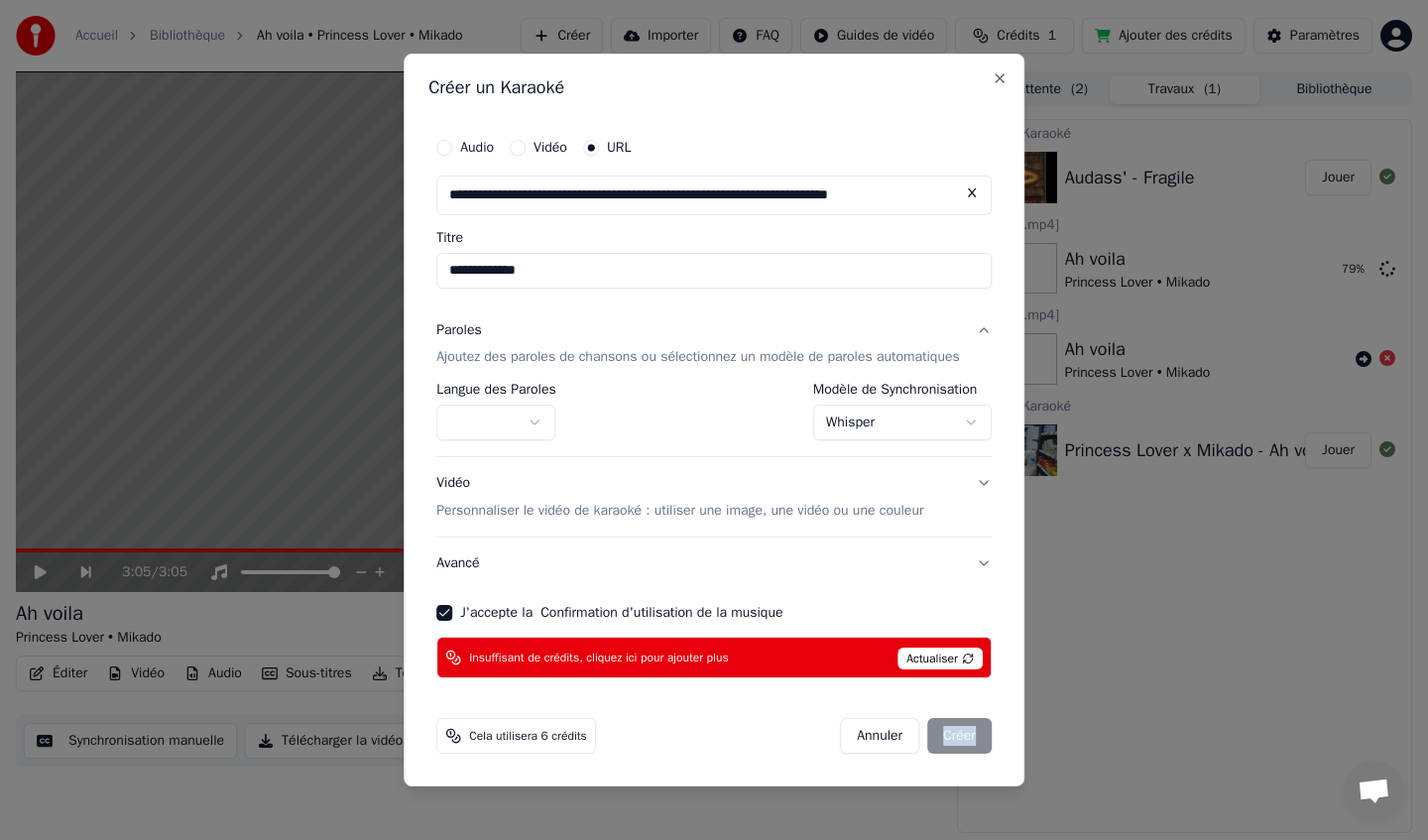 click on "Annuler Créer" at bounding box center (915, 736) 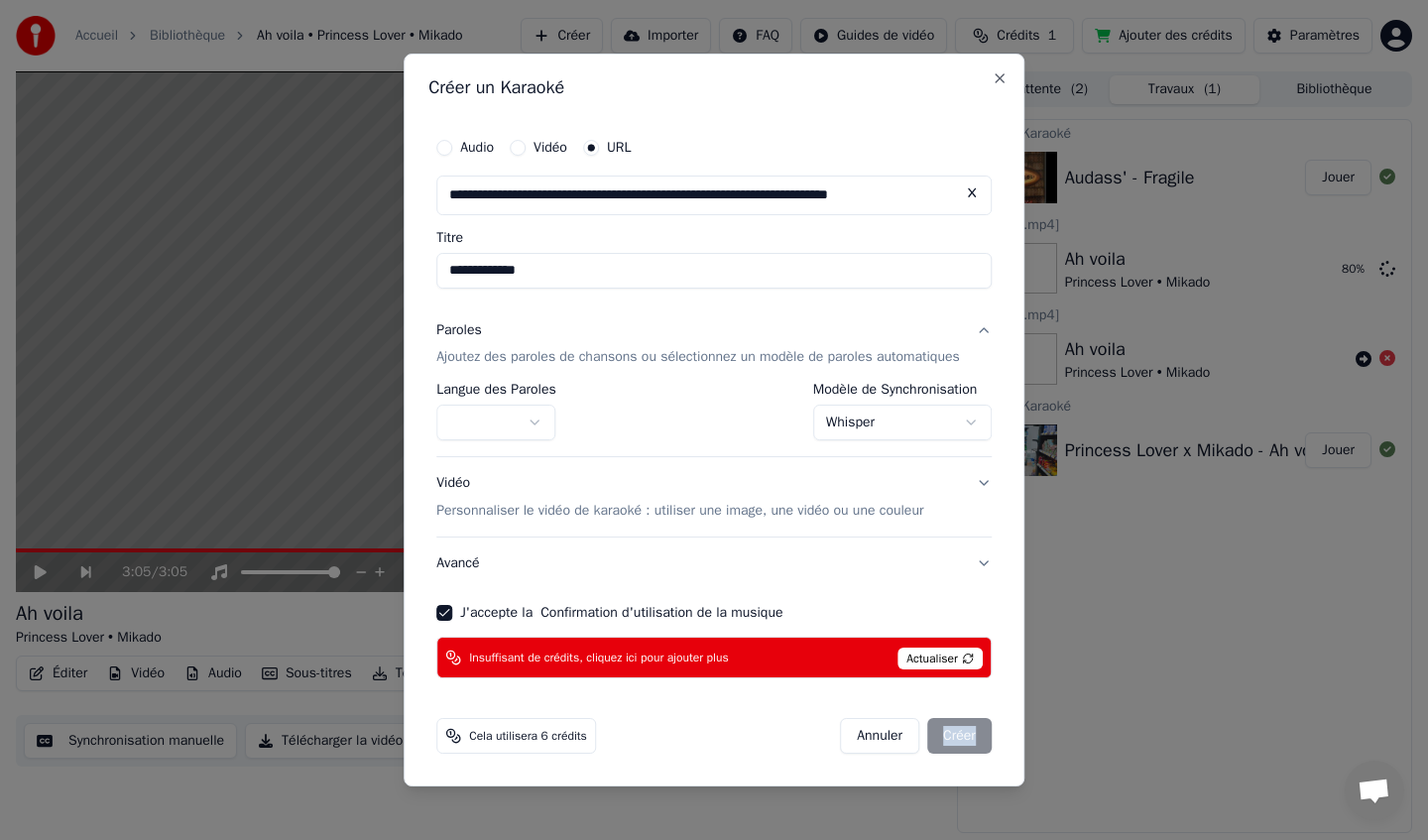 click on "Vidéo Personnaliser le vidéo de karaoké : utiliser une image, une vidéo ou une couleur" at bounding box center (714, 498) 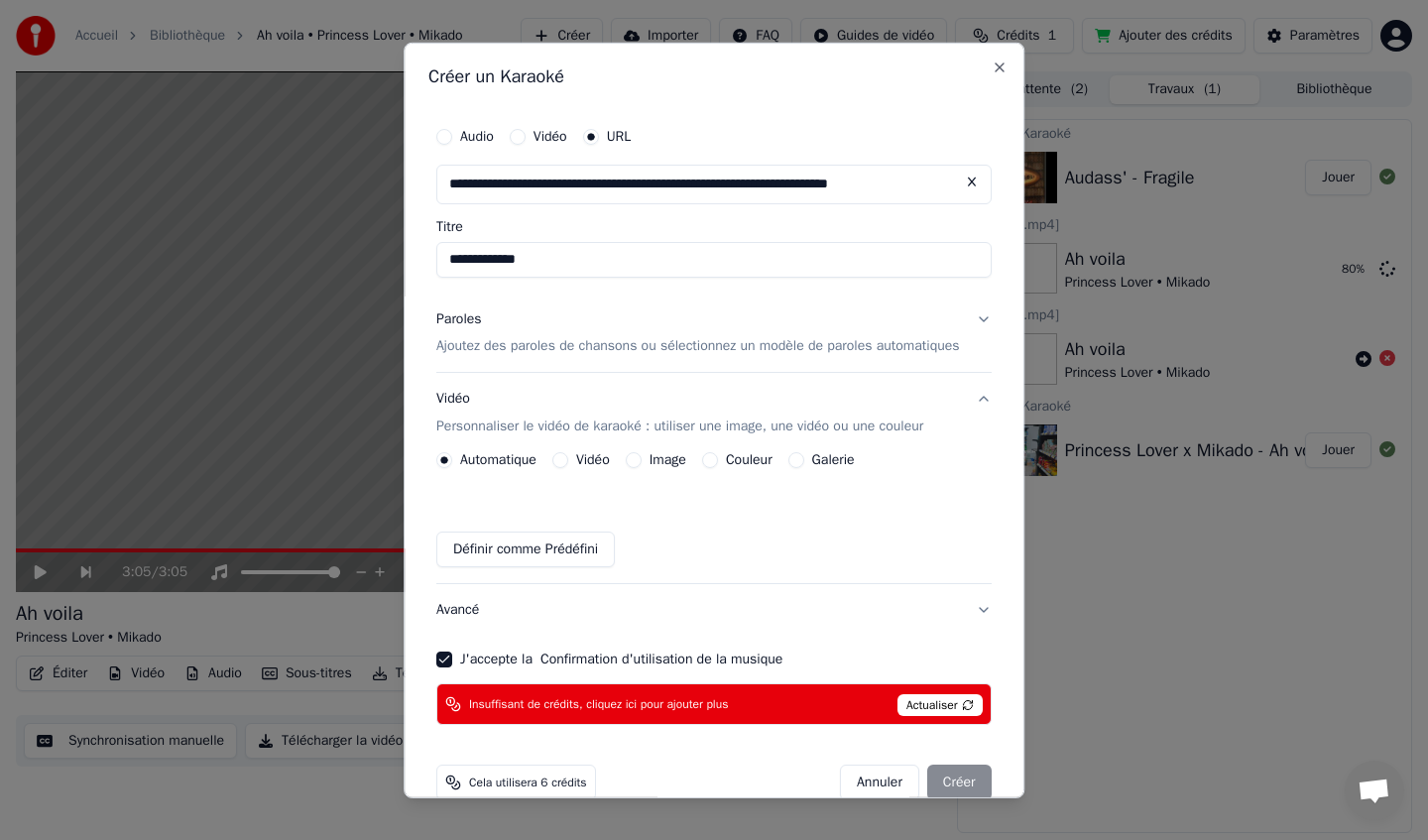 click on "Automatique Vidéo Image Couleur Galerie Définir comme Prédéfini" at bounding box center [714, 510] 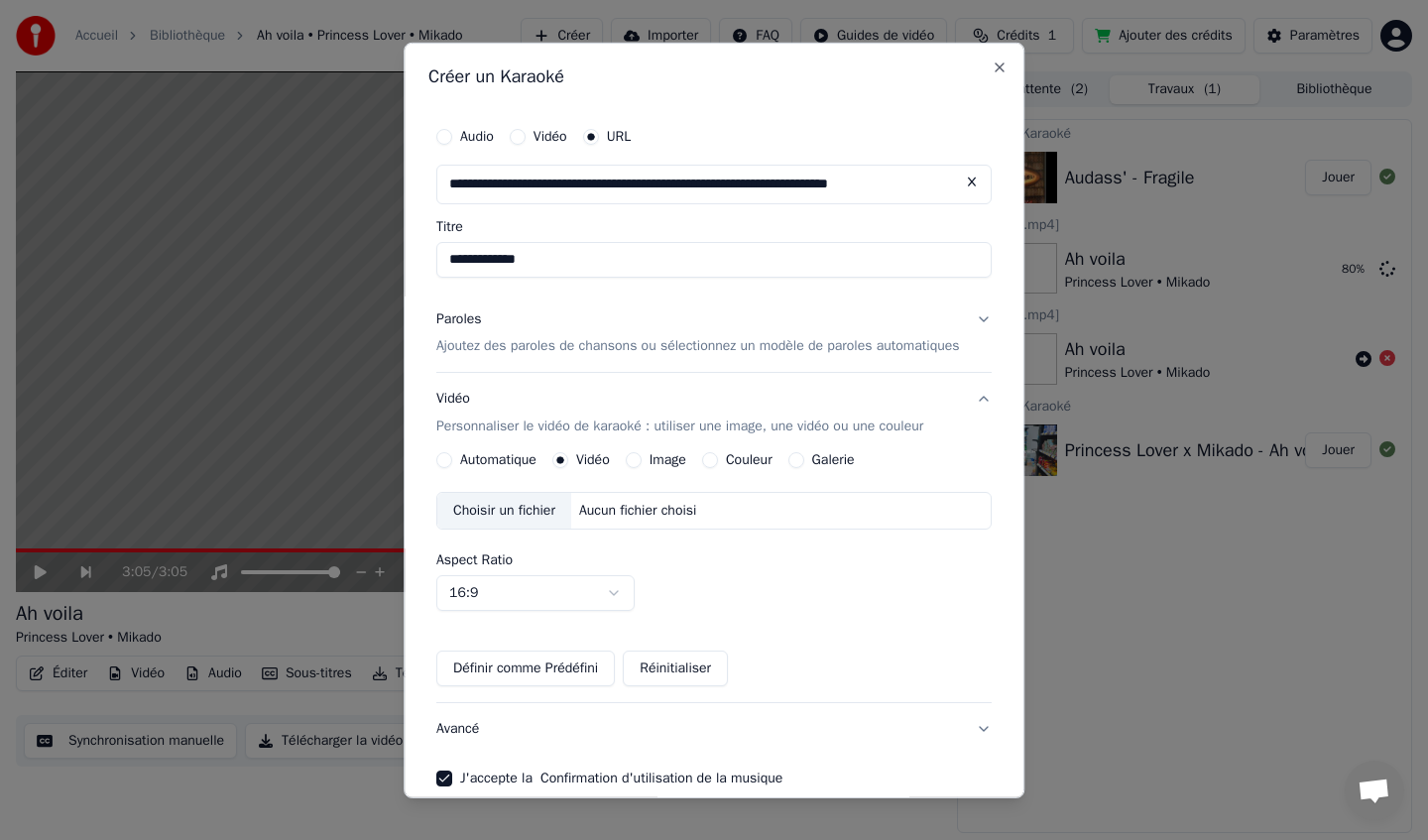scroll, scrollTop: 155, scrollLeft: 0, axis: vertical 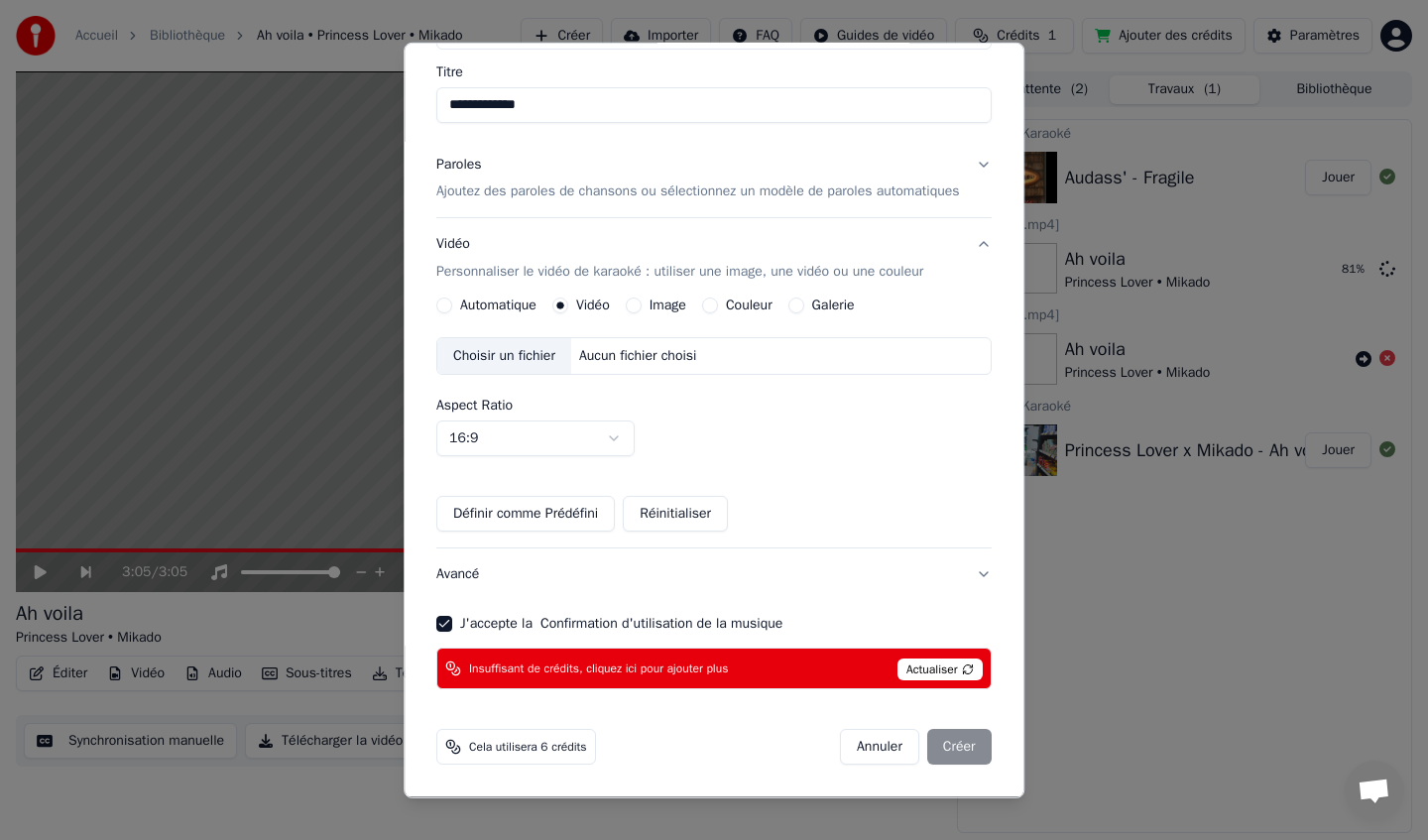 click on "Image" at bounding box center (634, 305) 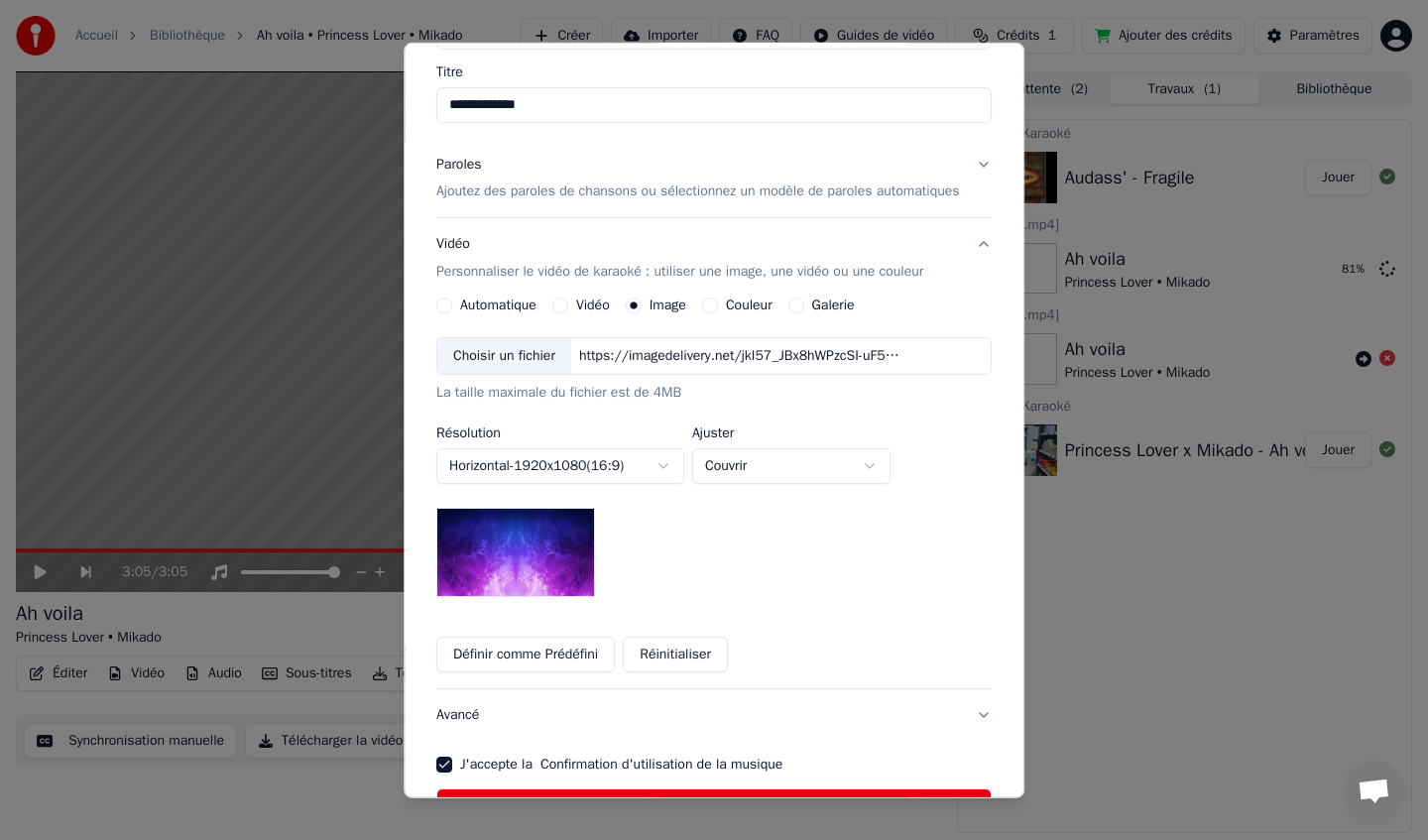 click on "Vidéo" at bounding box center [560, 305] 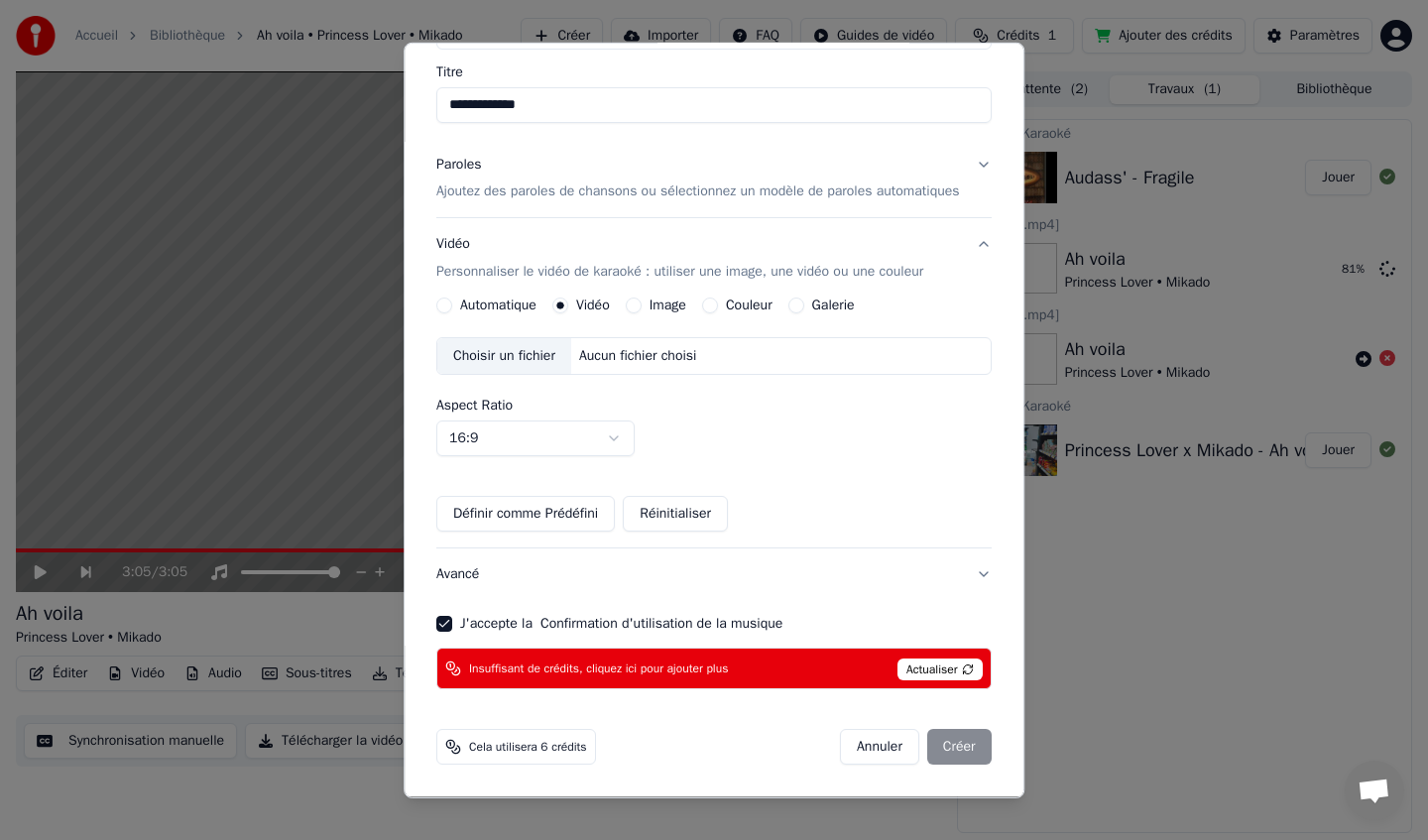 click on "**********" at bounding box center [714, 420] 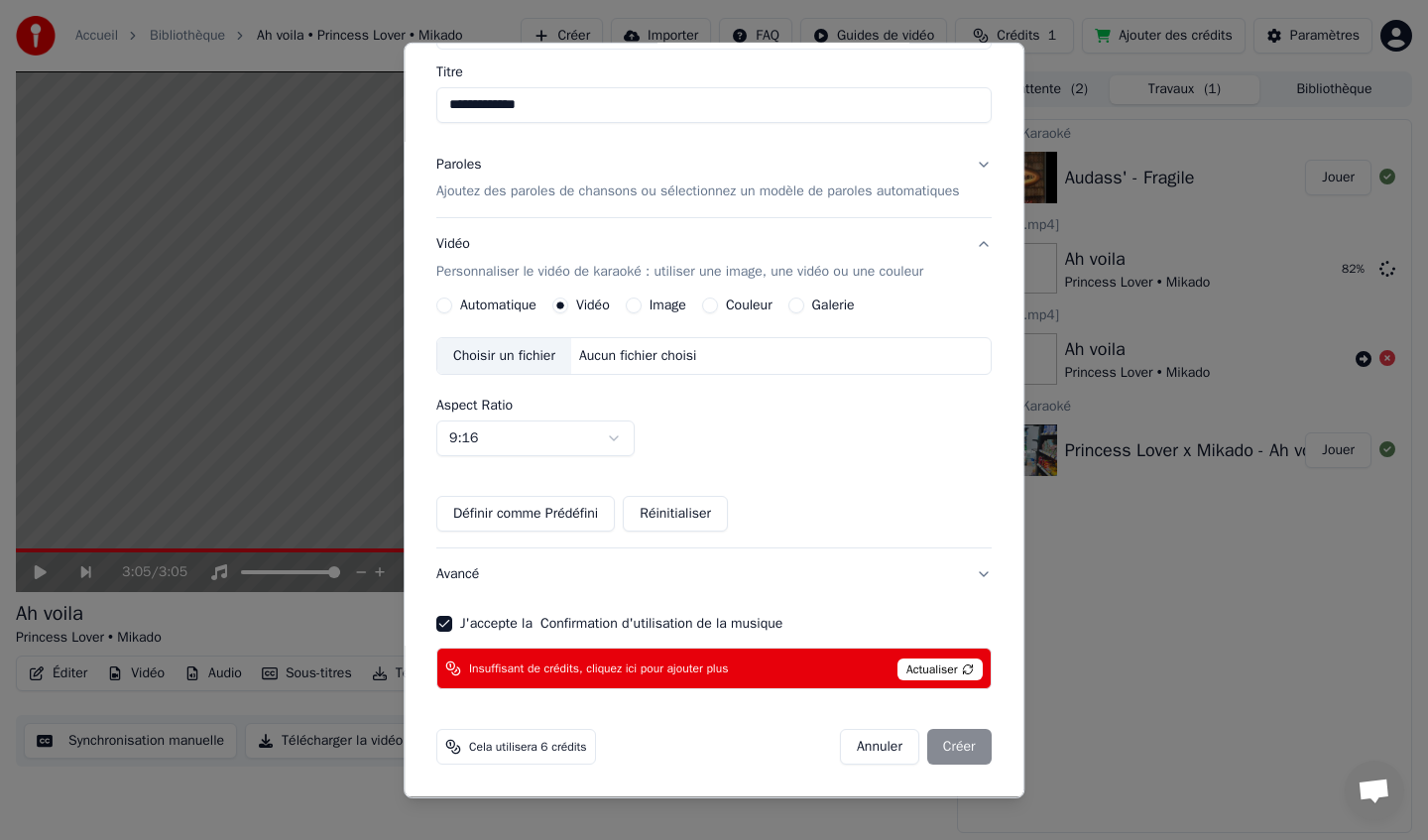 click on "**********" at bounding box center (714, 420) 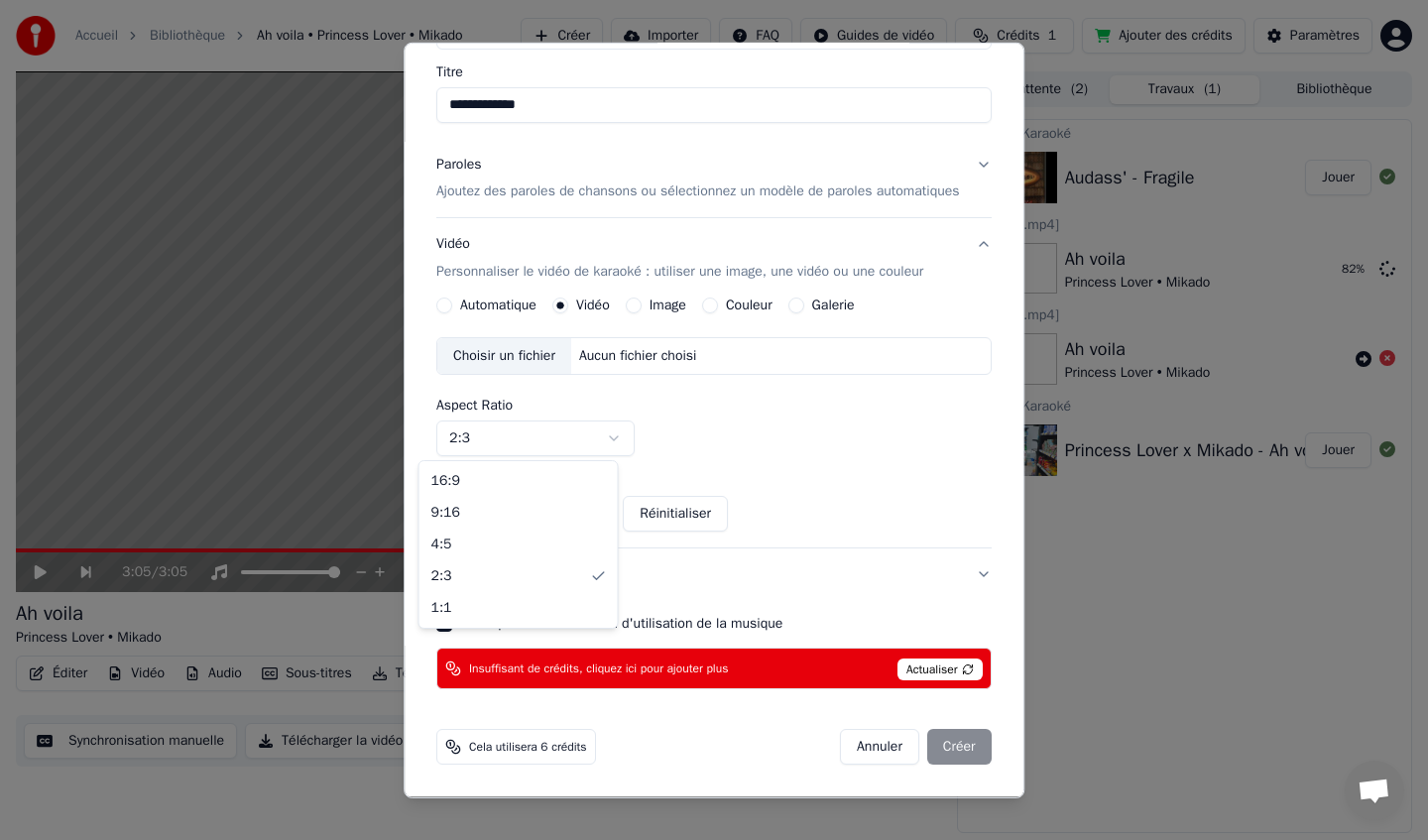 click on "**********" at bounding box center [714, 420] 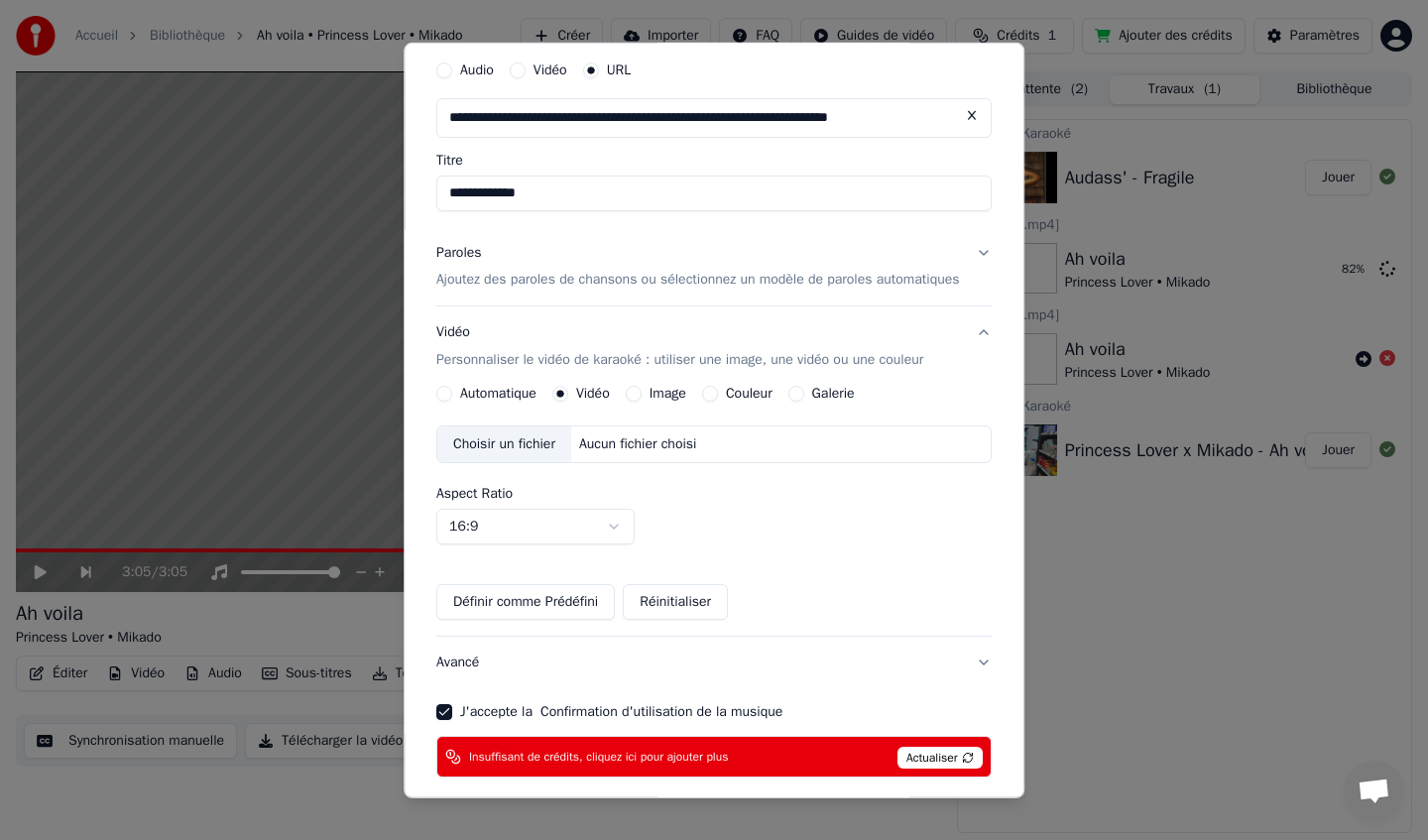 scroll, scrollTop: 0, scrollLeft: 0, axis: both 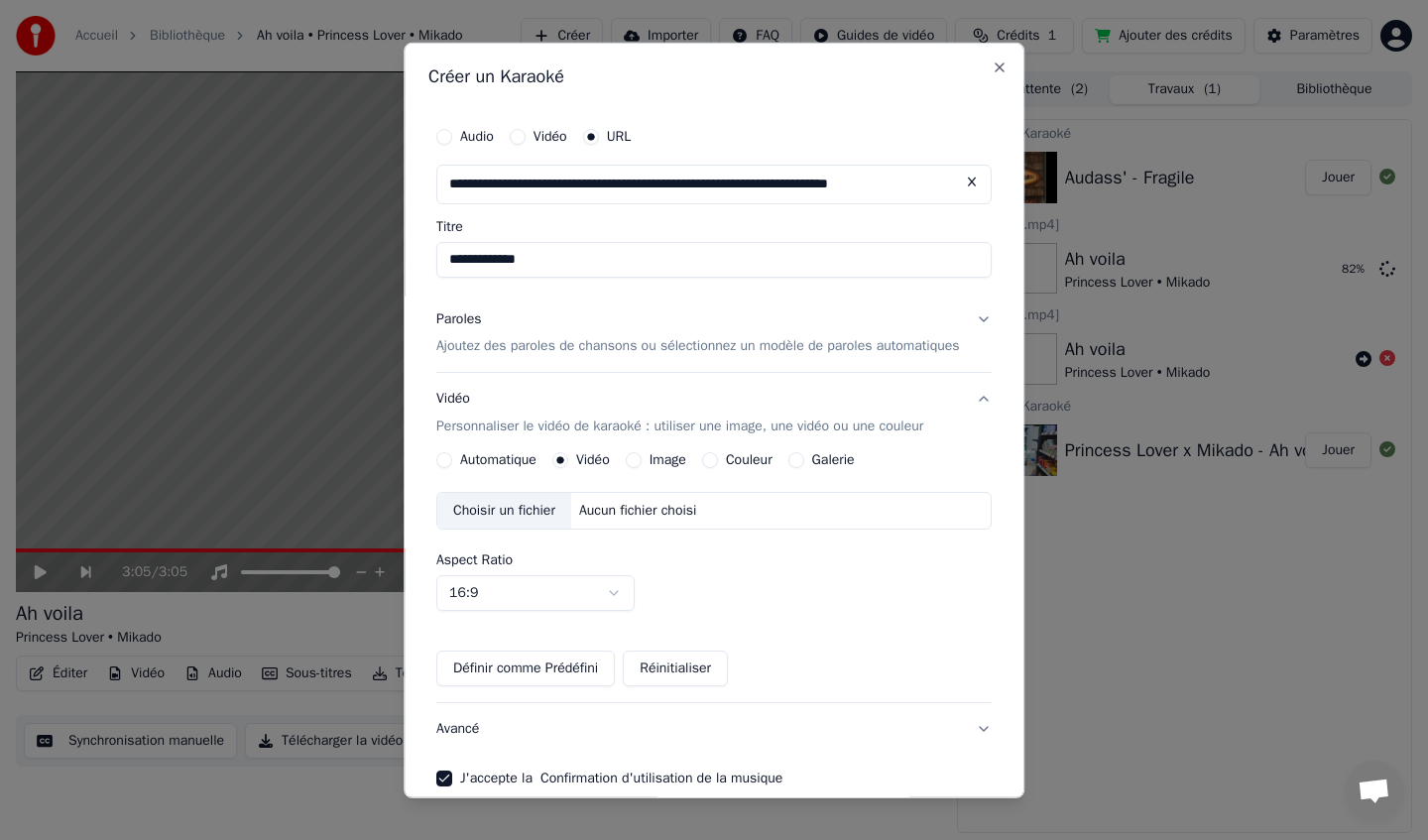 click on "**********" at bounding box center (714, 420) 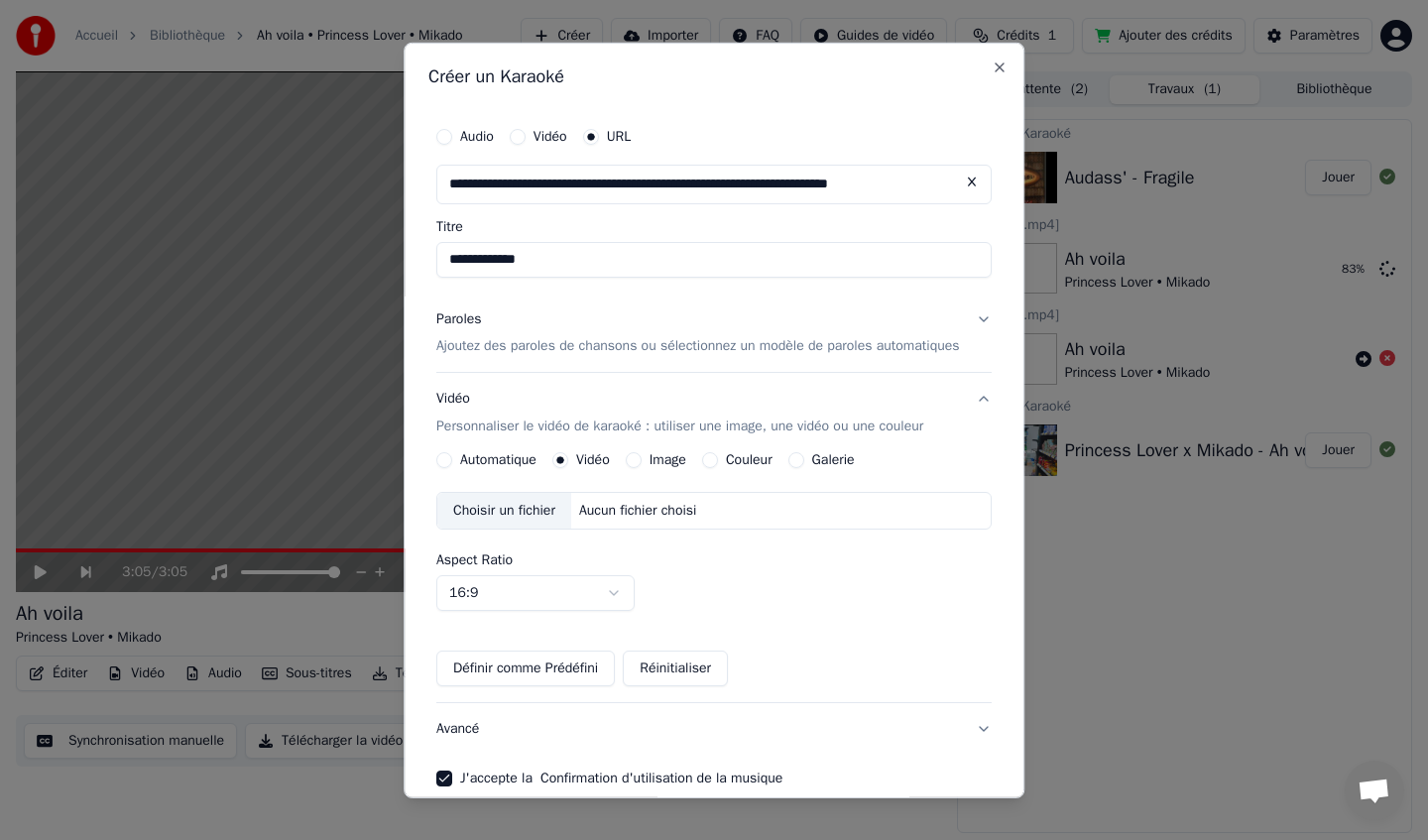 click on "**********" at bounding box center [714, 420] 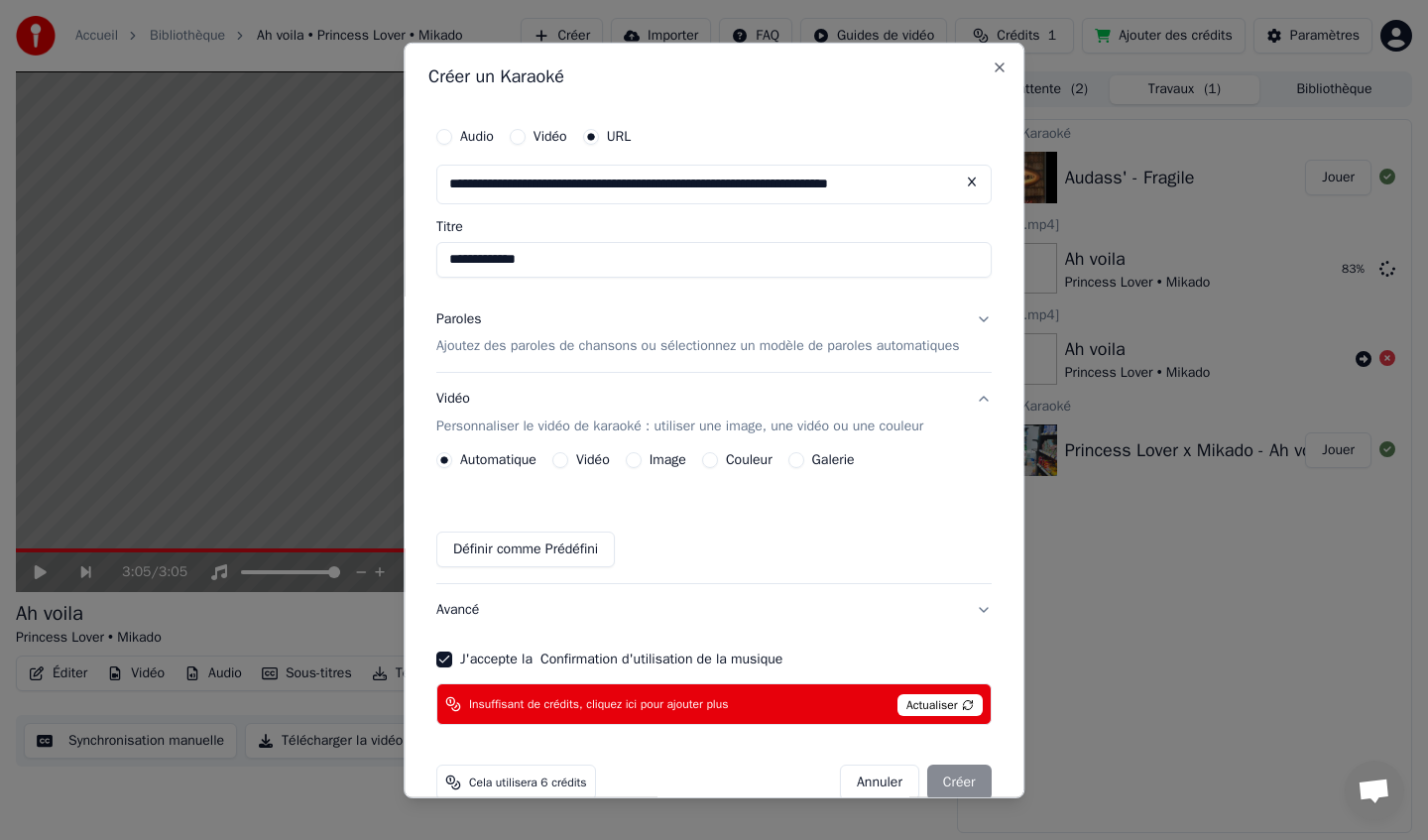 scroll, scrollTop: 36, scrollLeft: 0, axis: vertical 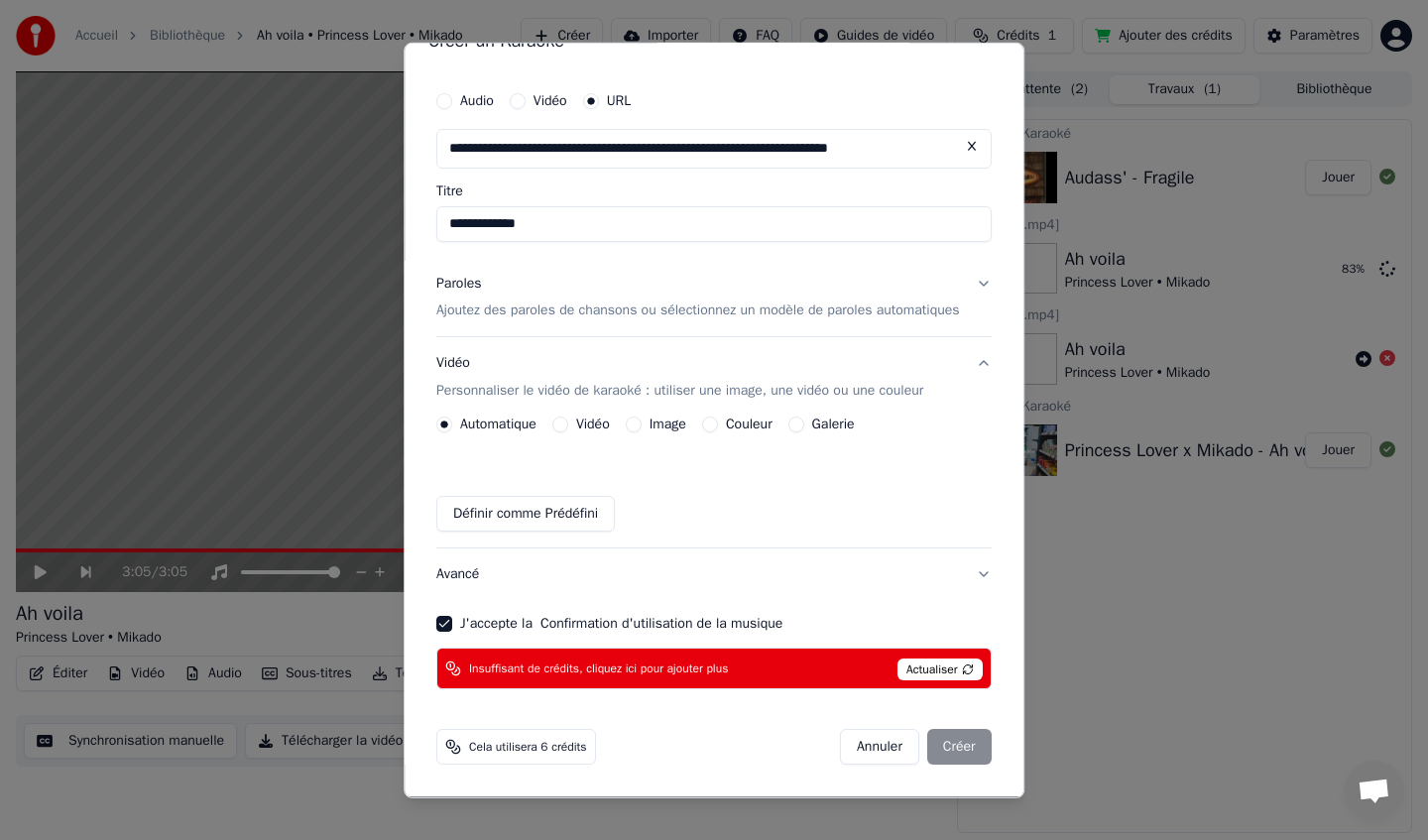 click on "Actualiser" at bounding box center [940, 669] 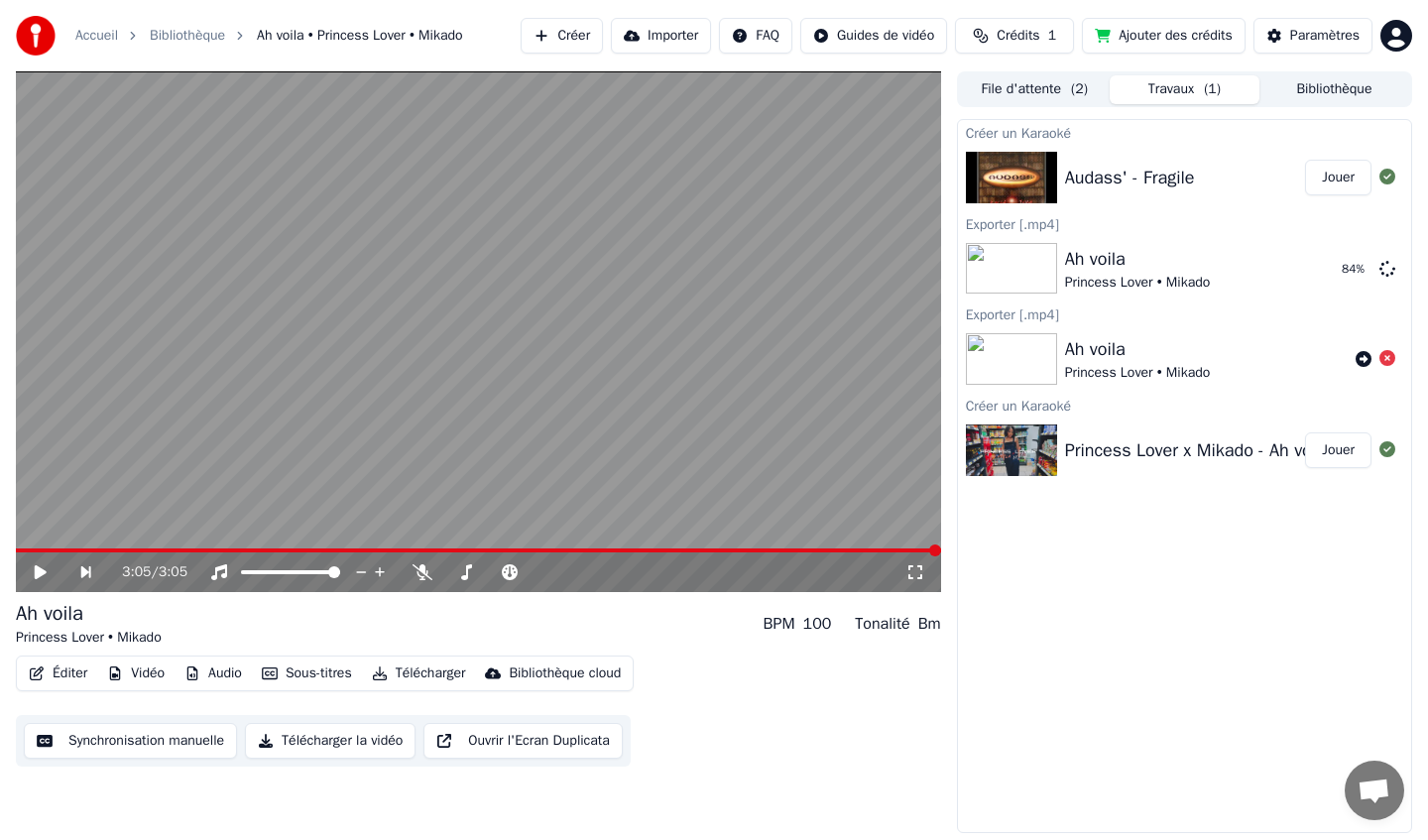 click on "Jouer" at bounding box center [1338, 178] 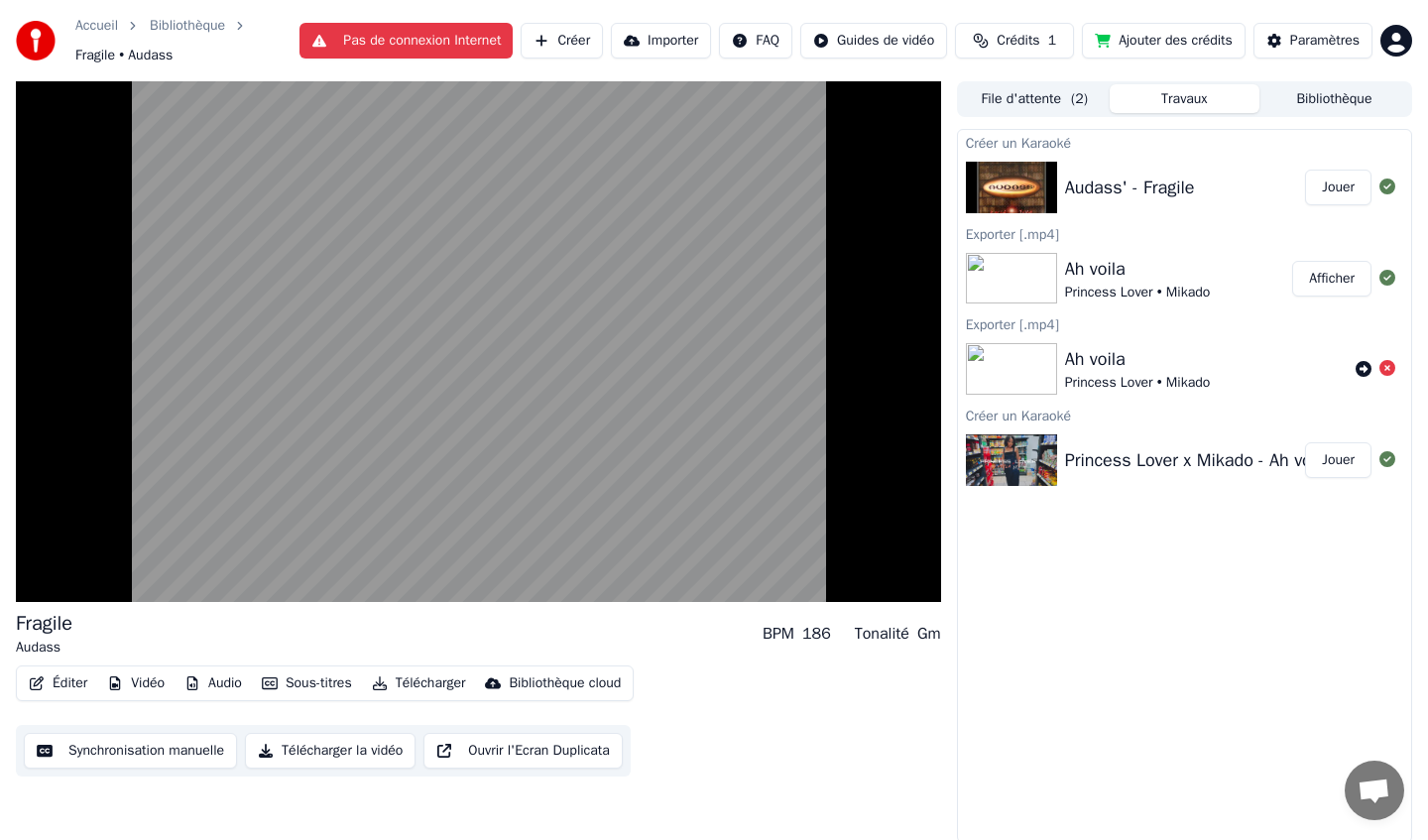 click on "Princess Lover • Mikado" at bounding box center (1137, 293) 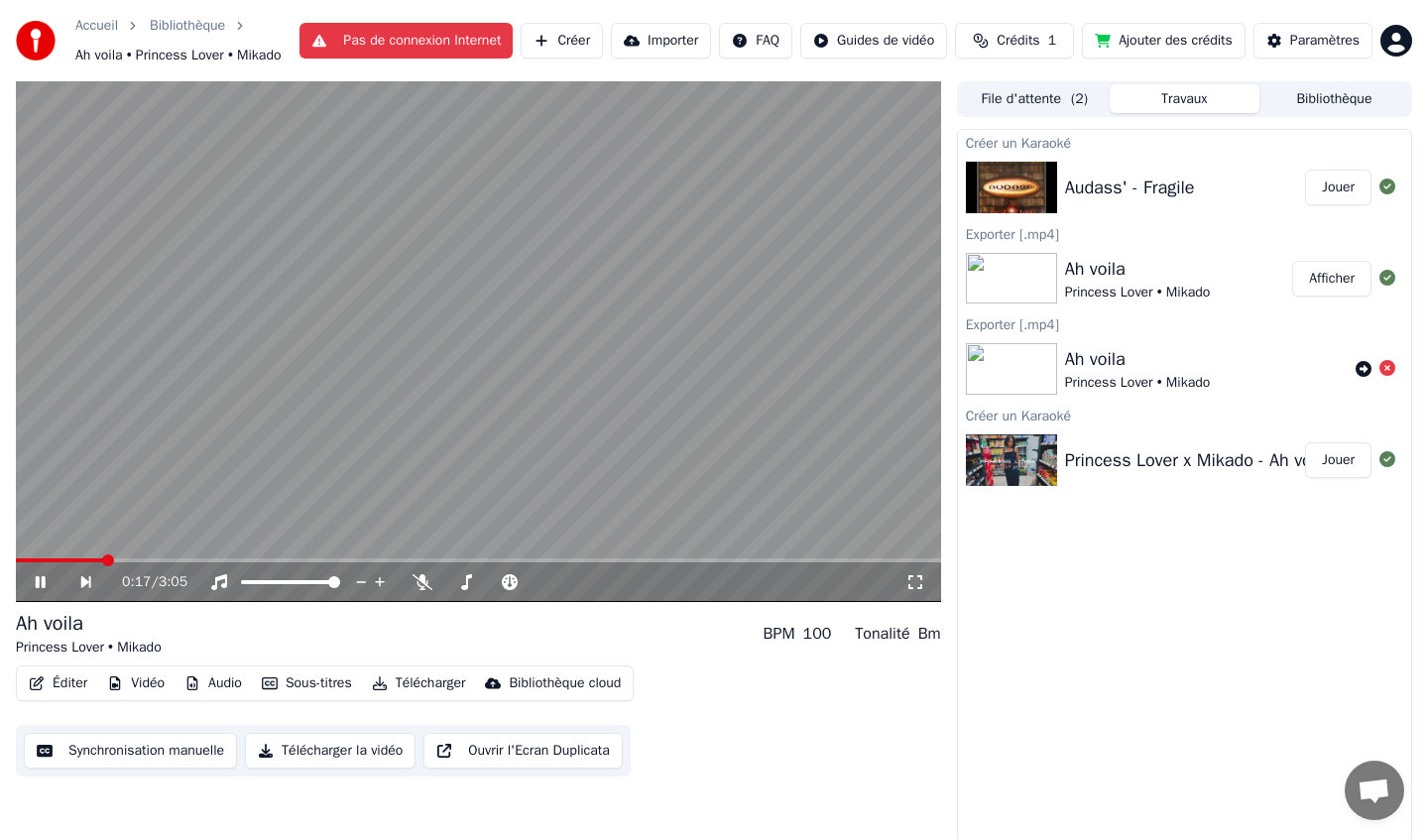 click 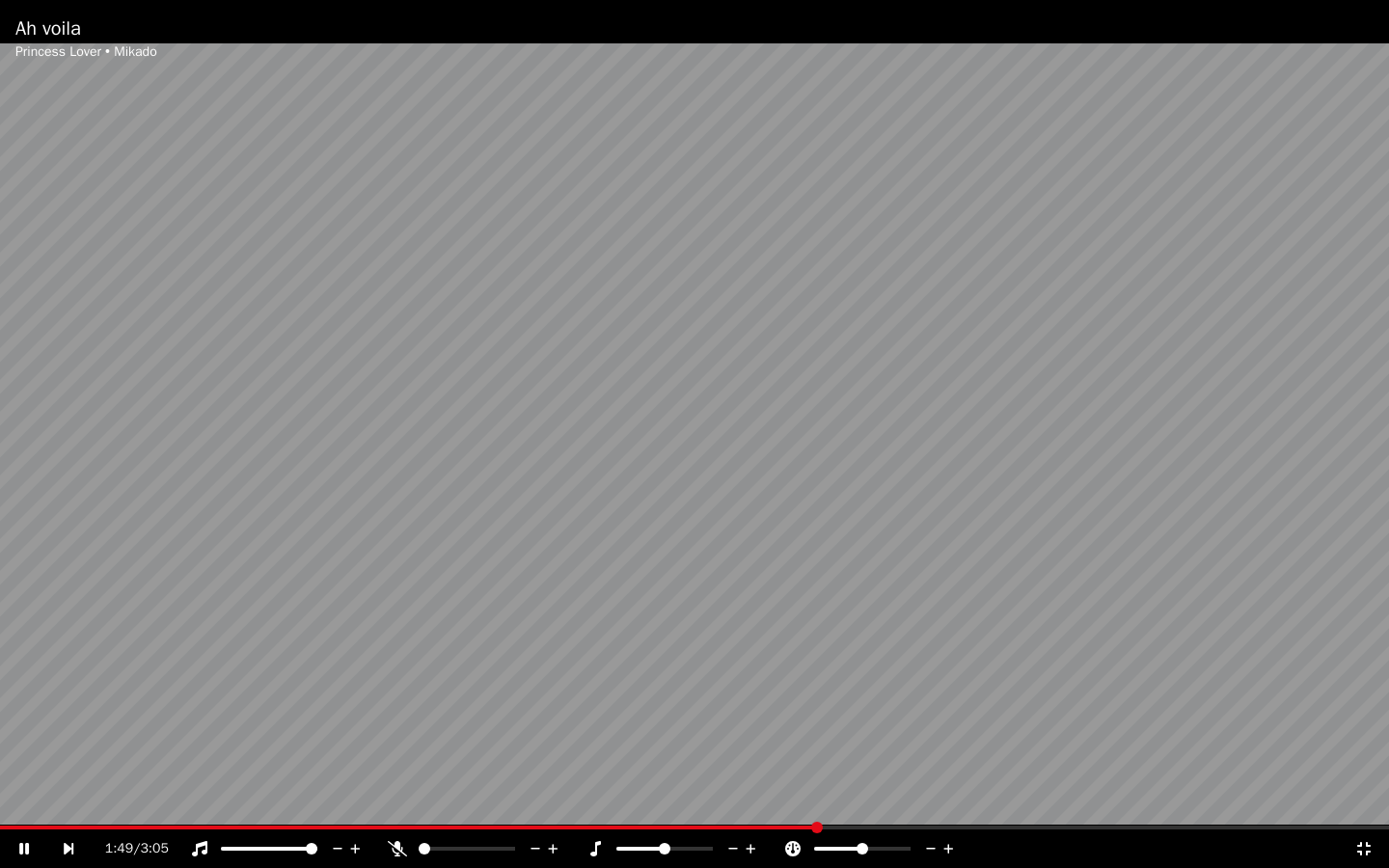 click 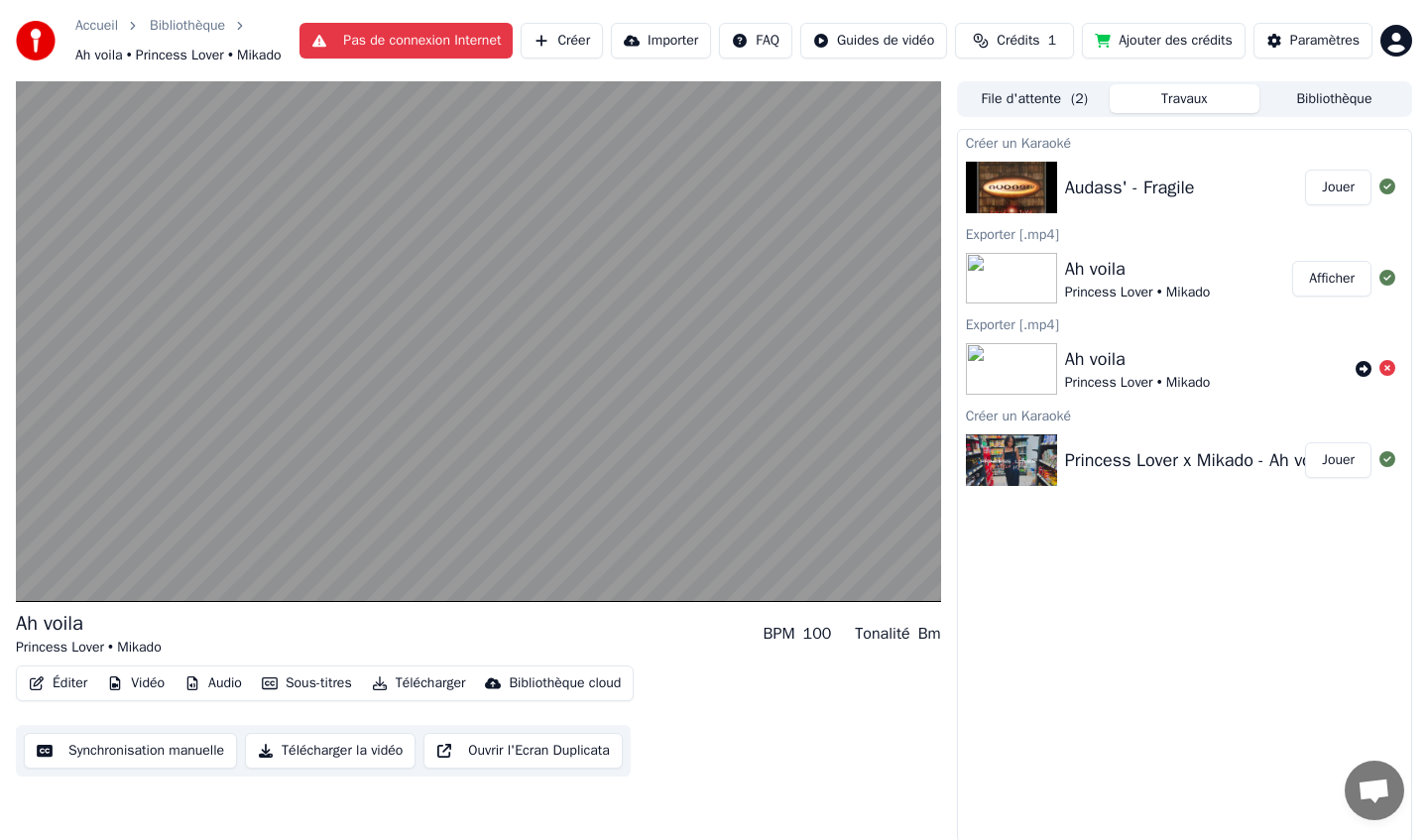 click on "Afficher" at bounding box center (1332, 279) 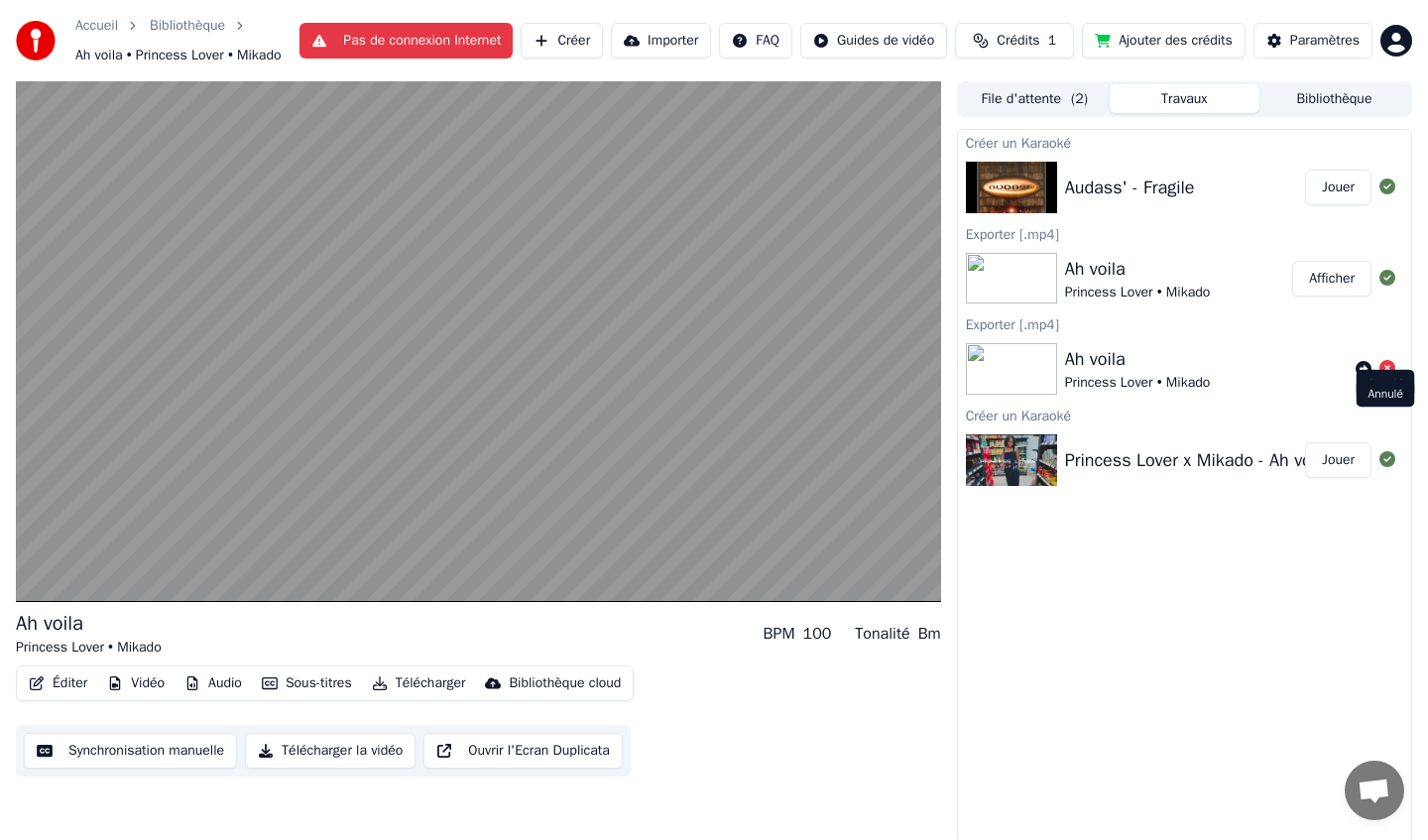 click 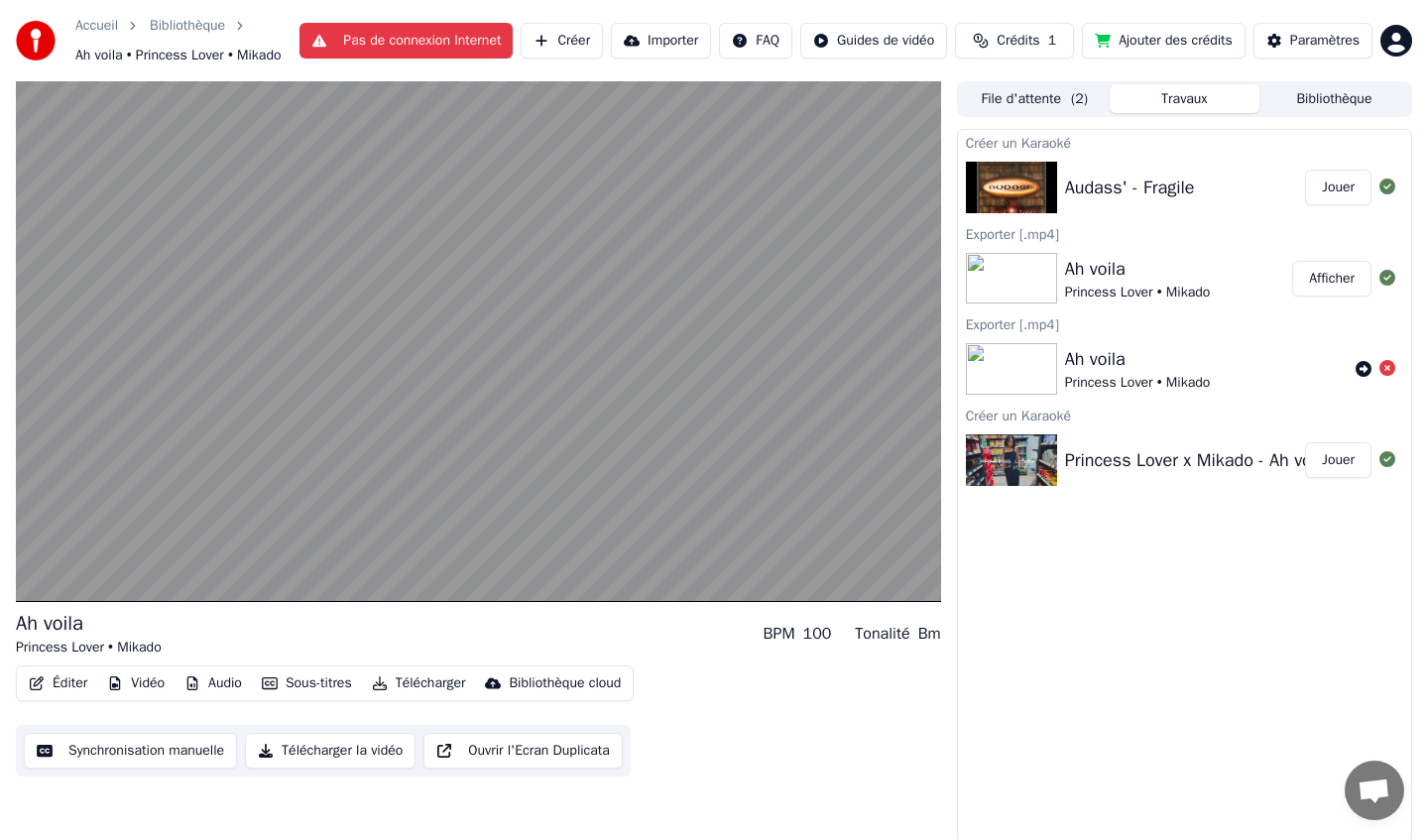 click 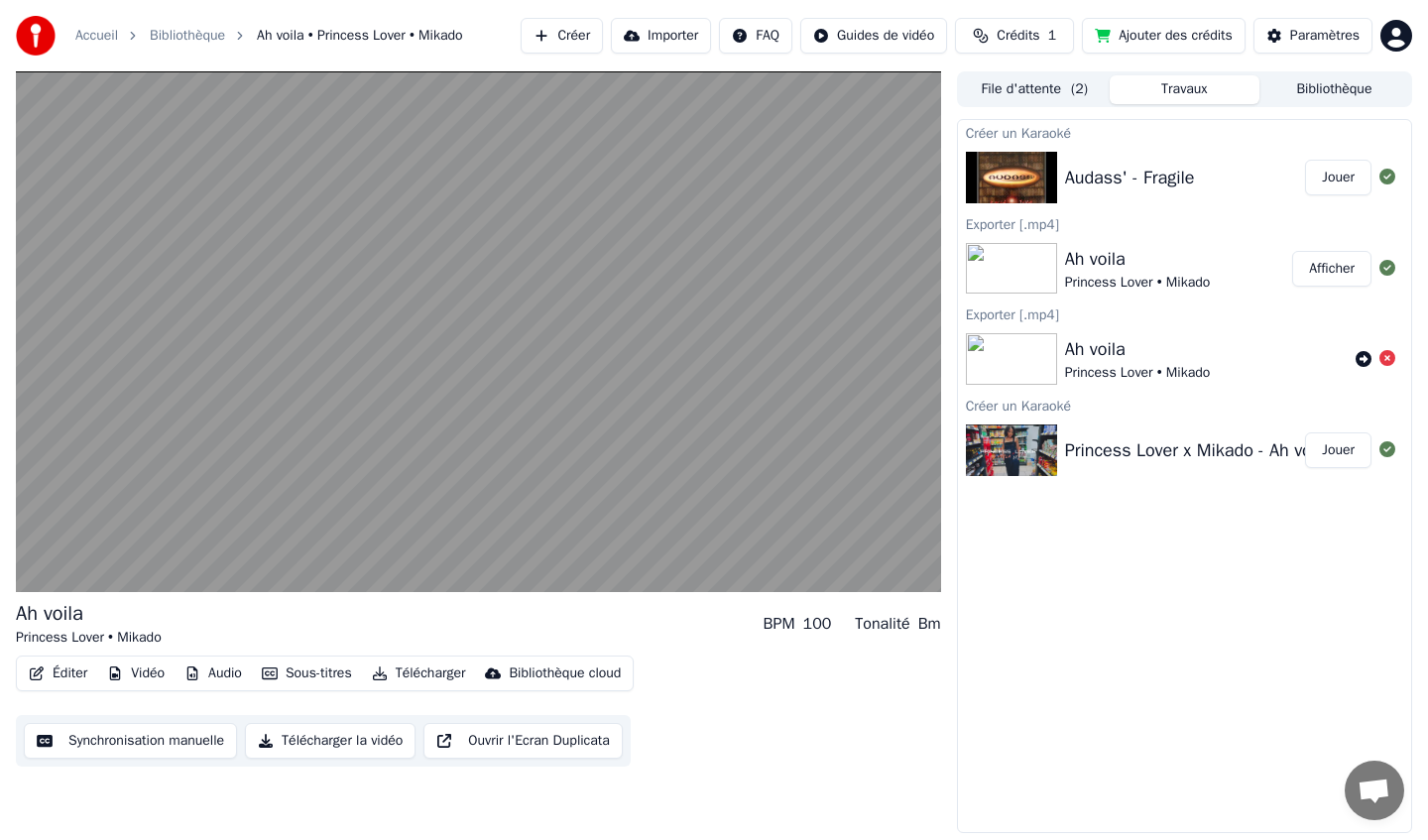 click on "Jouer" at bounding box center (1338, 178) 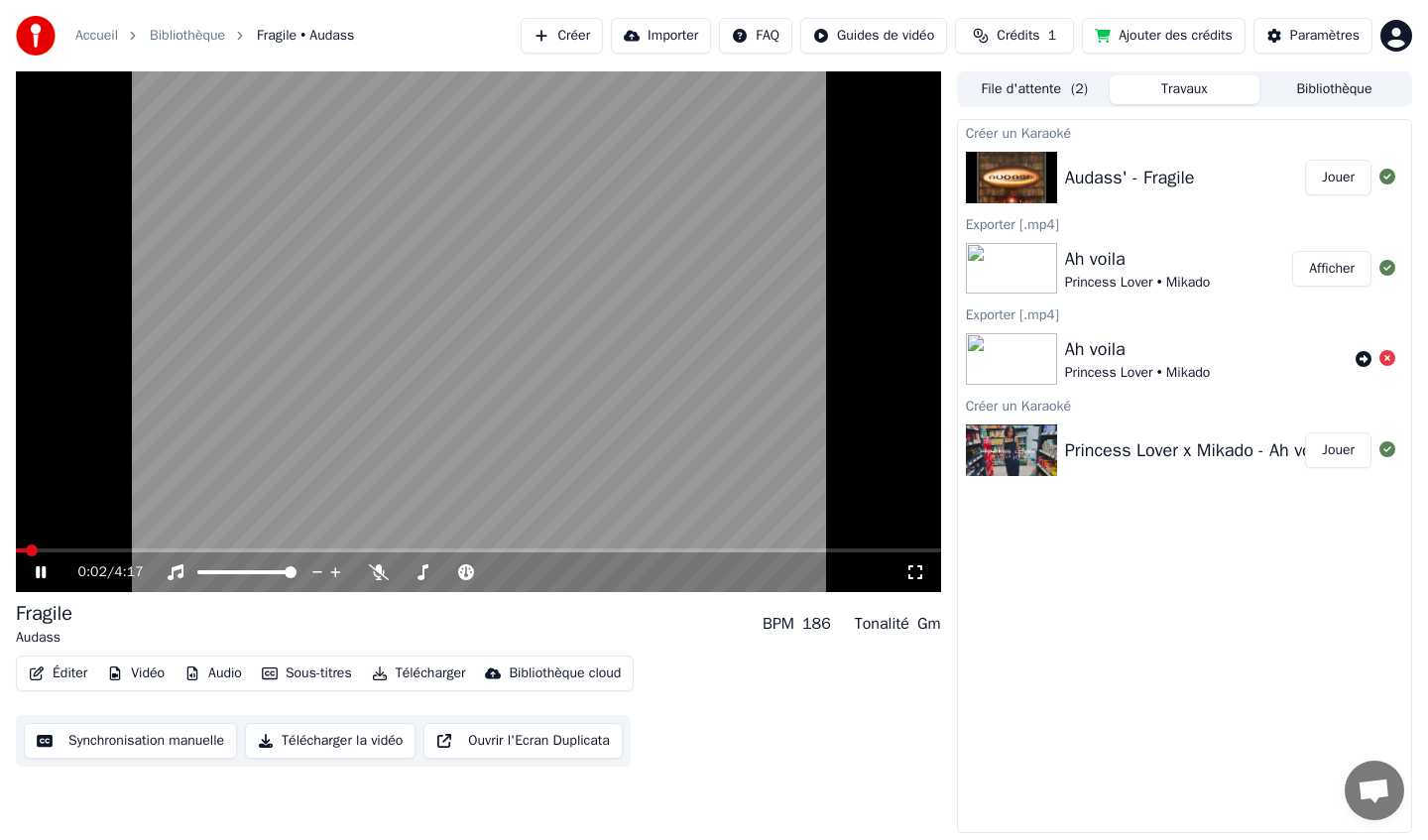click 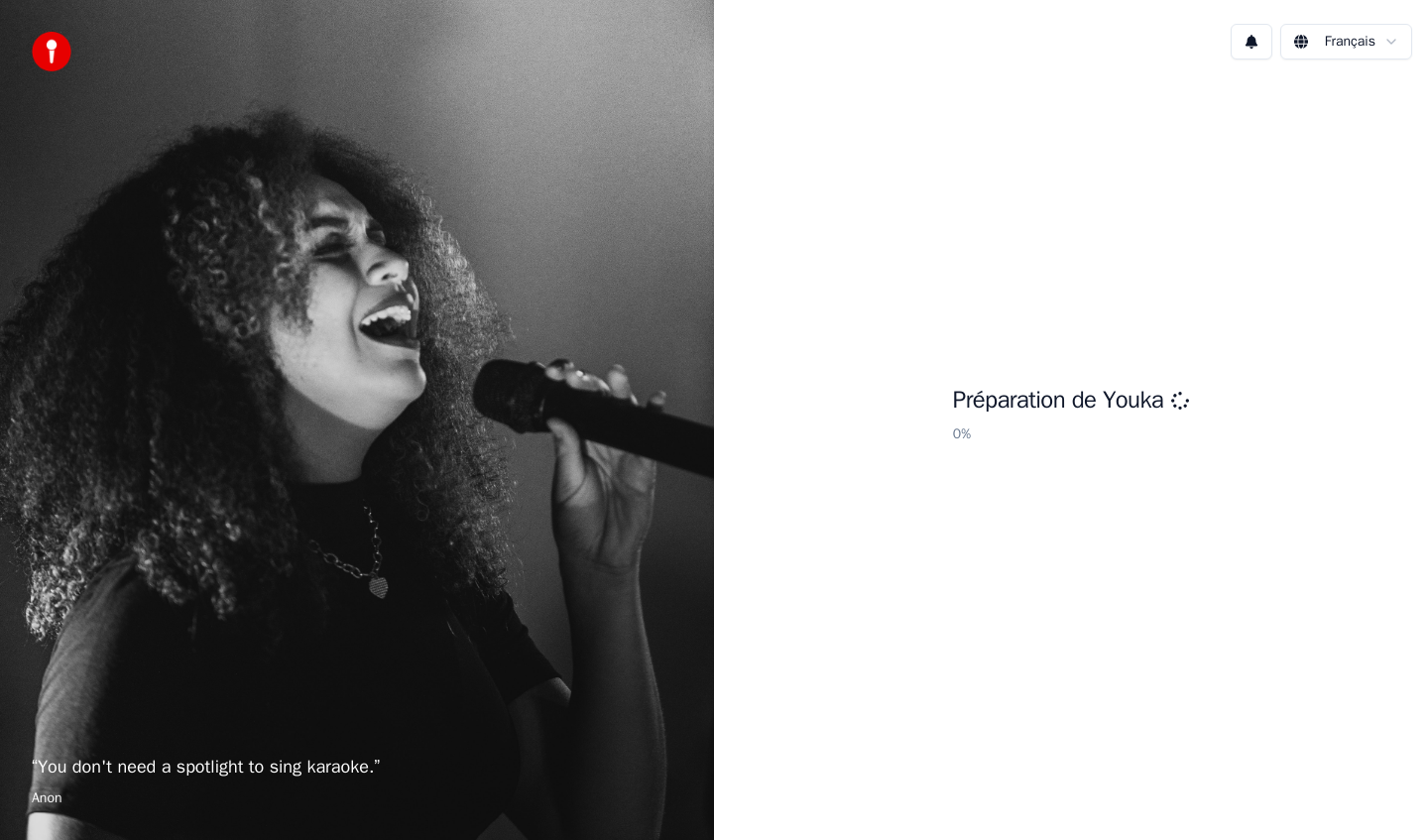 scroll, scrollTop: 0, scrollLeft: 0, axis: both 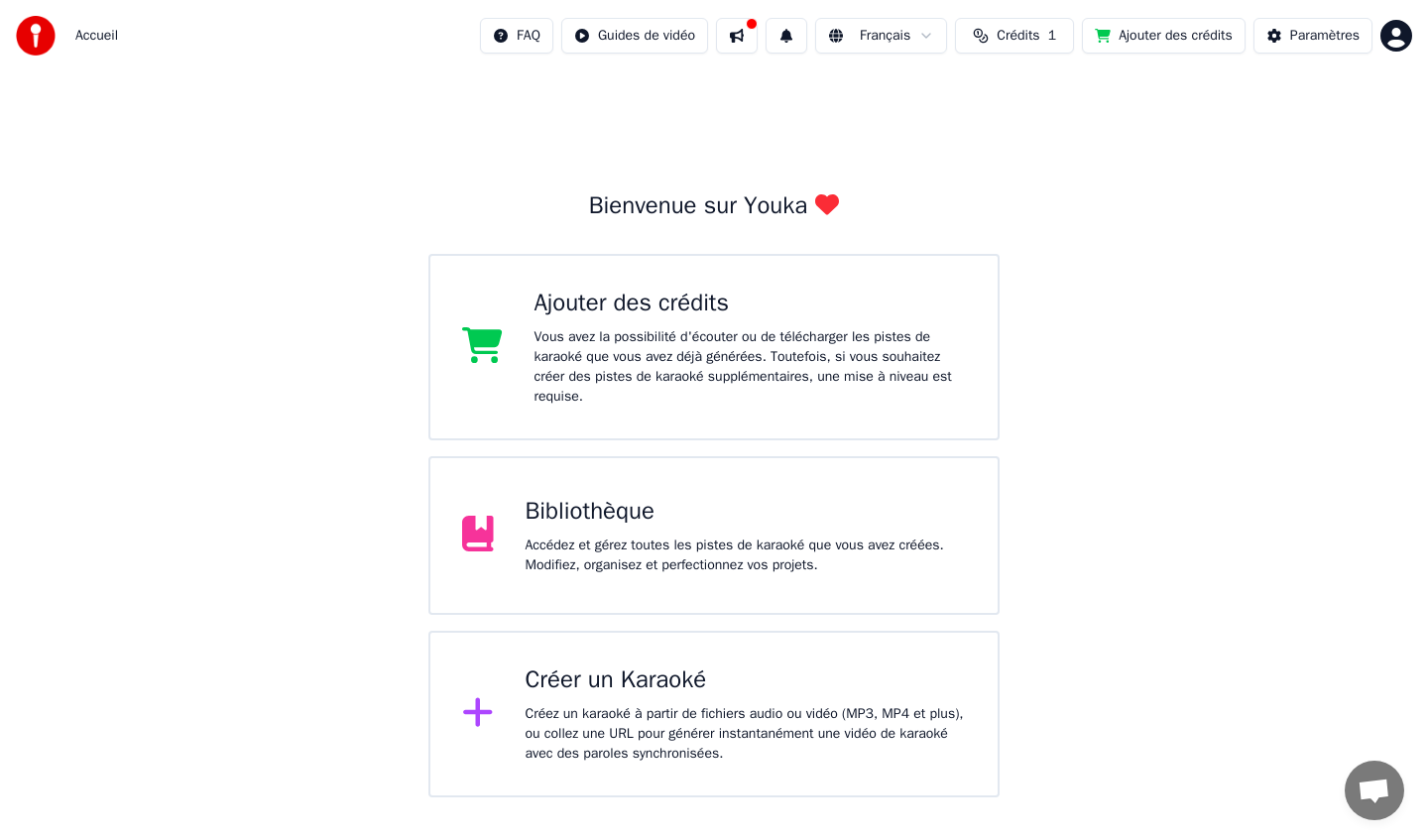 click on "Créer un Karaoké" at bounding box center [746, 680] 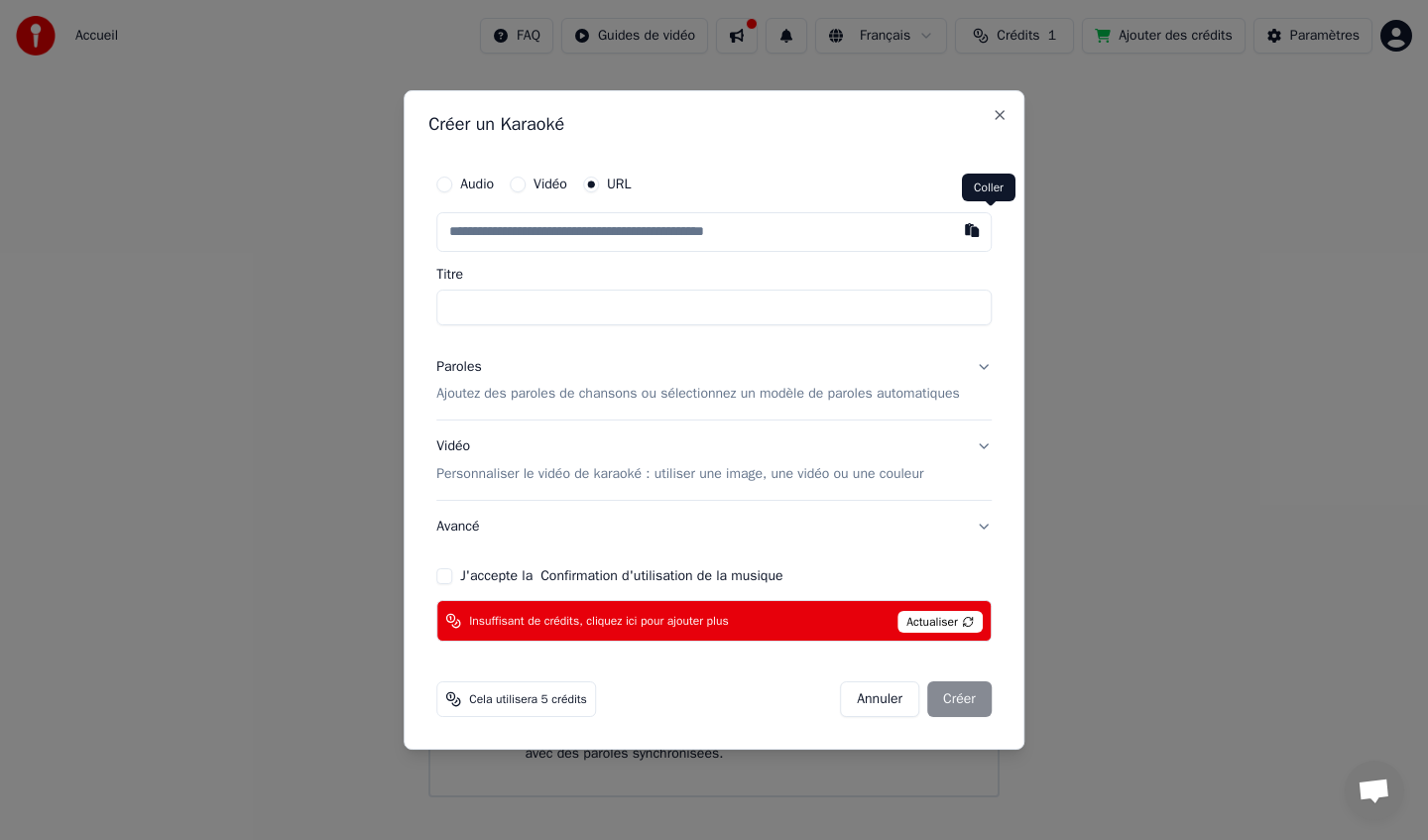click at bounding box center (972, 230) 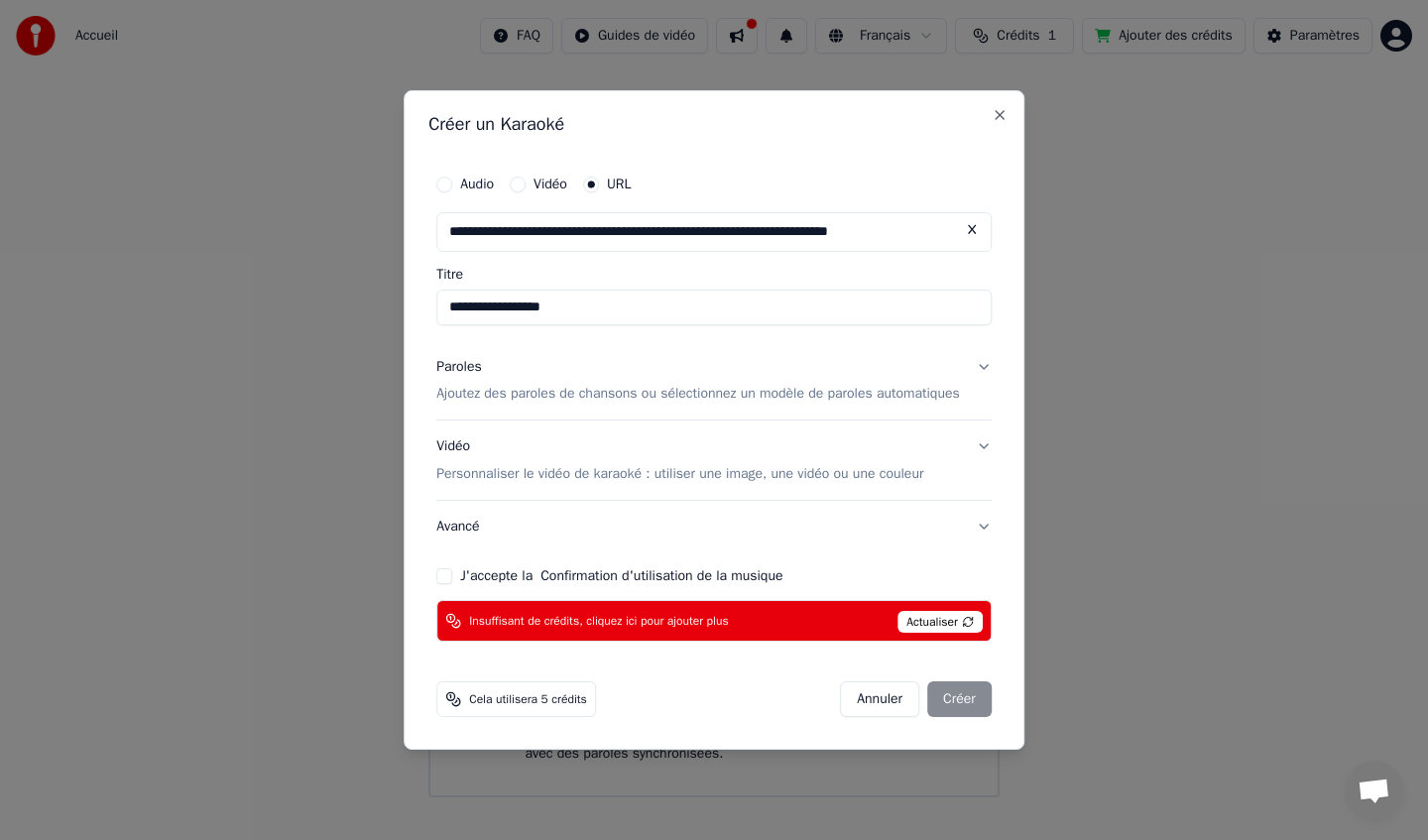 type on "**********" 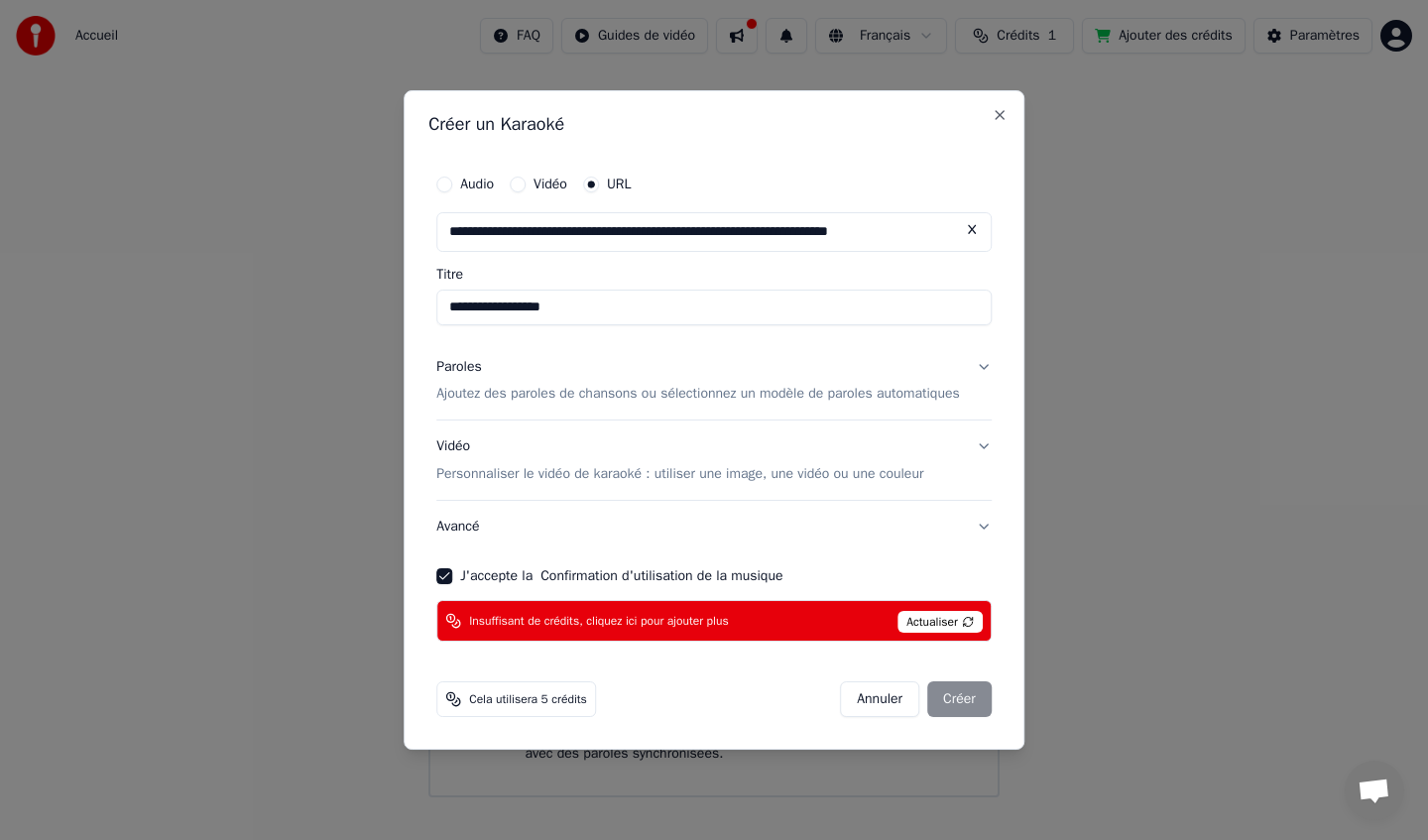 click on "Paroles Ajoutez des paroles de chansons ou sélectionnez un modèle de paroles automatiques" at bounding box center (714, 381) 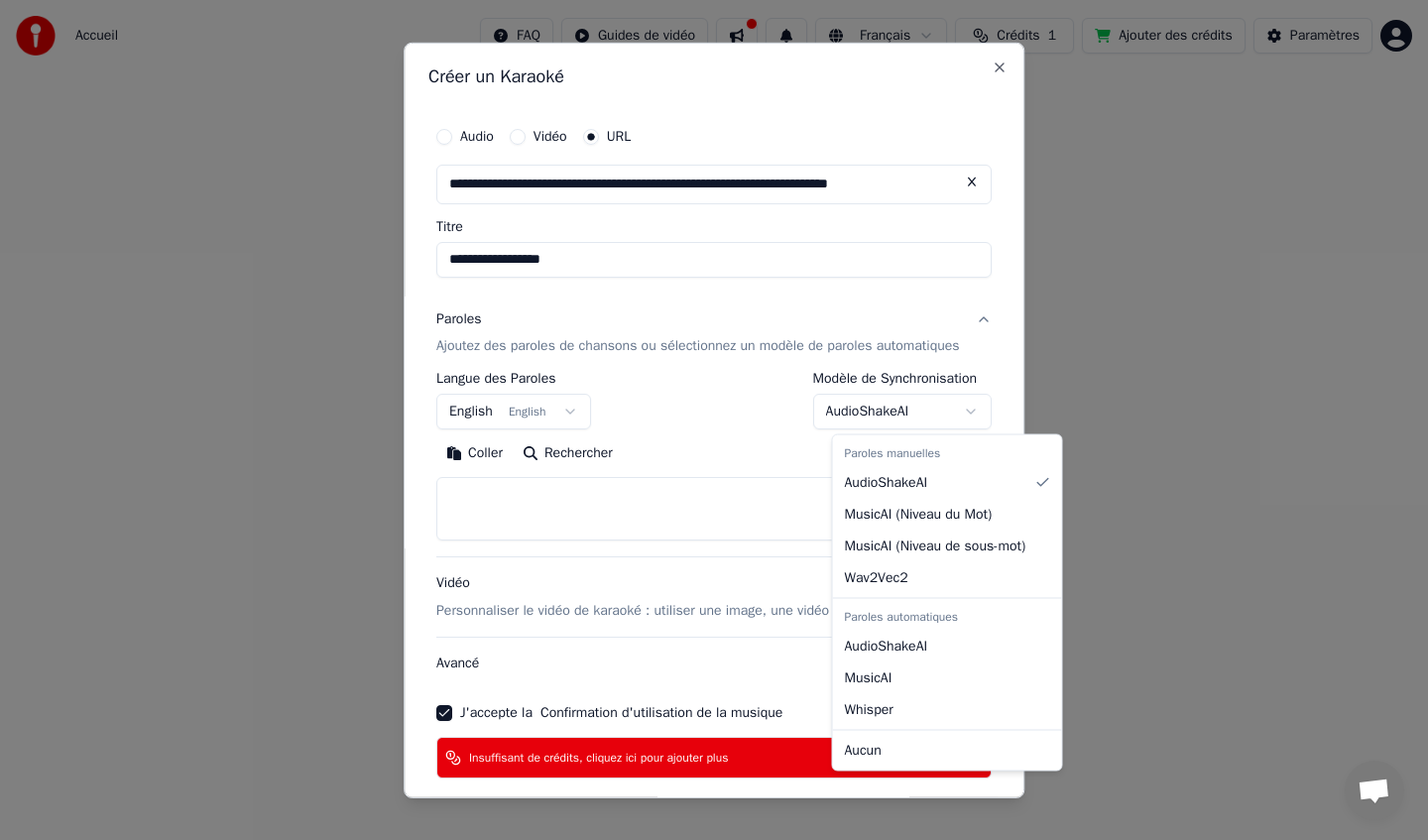 click on "**********" at bounding box center (714, 399) 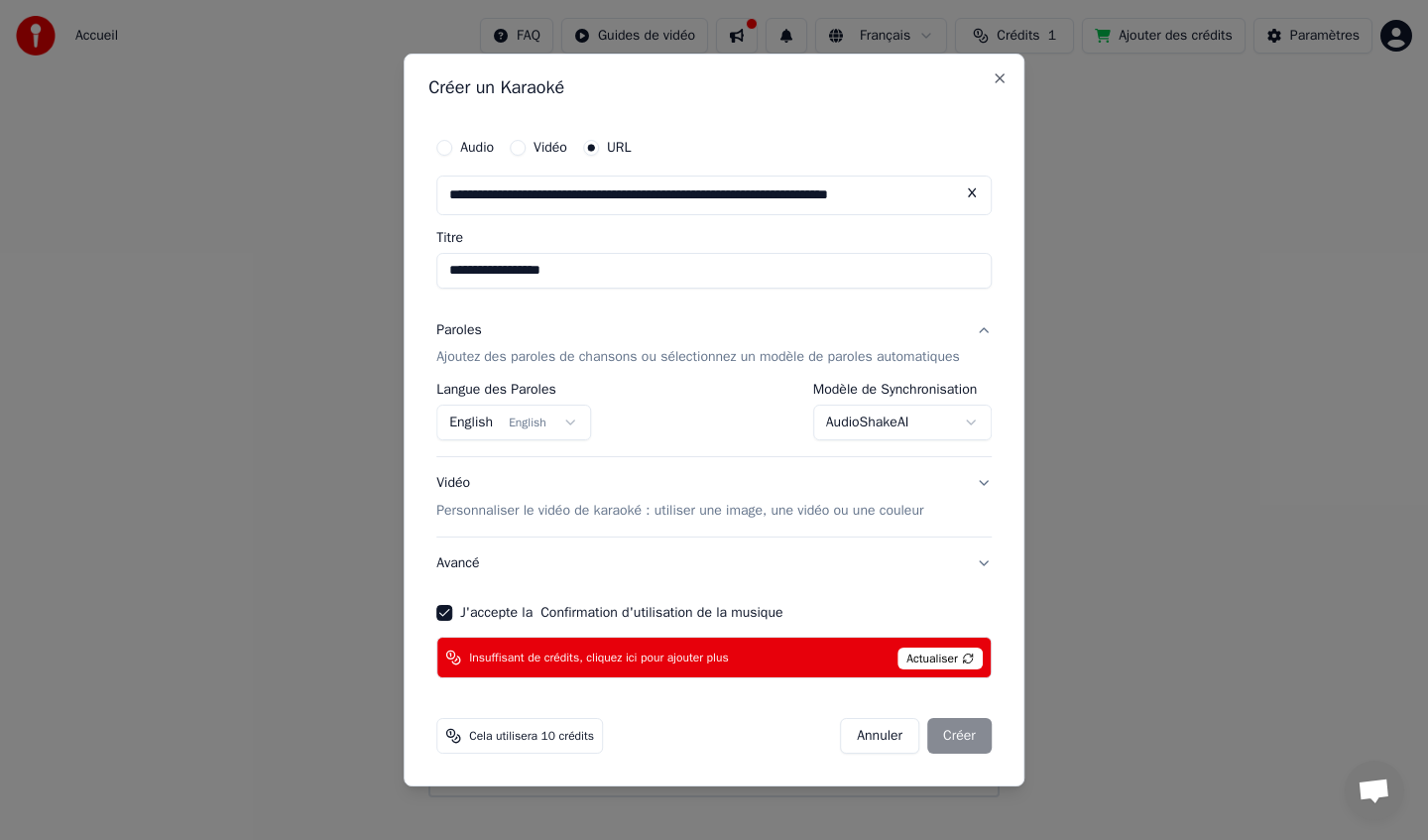 click on "Annuler Créer" at bounding box center (915, 736) 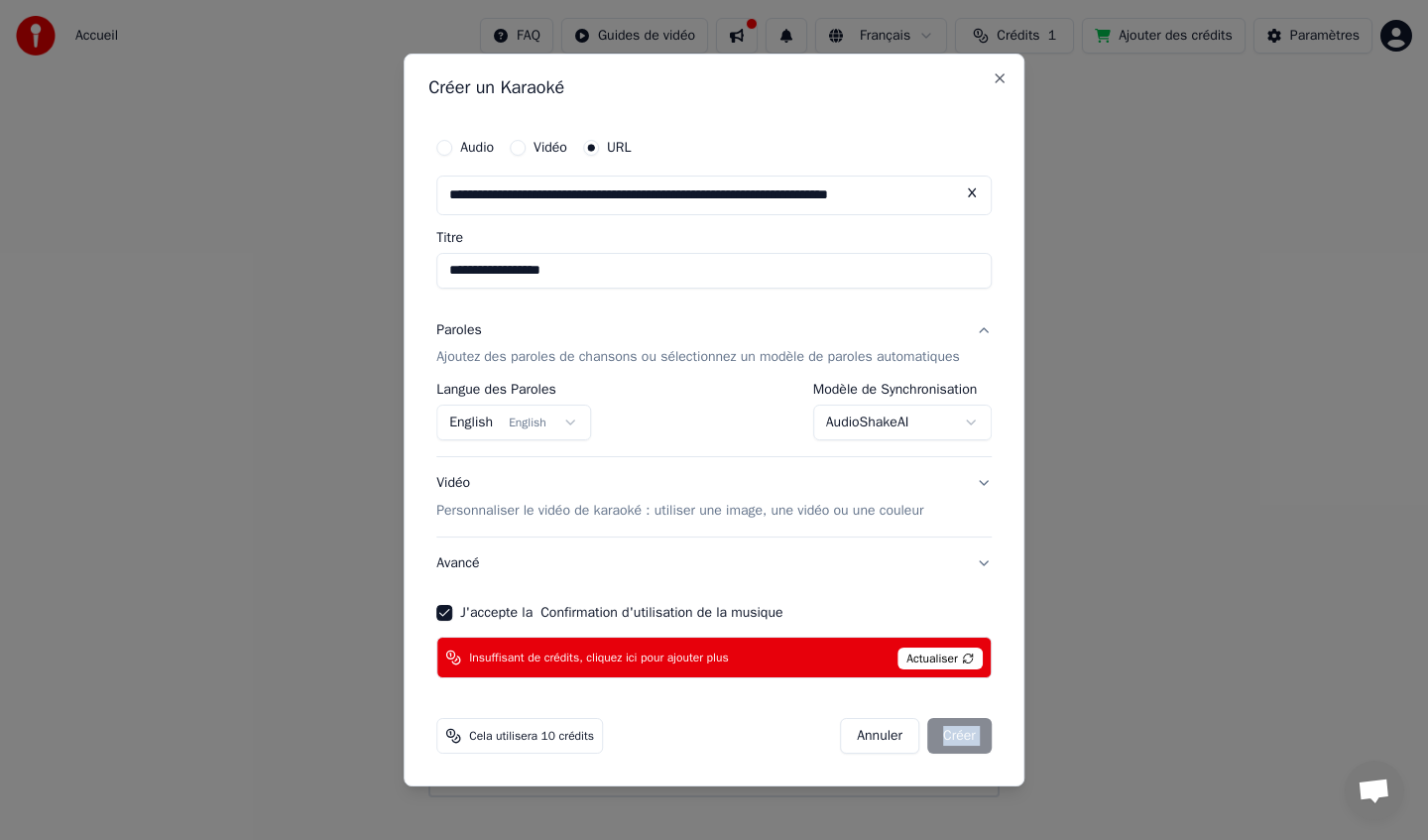 click on "Annuler Créer" at bounding box center (915, 736) 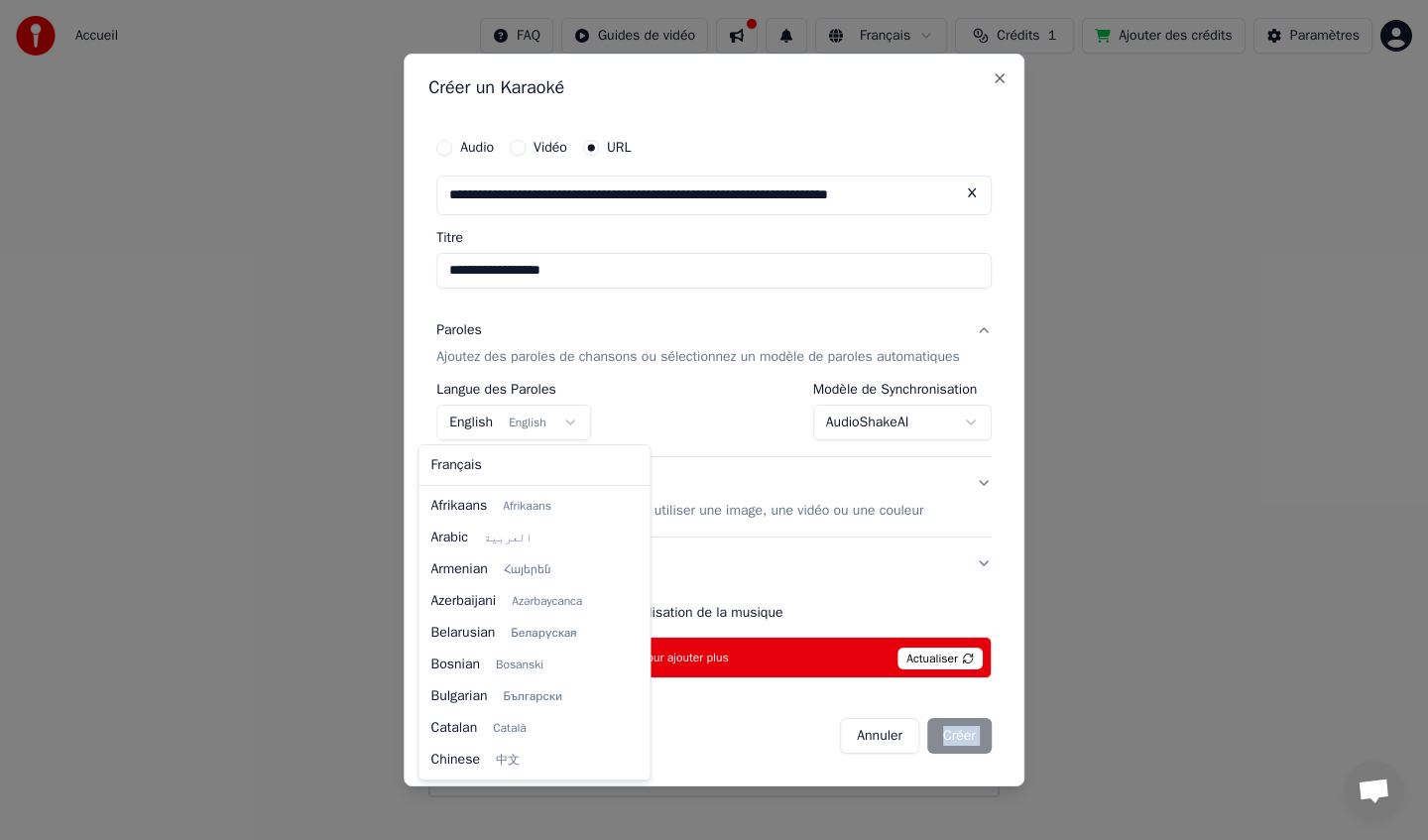 click on "**********" at bounding box center (714, 399) 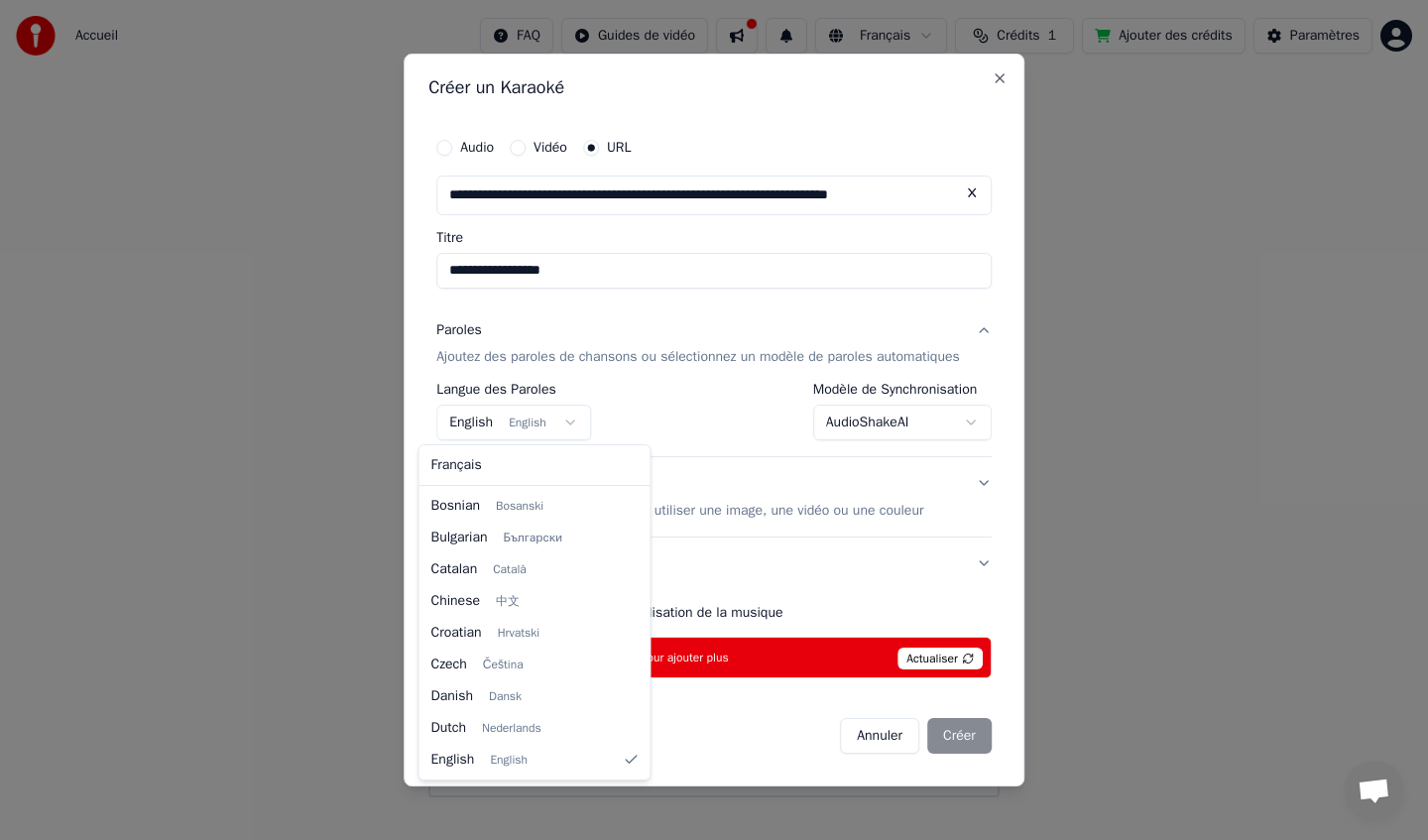 click on "**********" at bounding box center (714, 399) 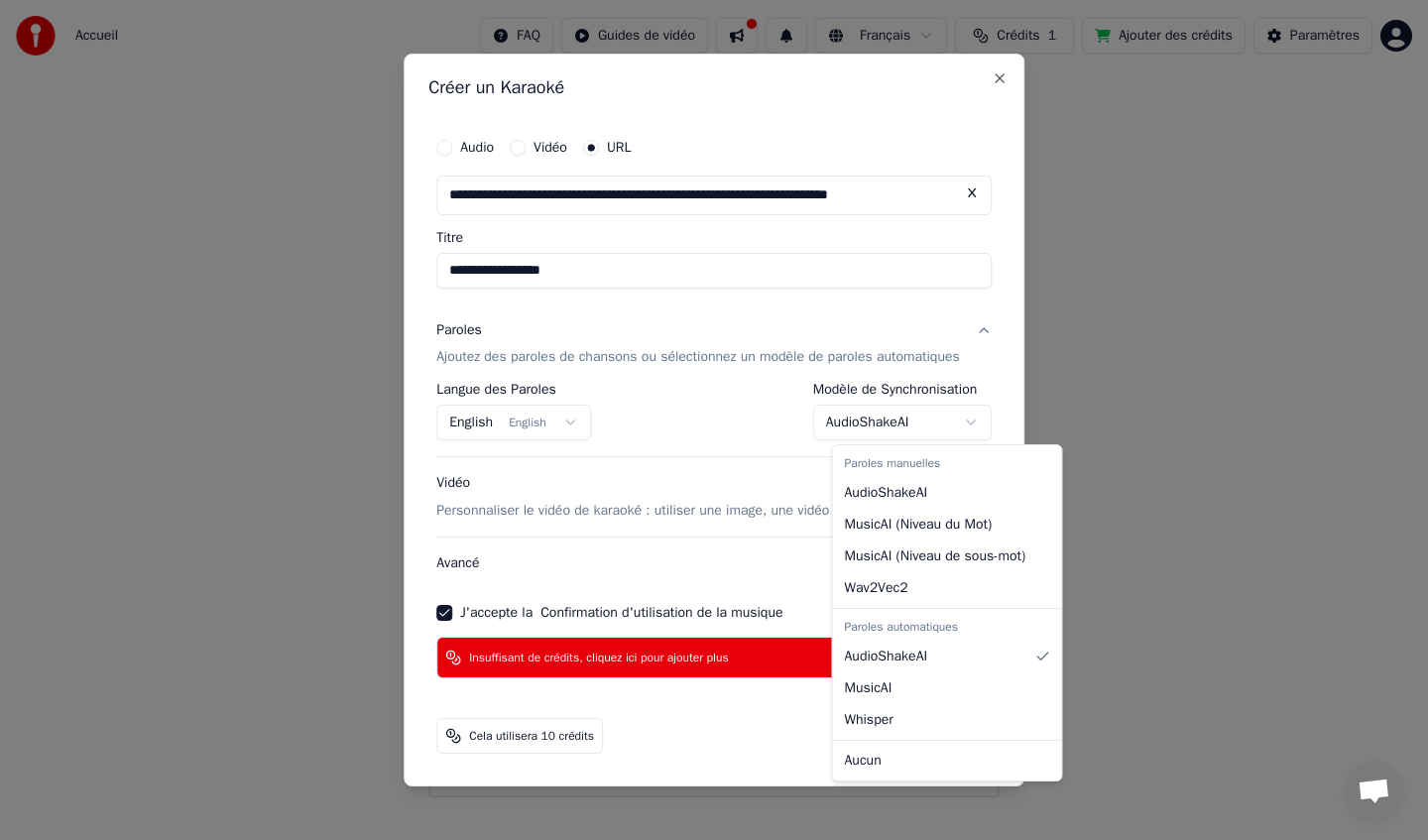 click on "**********" at bounding box center (714, 399) 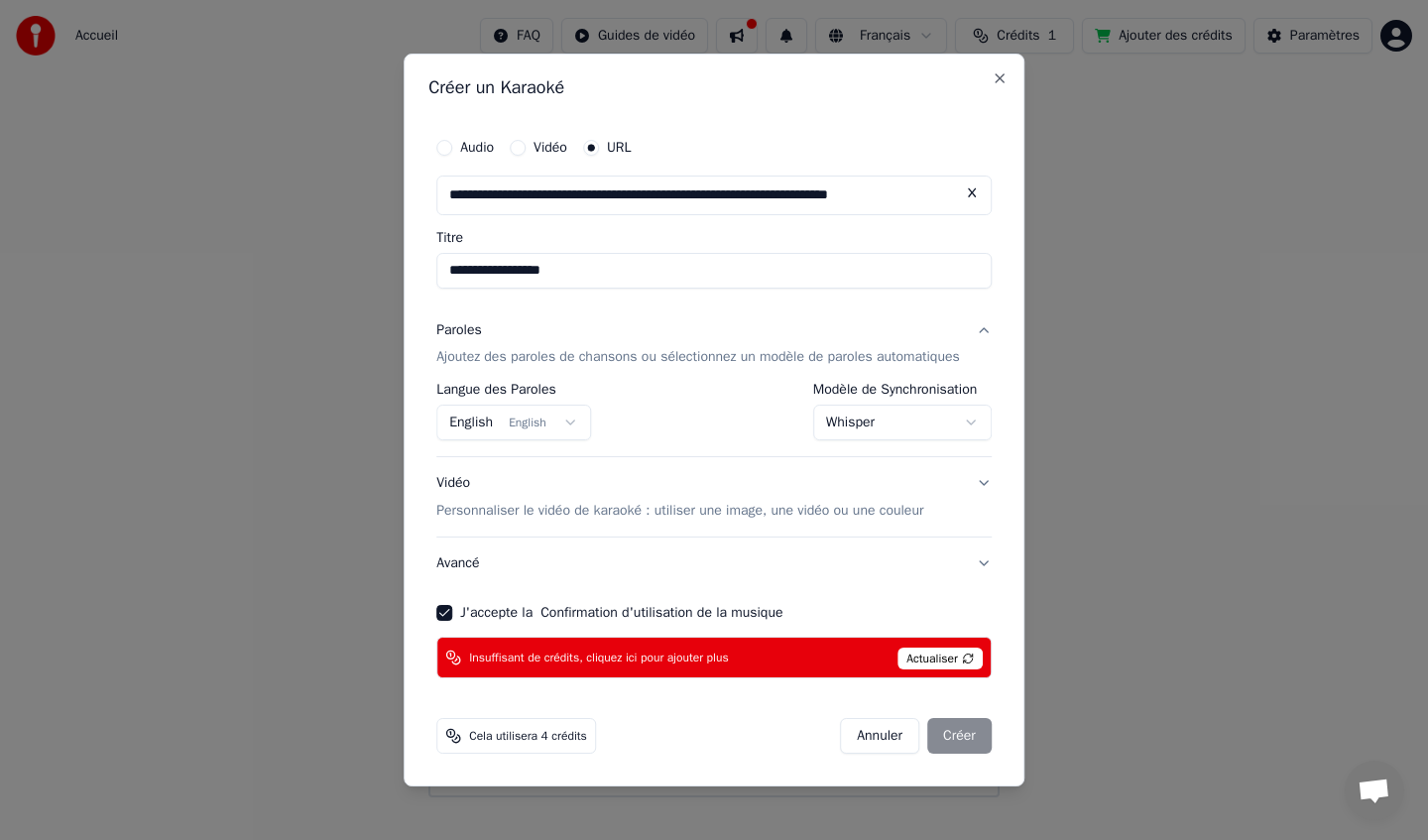 click on "**********" at bounding box center [714, 399] 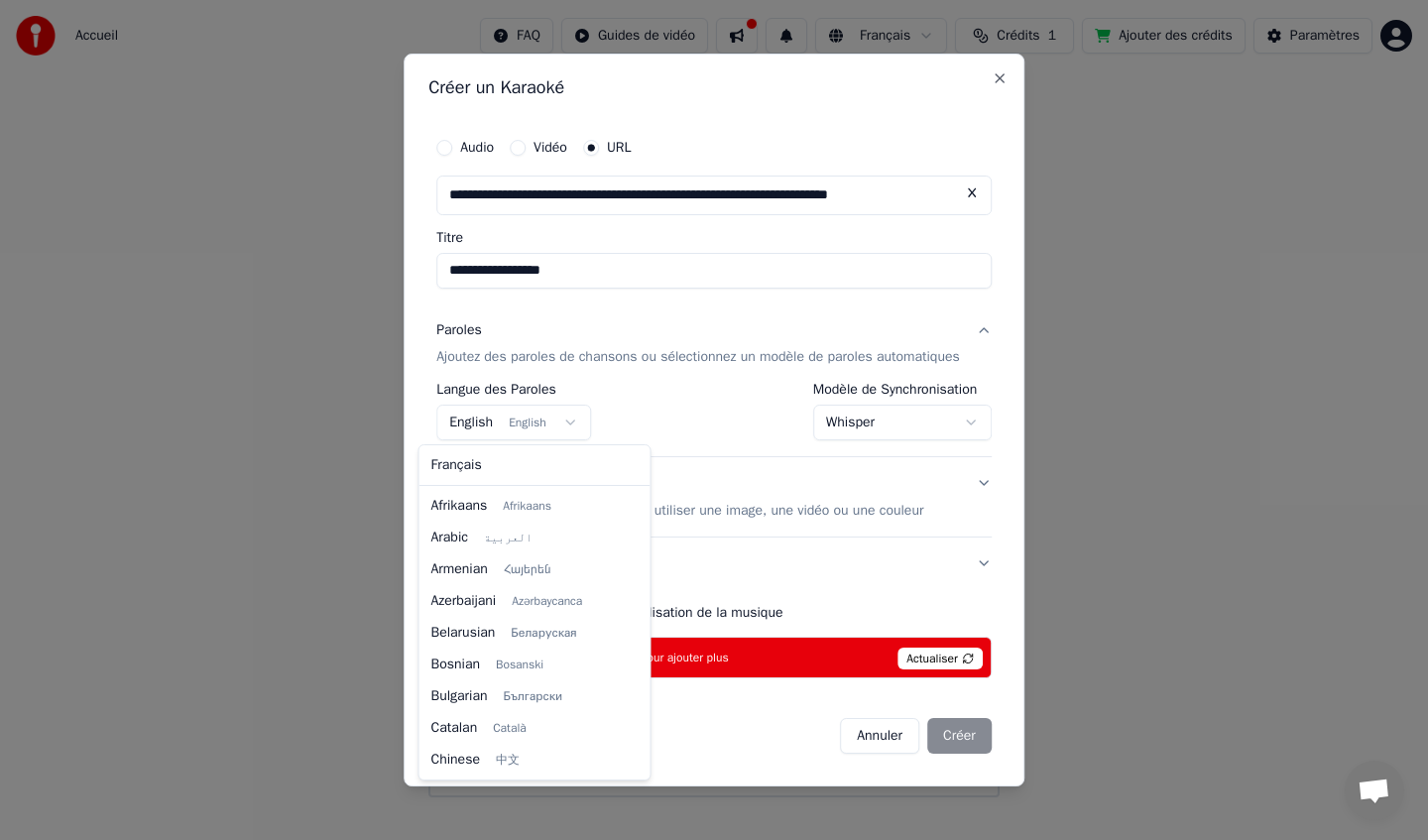 scroll, scrollTop: 159, scrollLeft: 0, axis: vertical 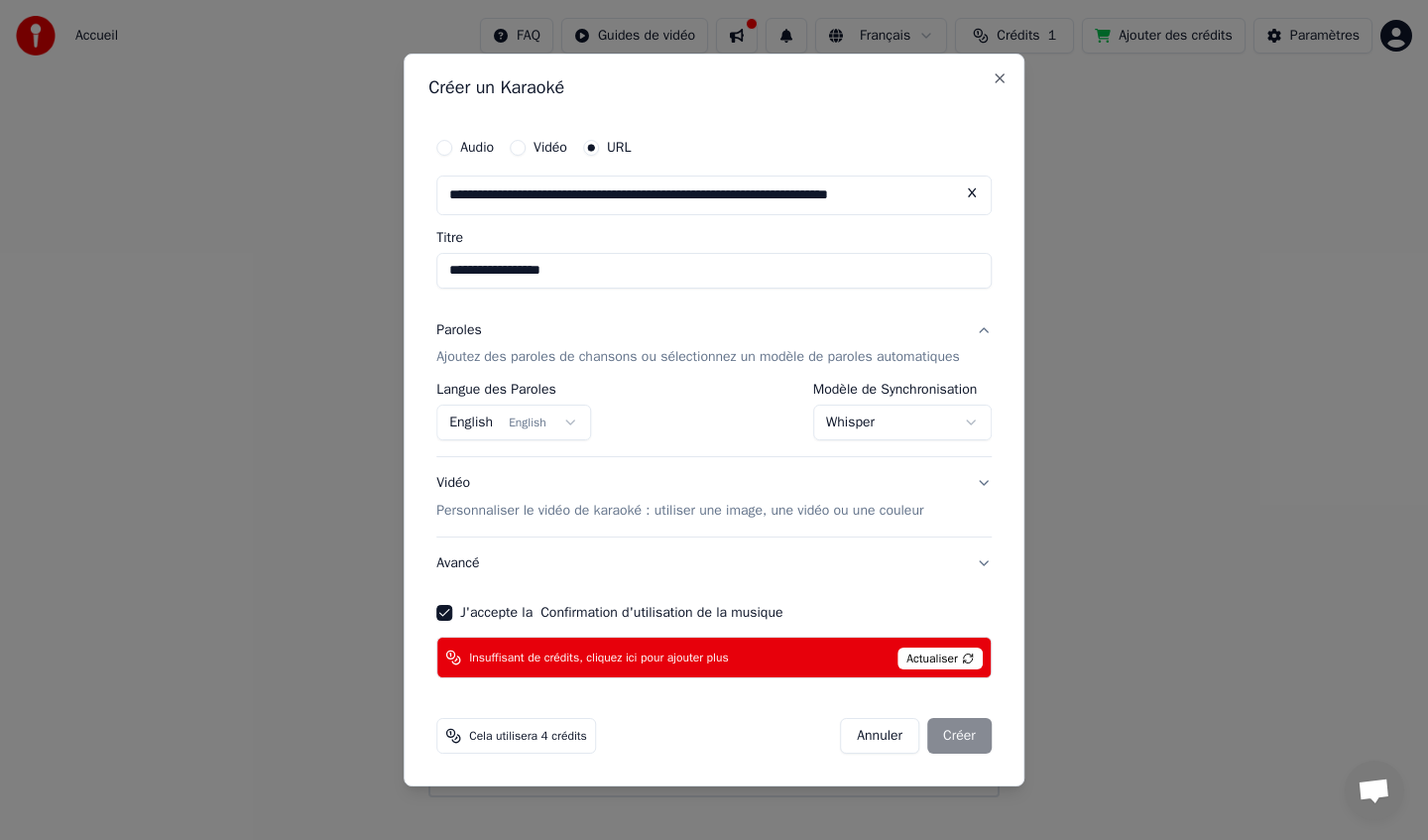 click on "**********" at bounding box center [714, 399] 